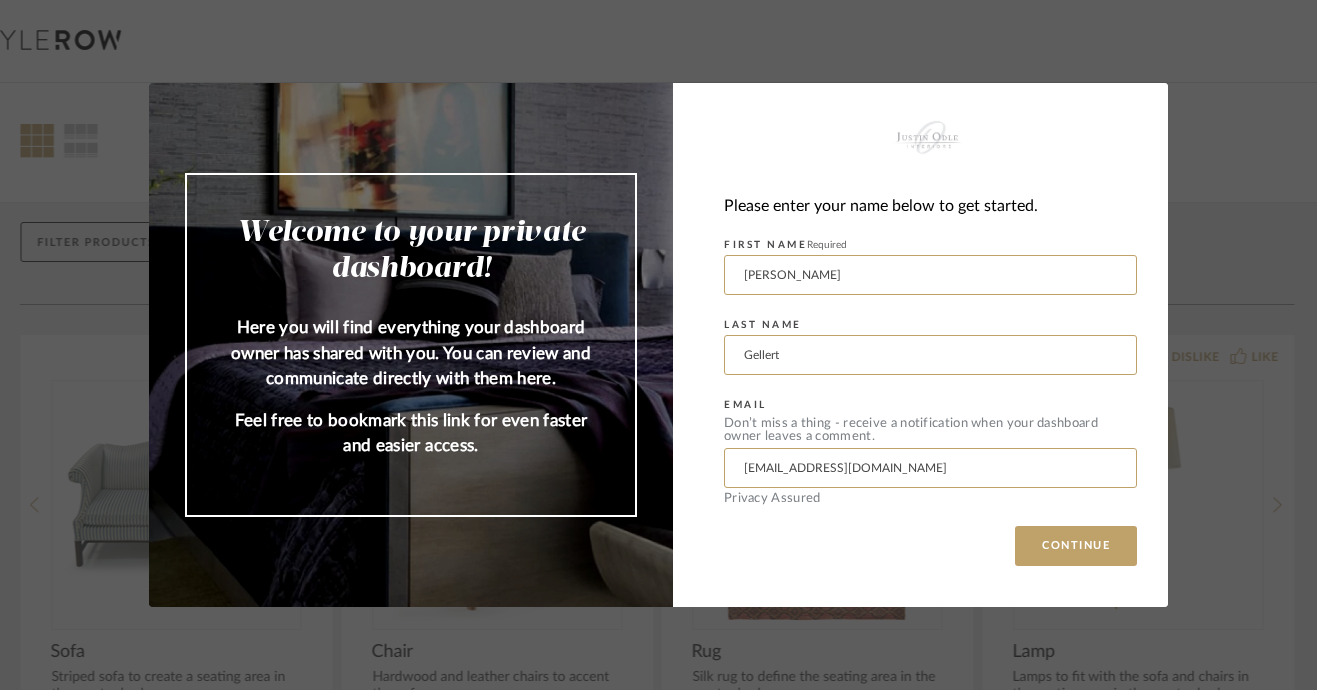 scroll, scrollTop: 0, scrollLeft: 0, axis: both 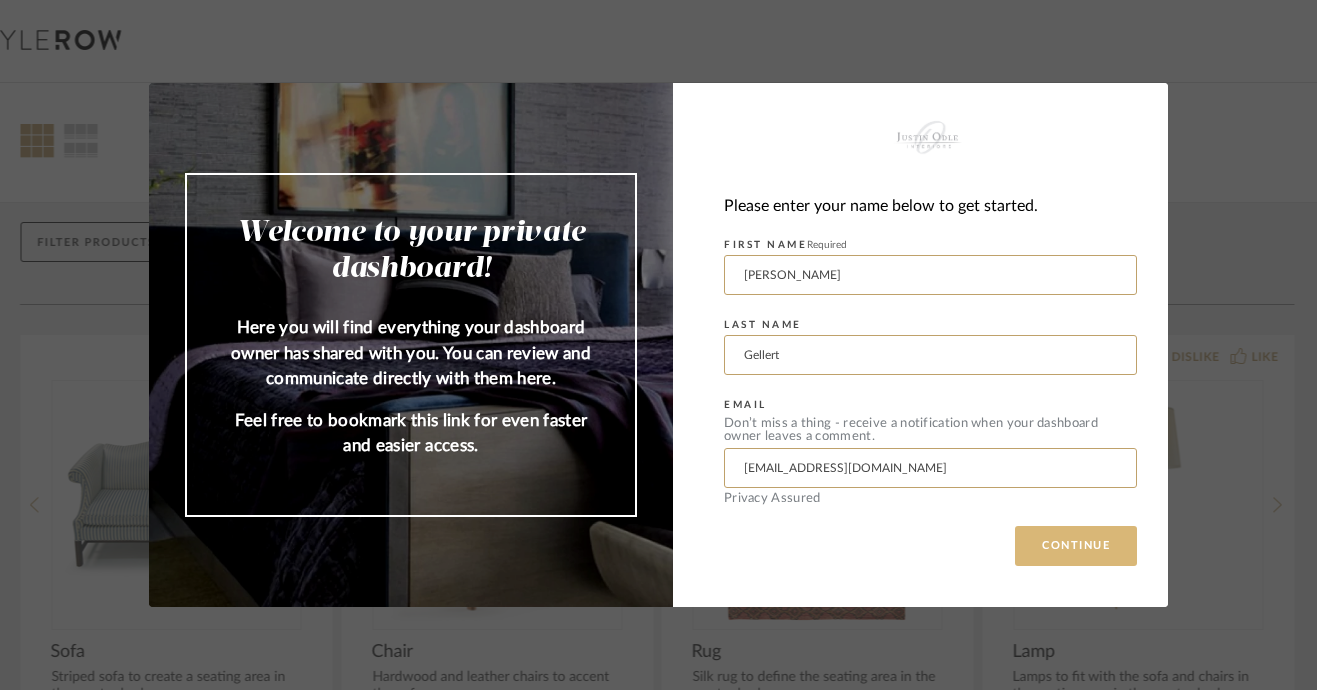 click on "CONTINUE" at bounding box center [1076, 546] 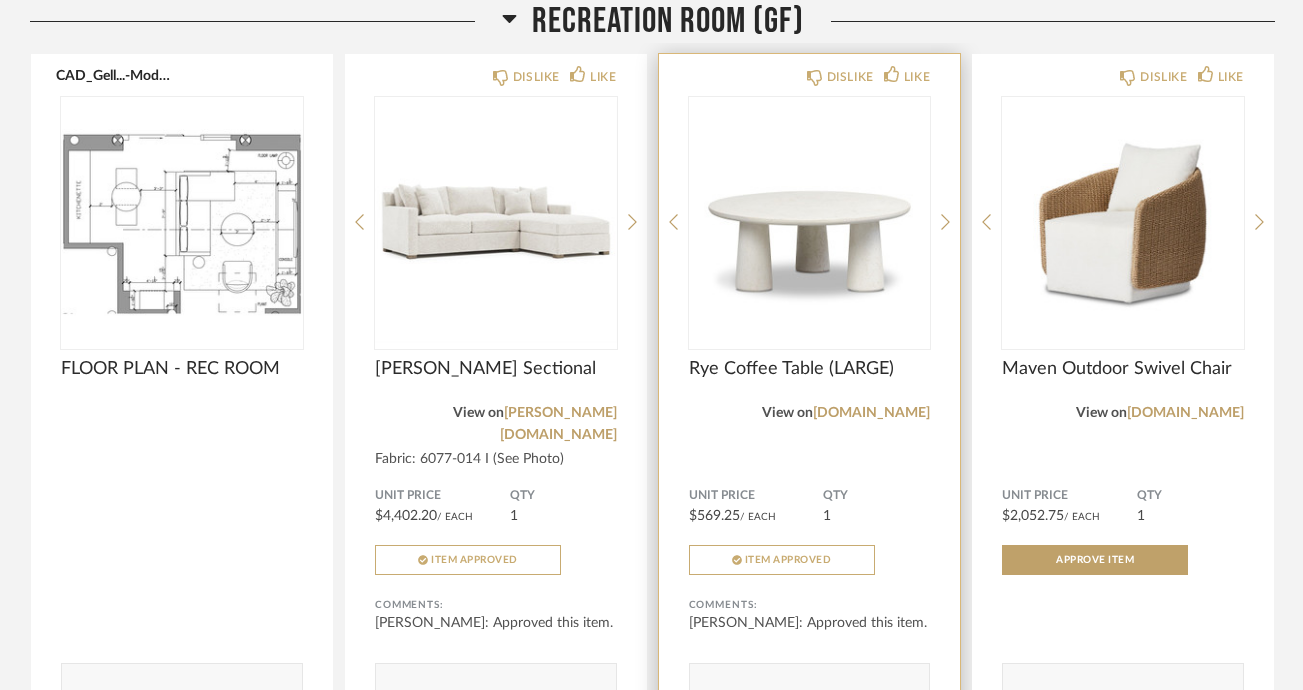 scroll, scrollTop: 1145, scrollLeft: 0, axis: vertical 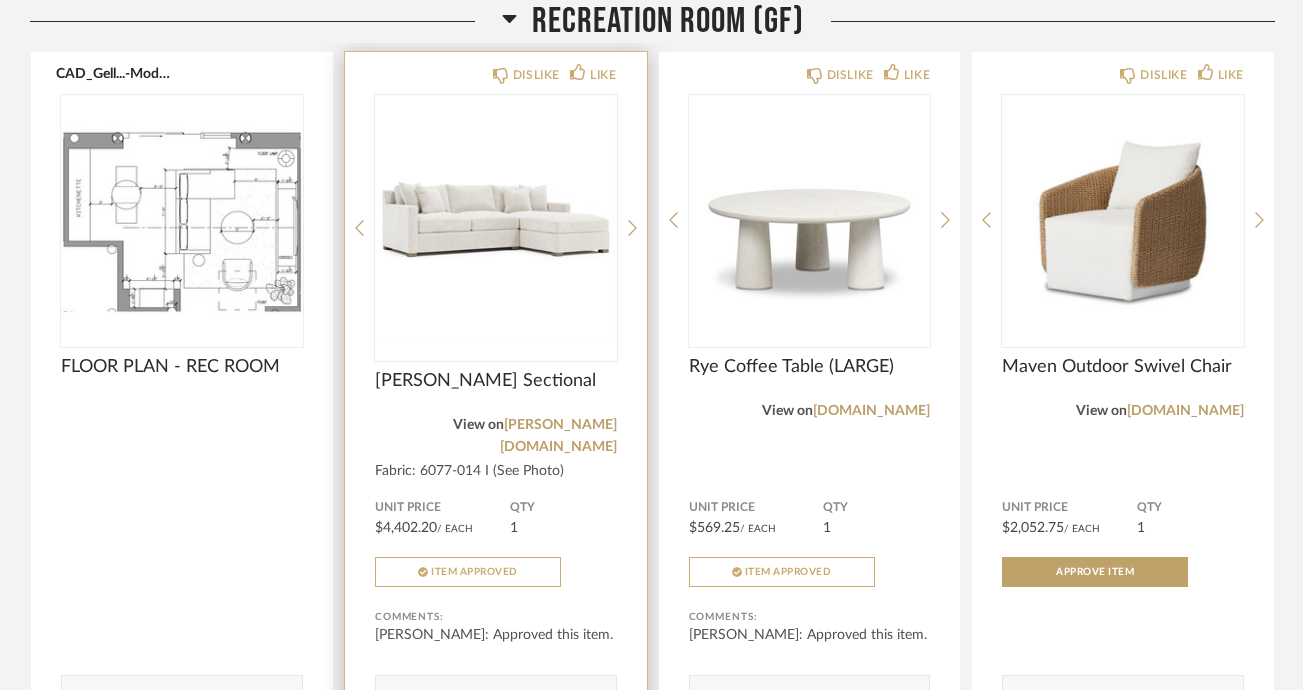 click at bounding box center (496, 220) 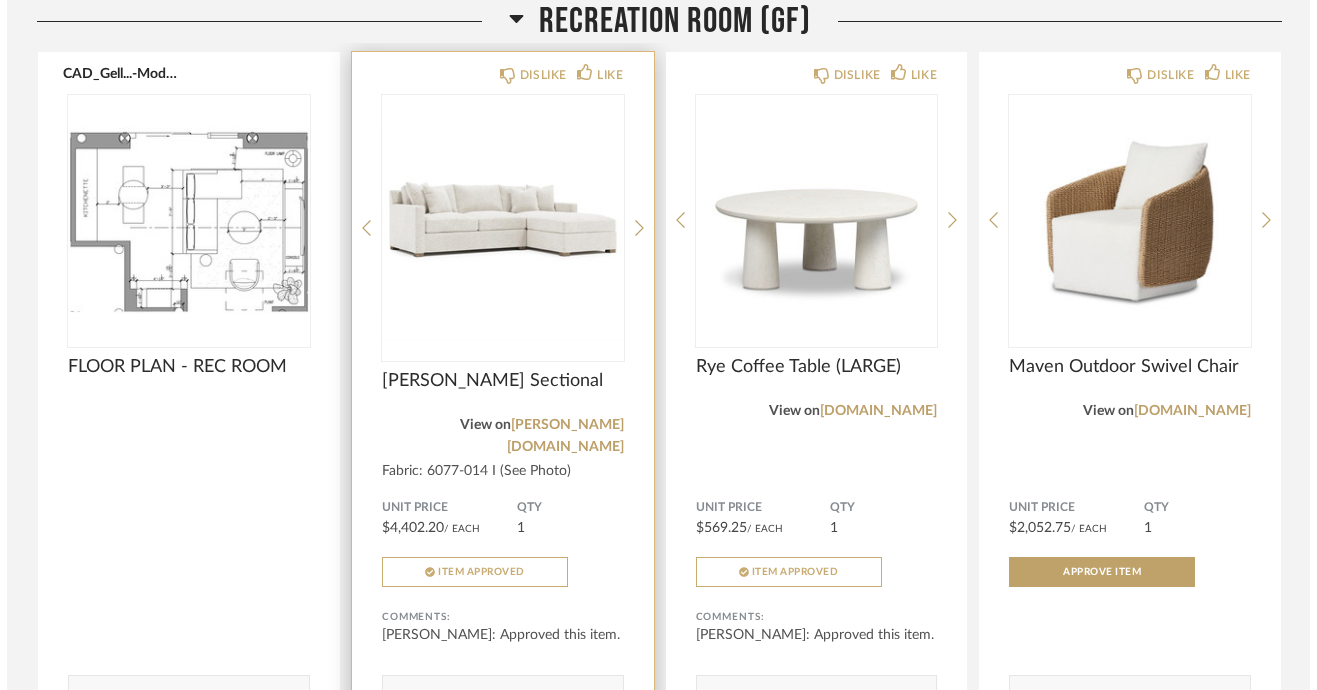 scroll, scrollTop: 0, scrollLeft: 0, axis: both 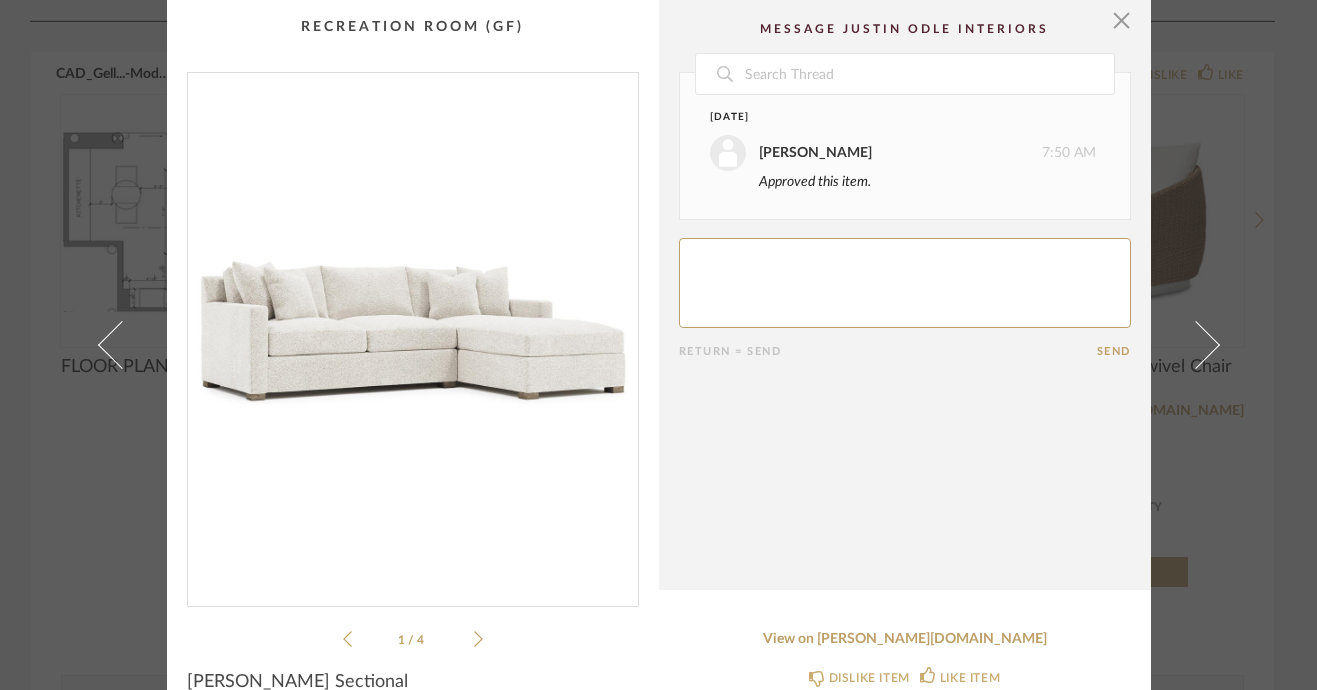 click 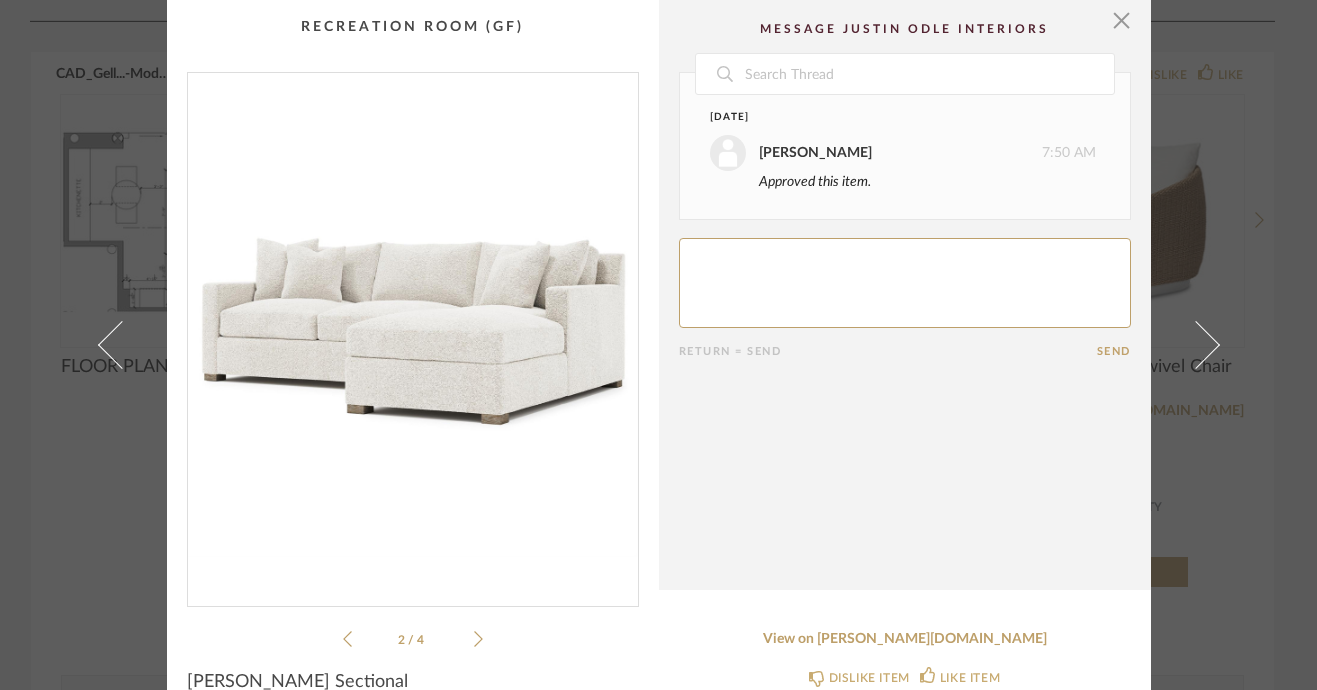 click 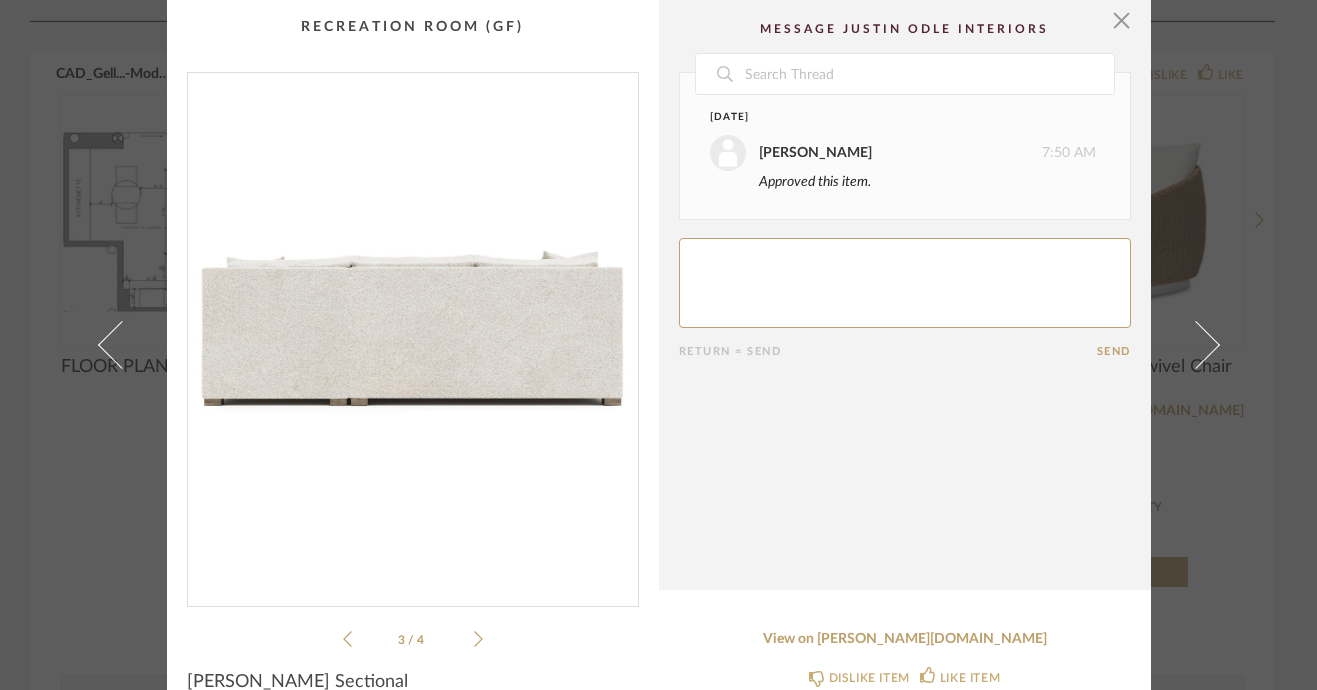 click 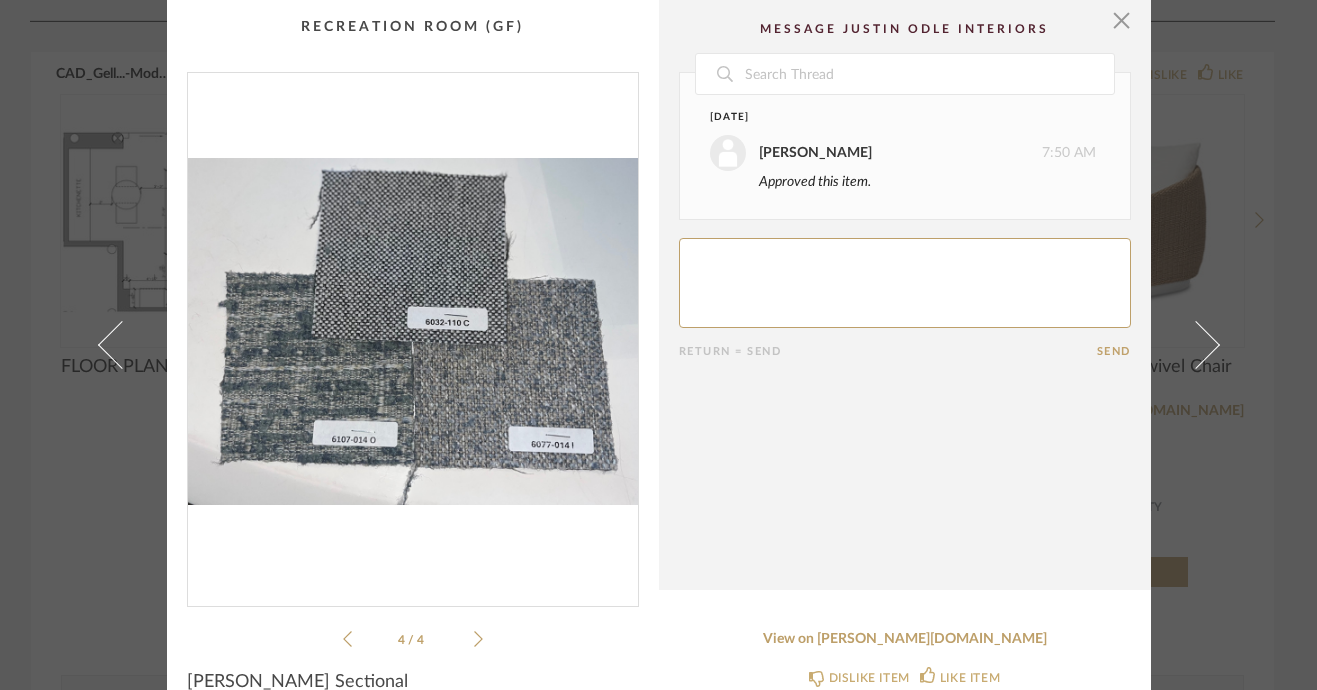 click 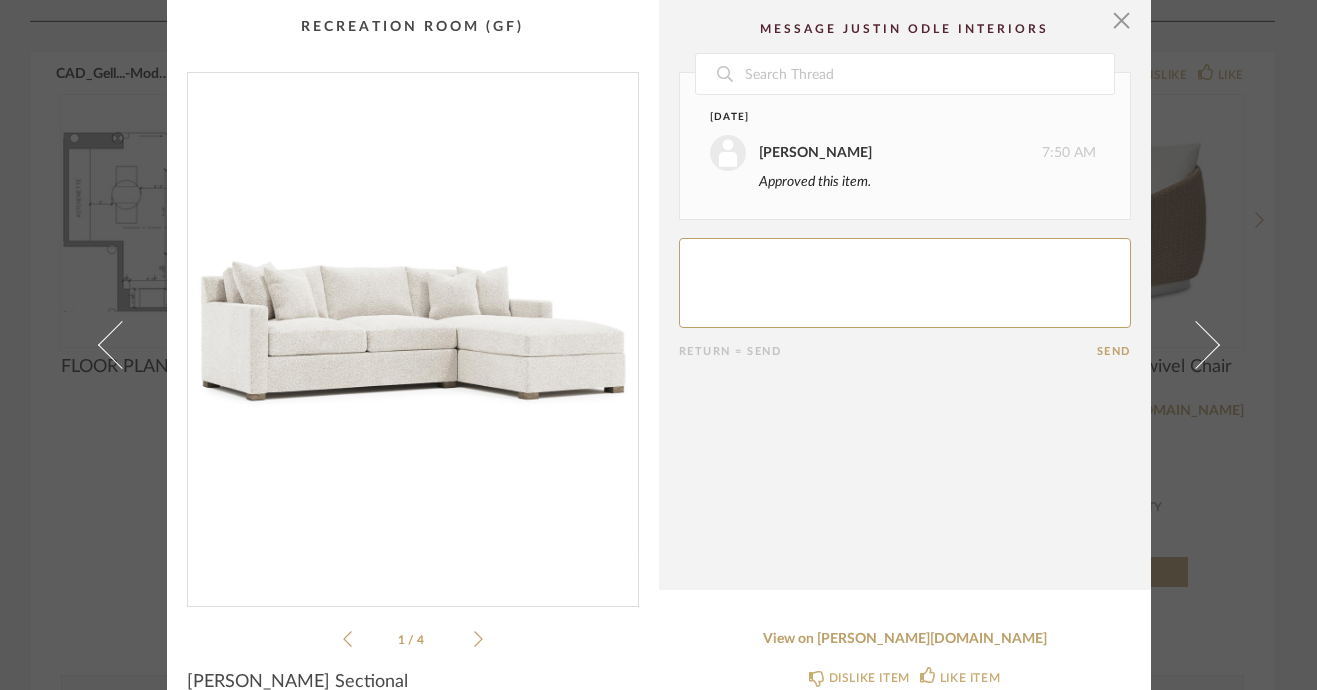 click 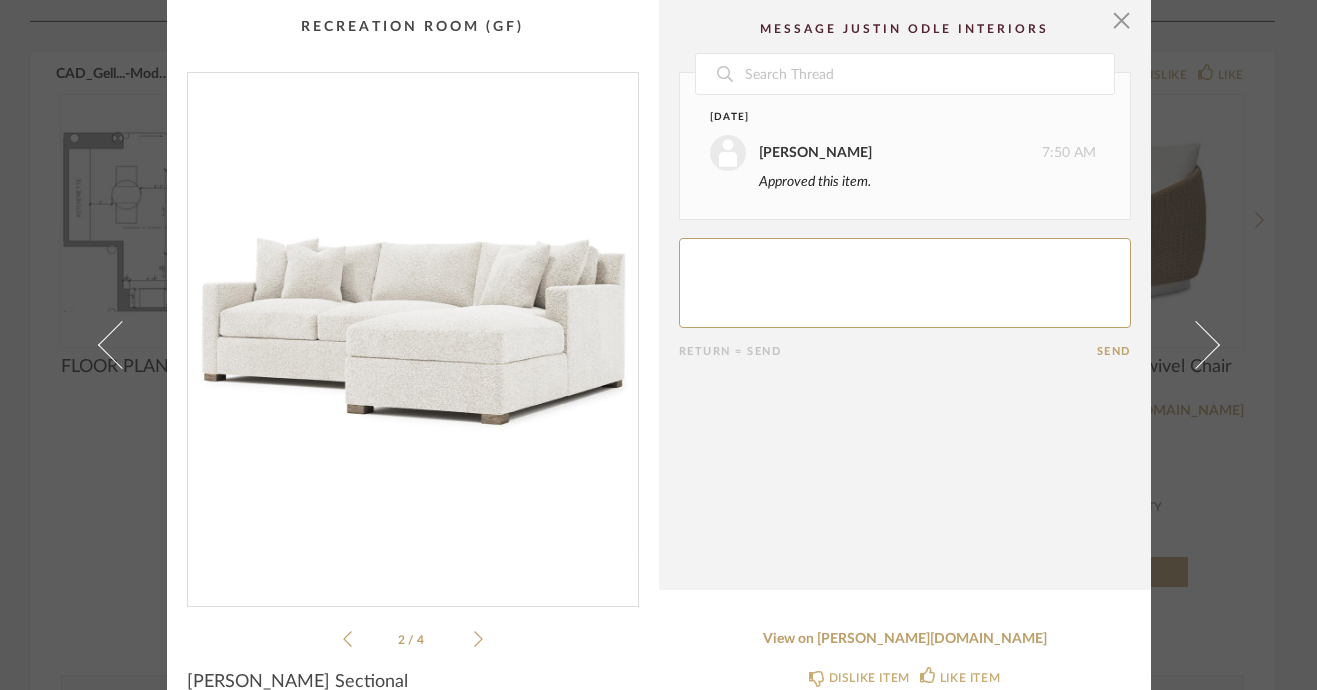 click 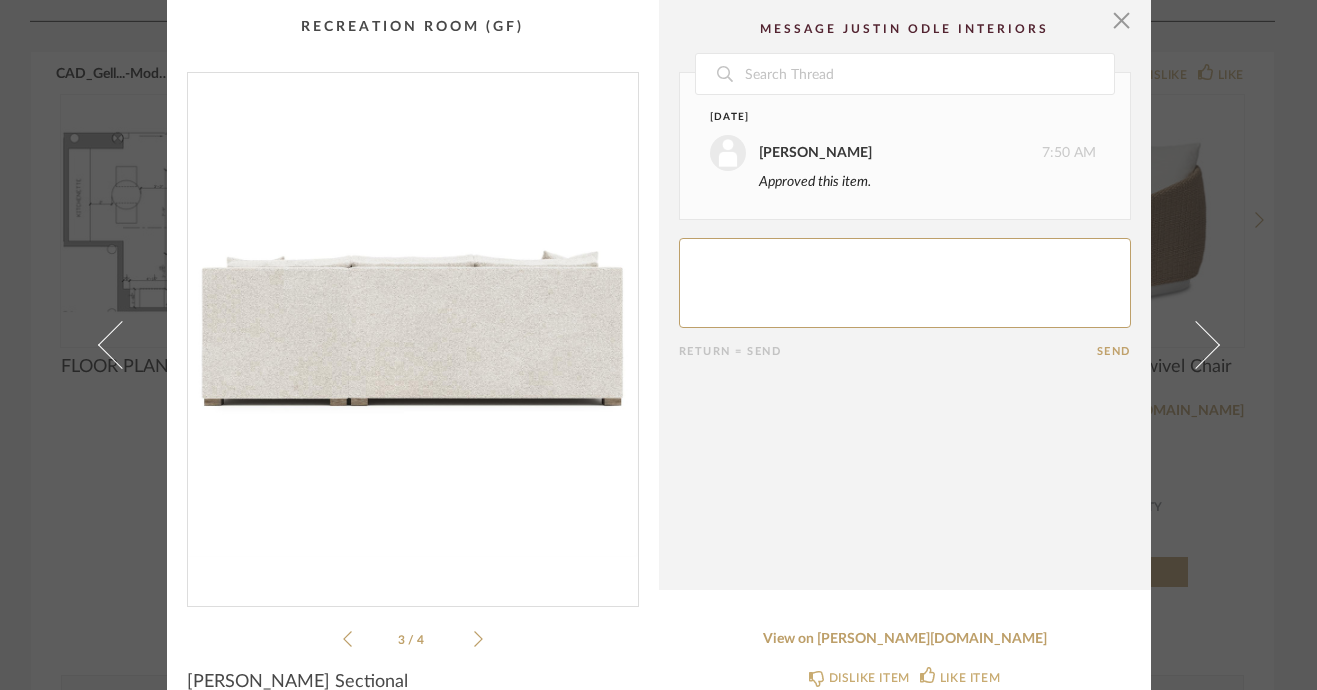 click 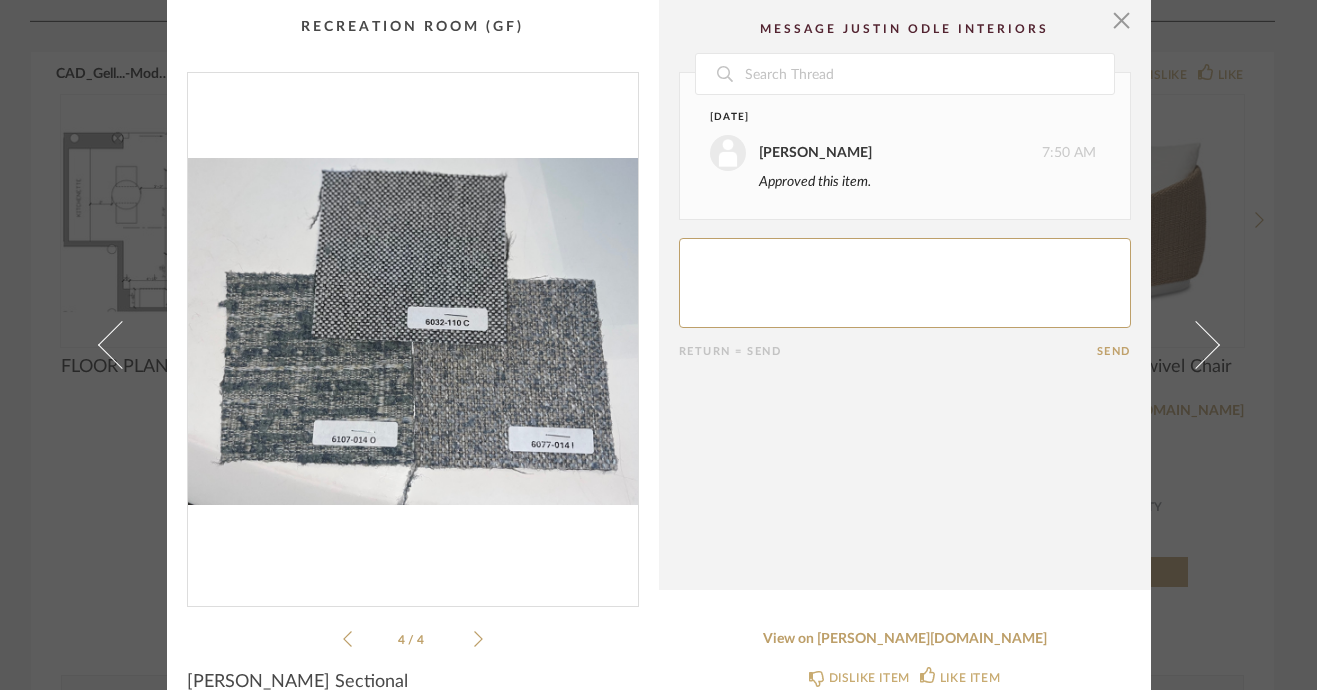 click 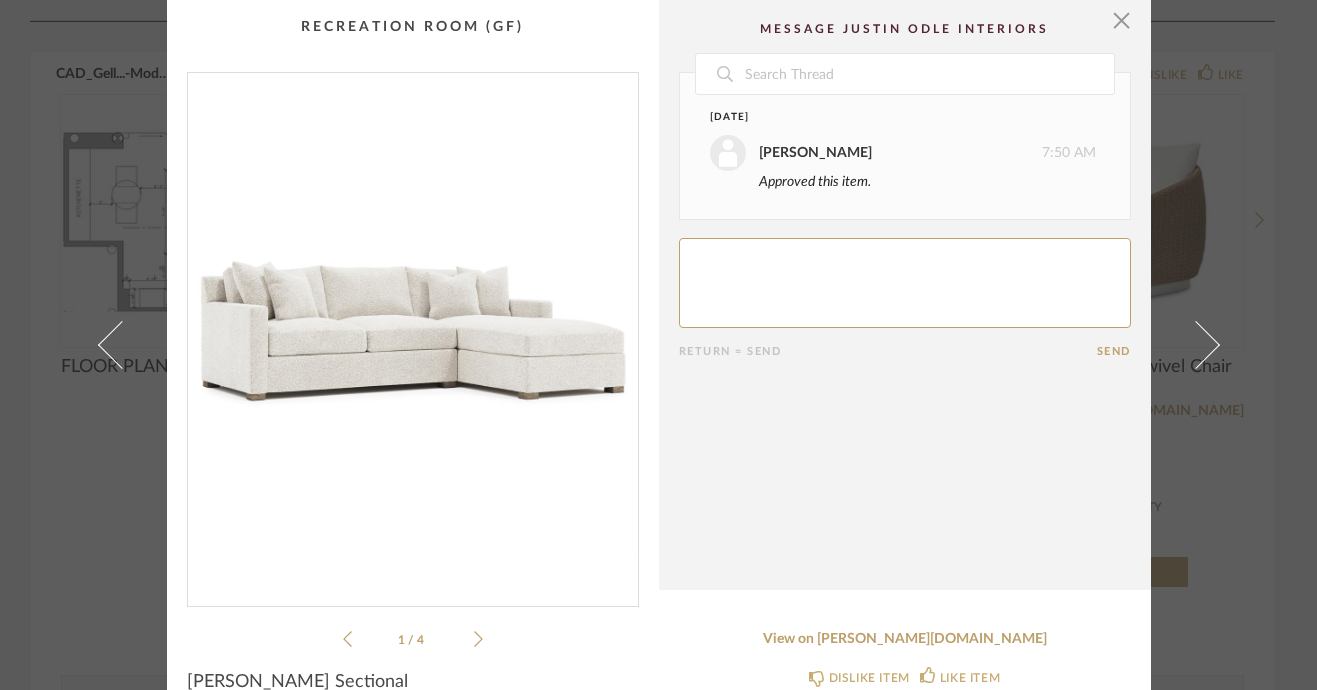 click 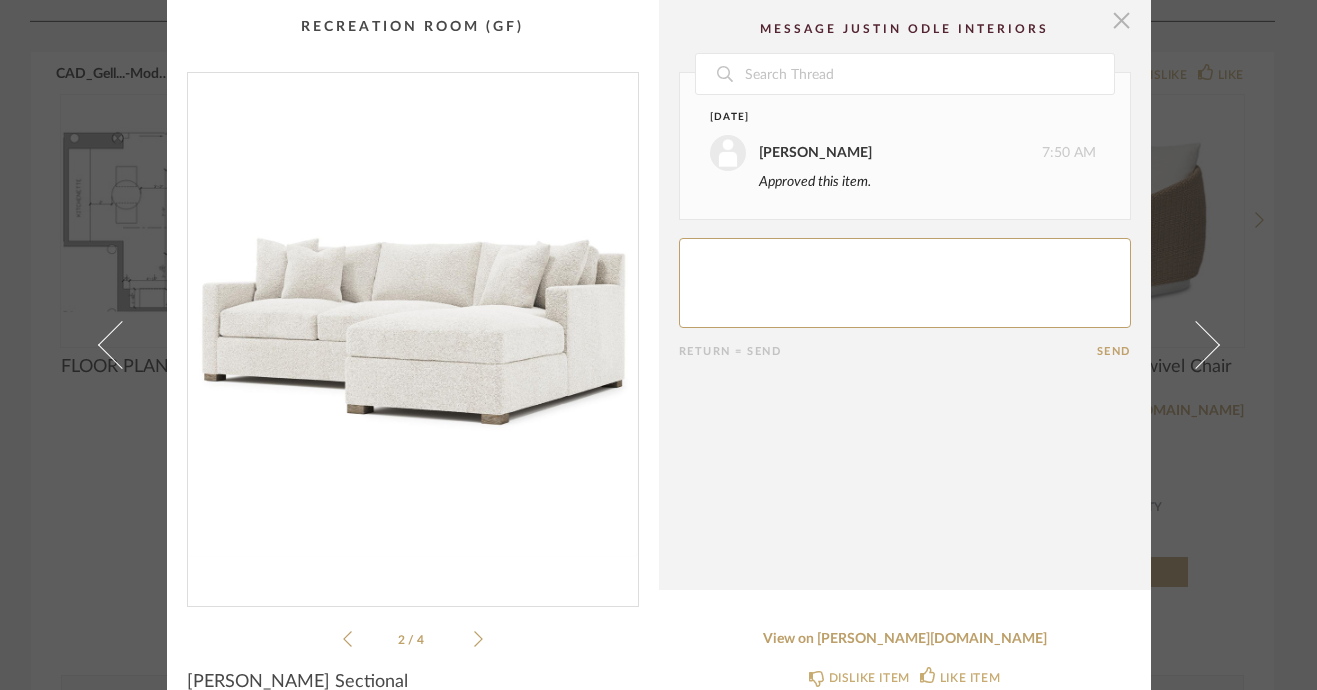 click at bounding box center [1122, 20] 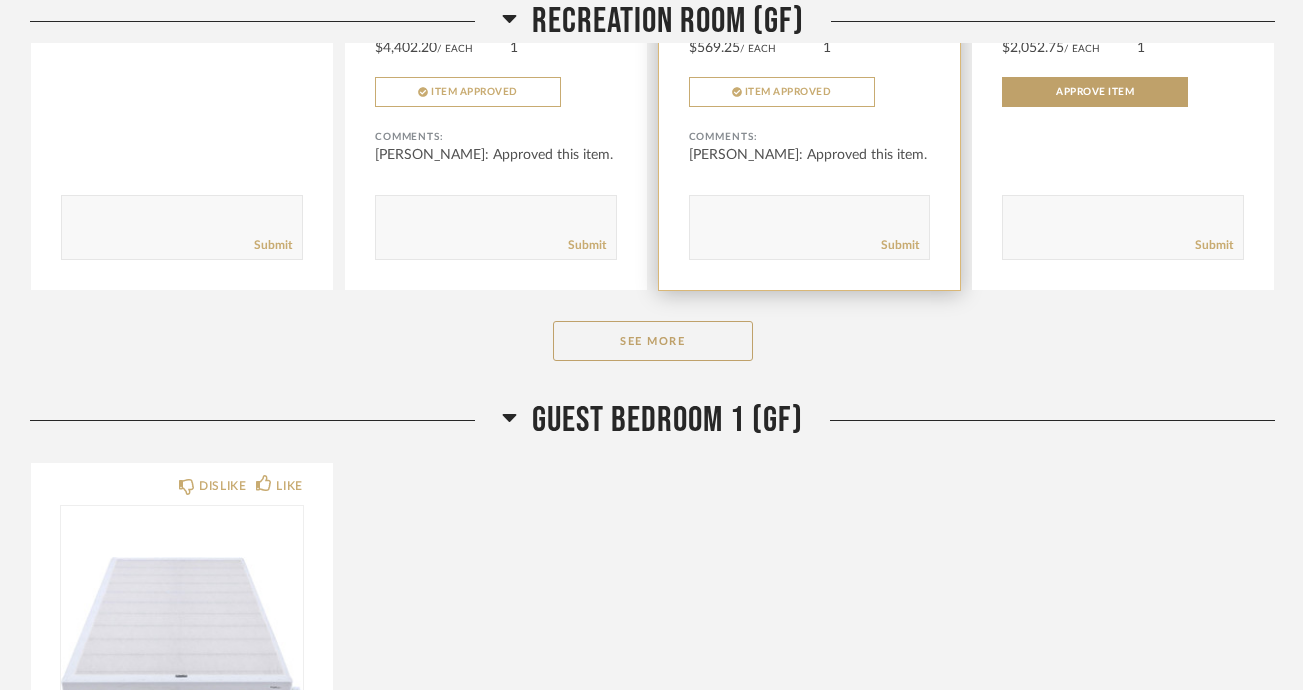 scroll, scrollTop: 1277, scrollLeft: 0, axis: vertical 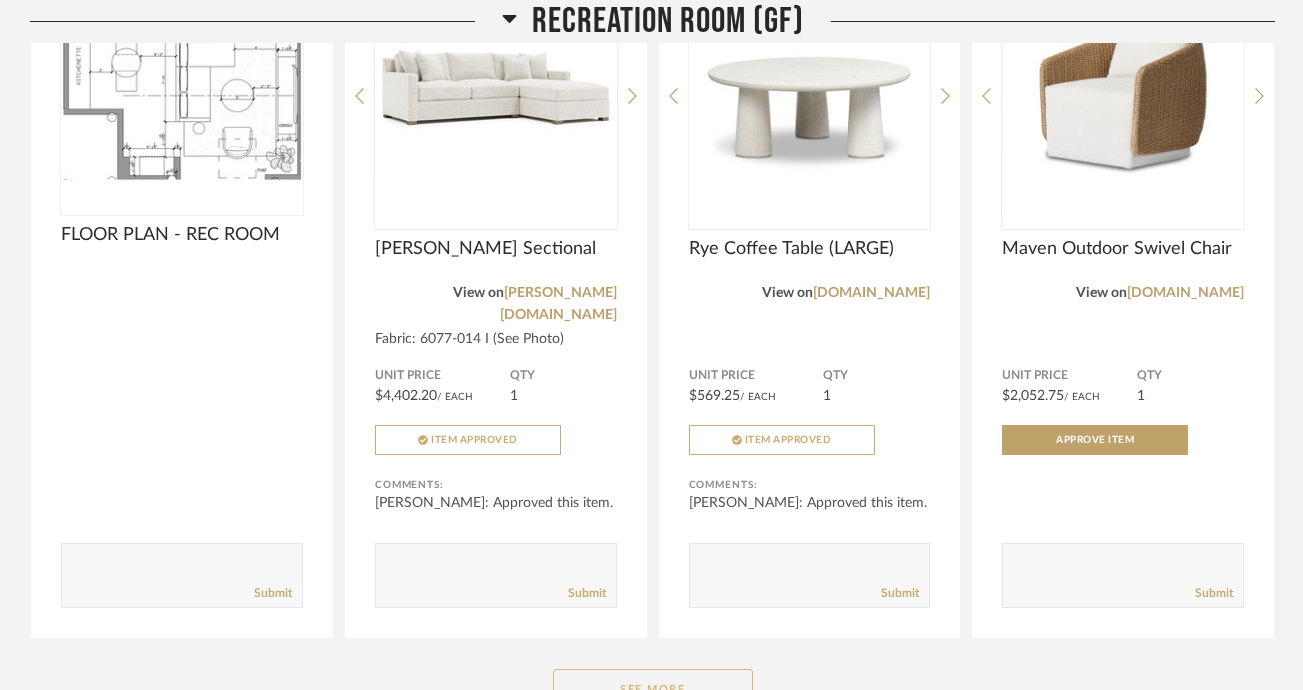 click on "See More" 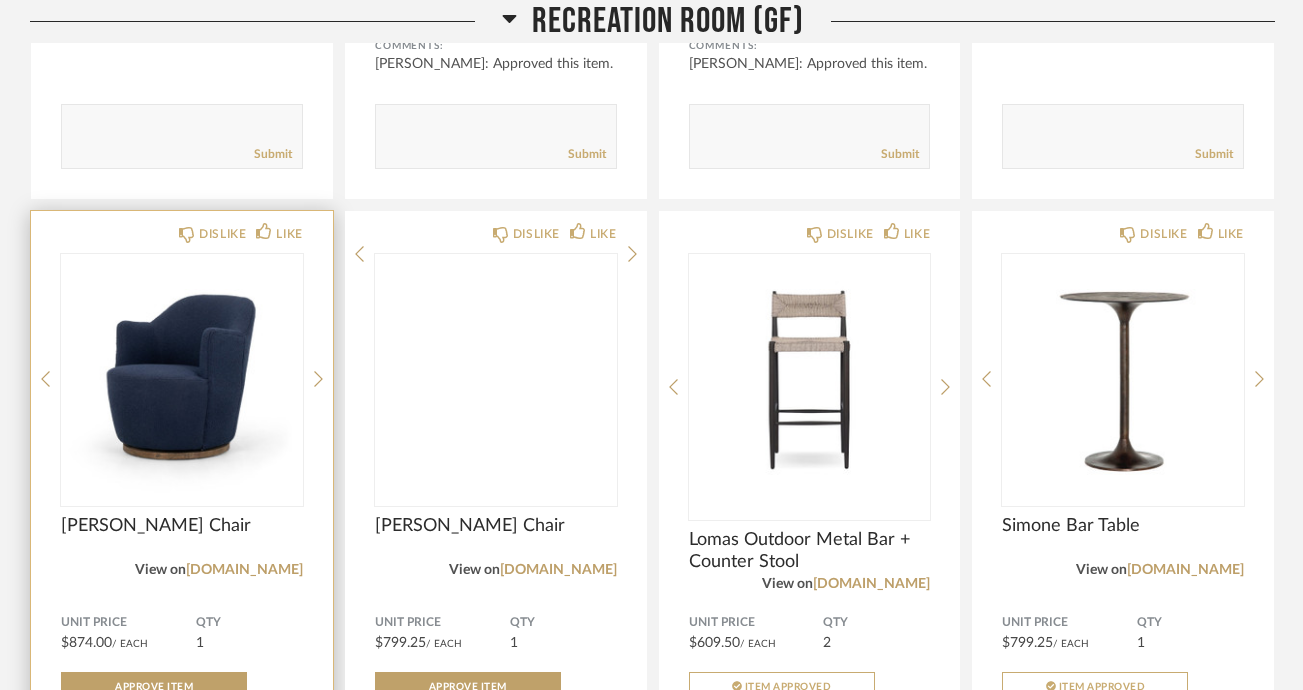 scroll, scrollTop: 1718, scrollLeft: 0, axis: vertical 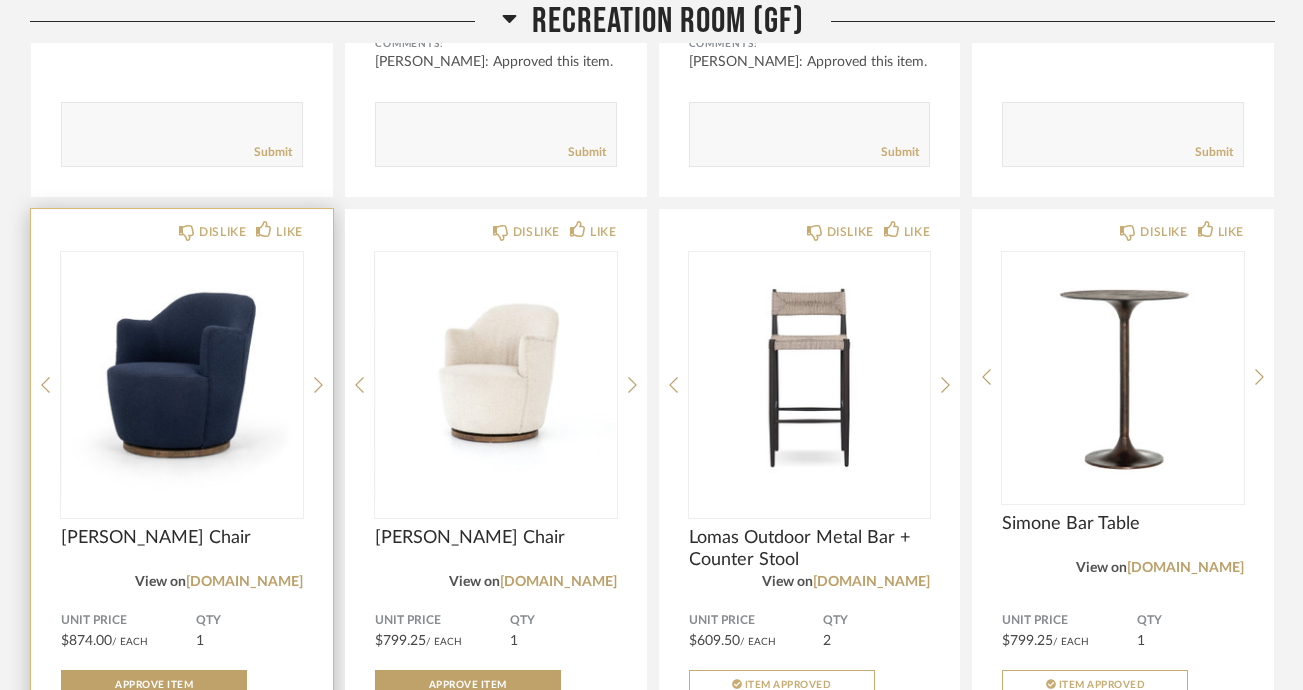click at bounding box center [182, 377] 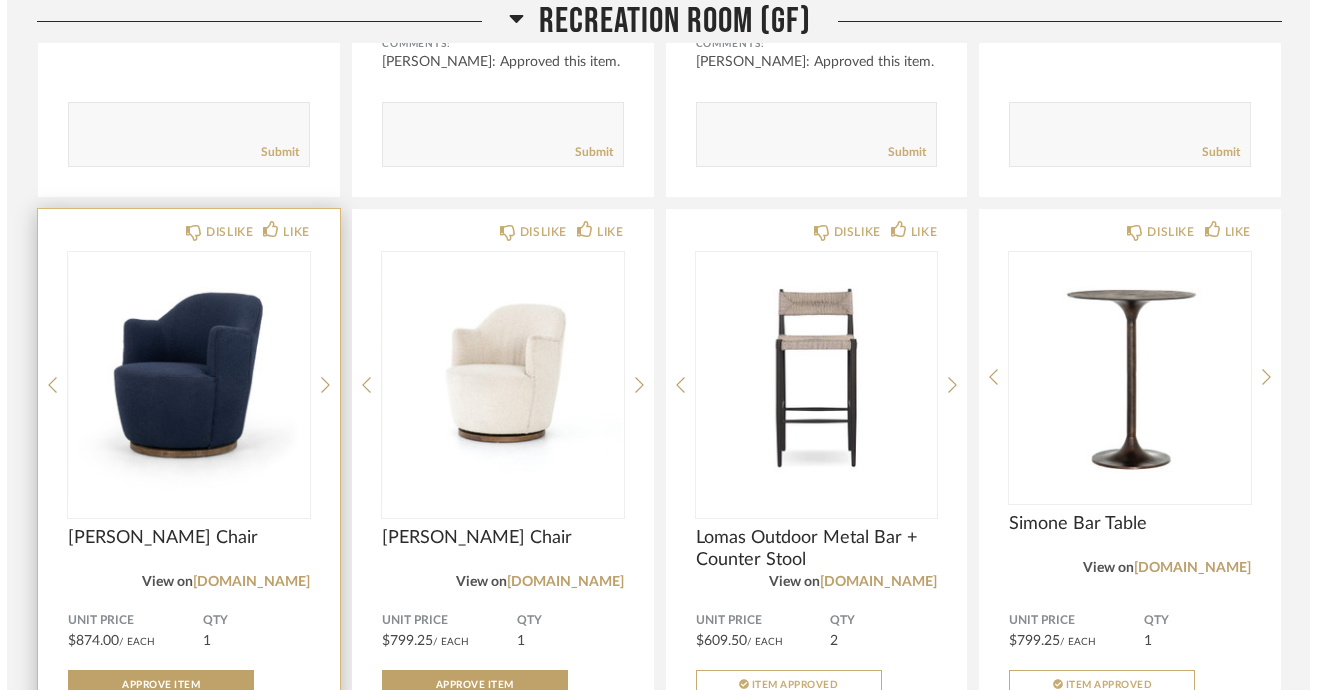 scroll, scrollTop: 0, scrollLeft: 0, axis: both 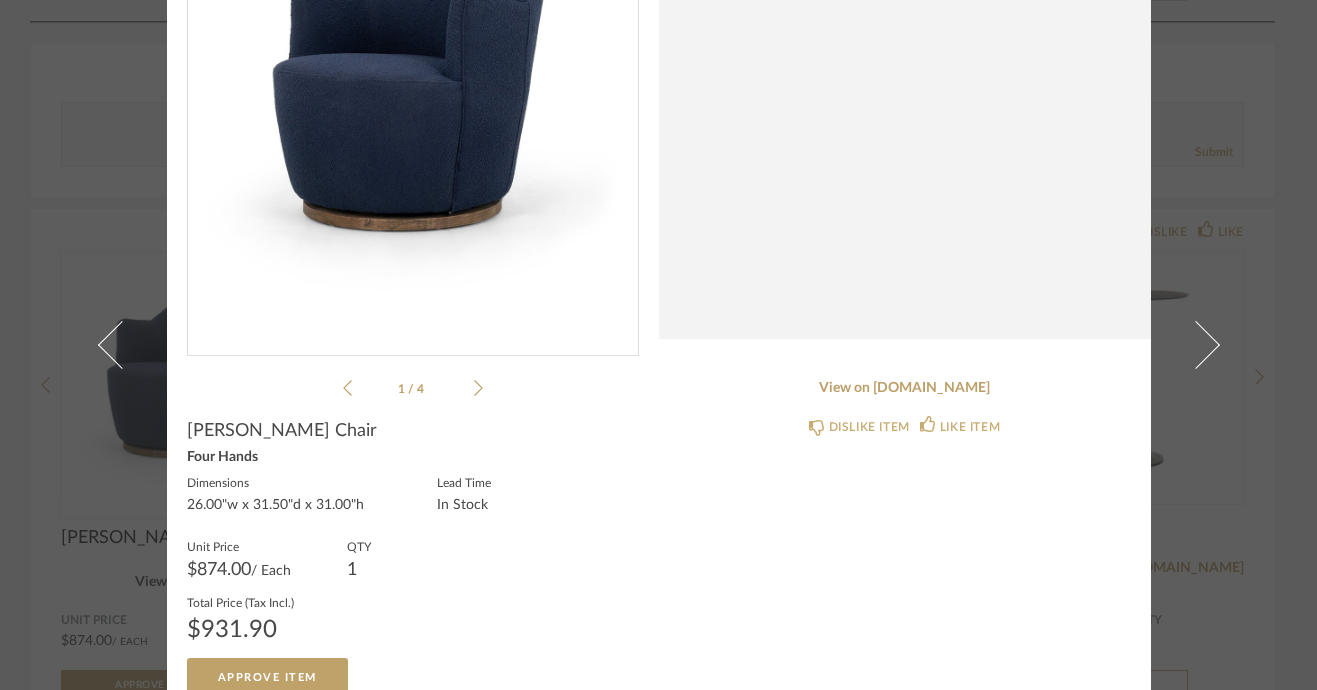 click on "Aurora Swivel Chair  Four Hands   Dimensions  26.00"w x 31.50"d x 31.00"h  Lead Time  In Stock  Unit Price  $874.00  / Each  QTY  1  Total Price (Tax Incl.)   $931.90  Approve Item" 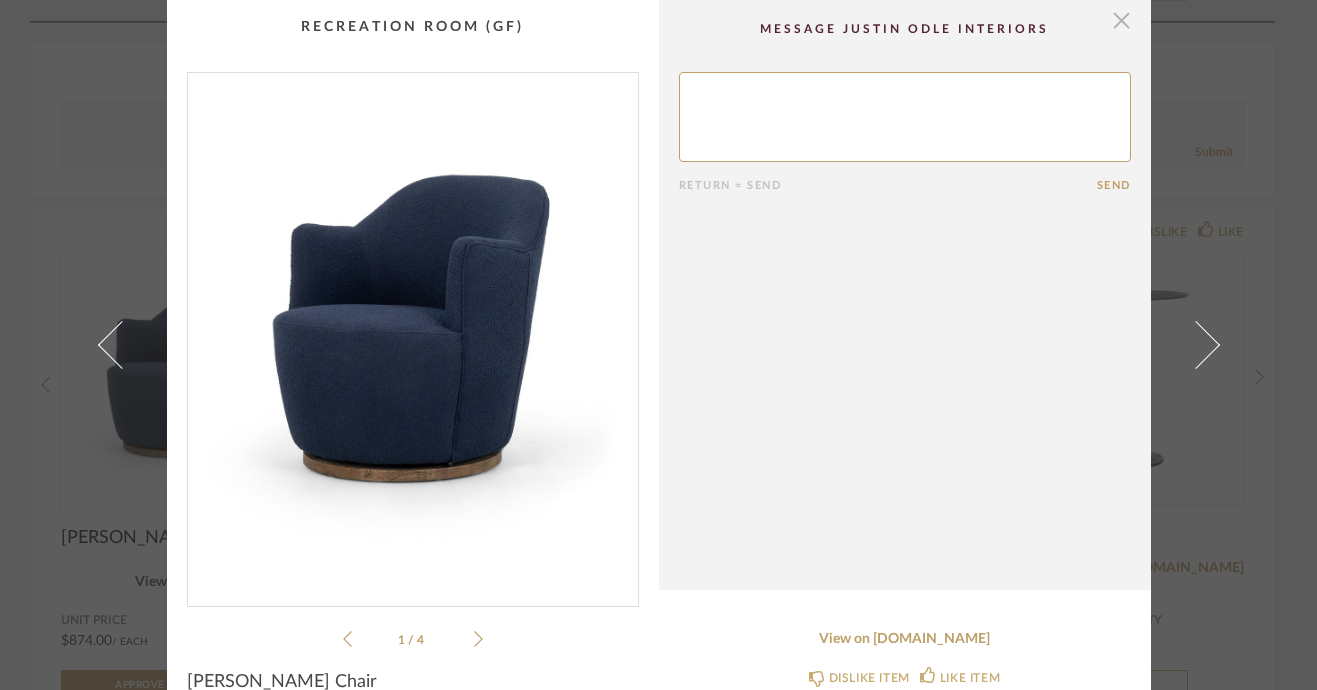 click at bounding box center [1122, 20] 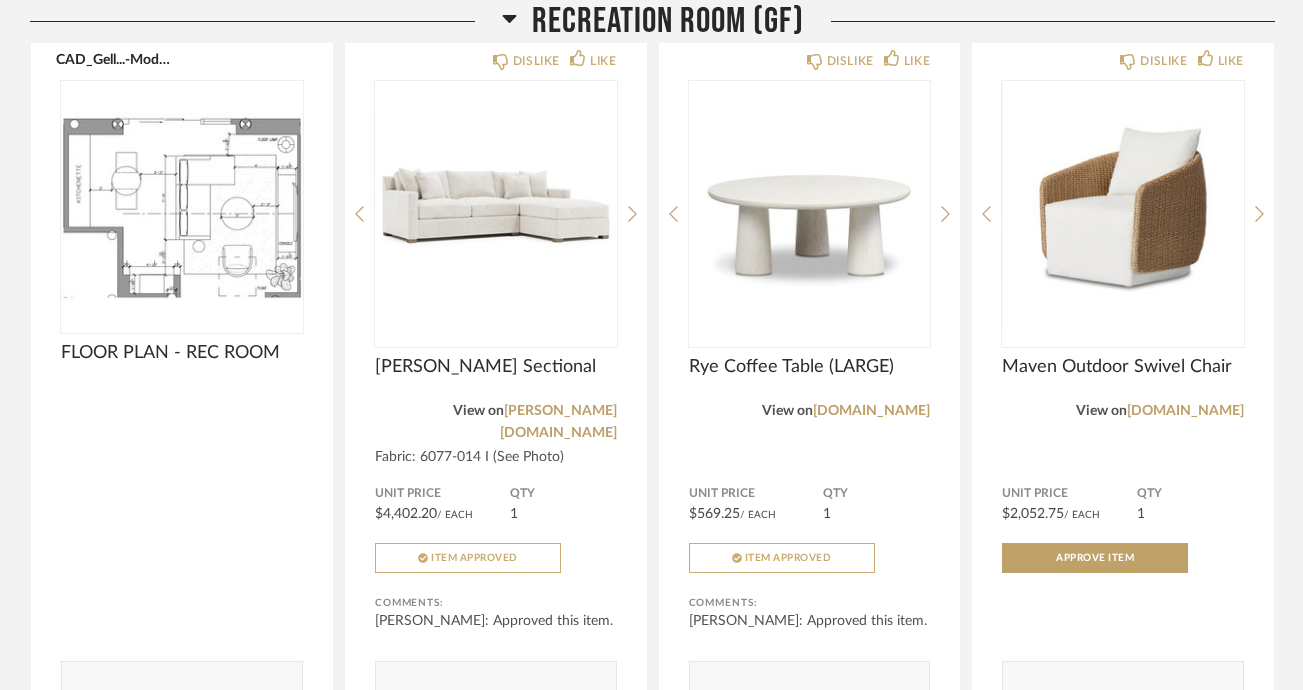 scroll, scrollTop: 1072, scrollLeft: 0, axis: vertical 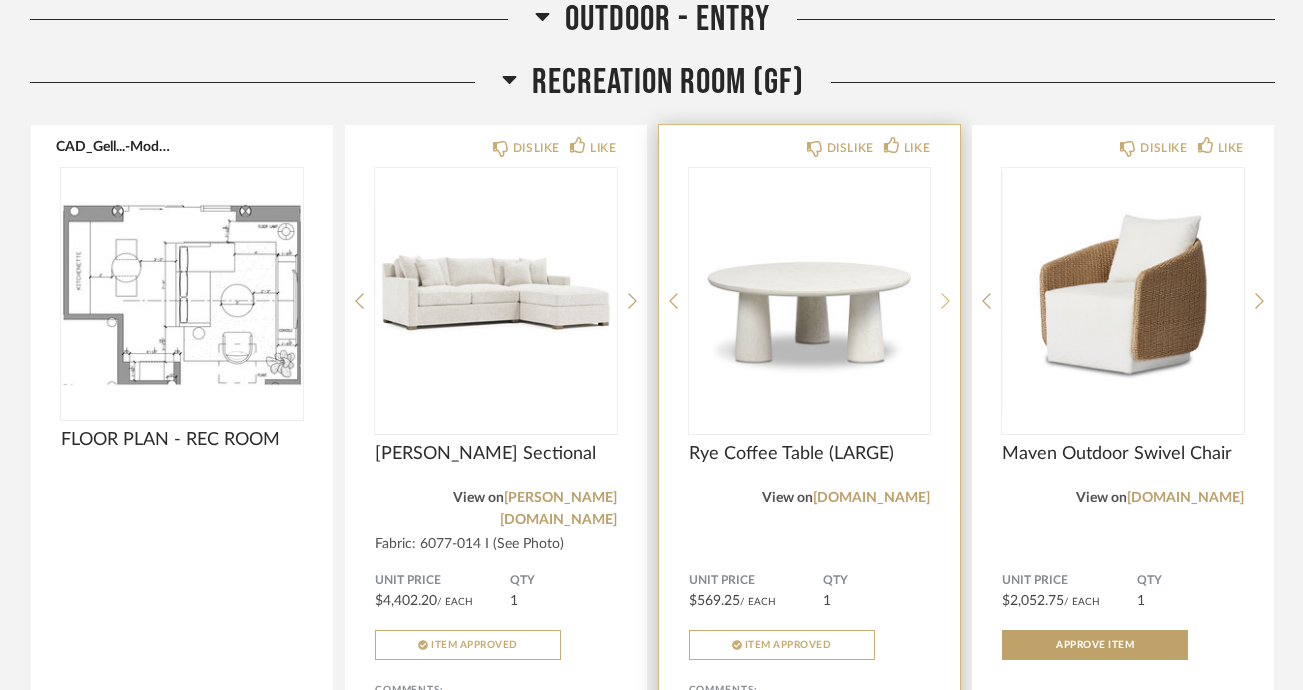 click 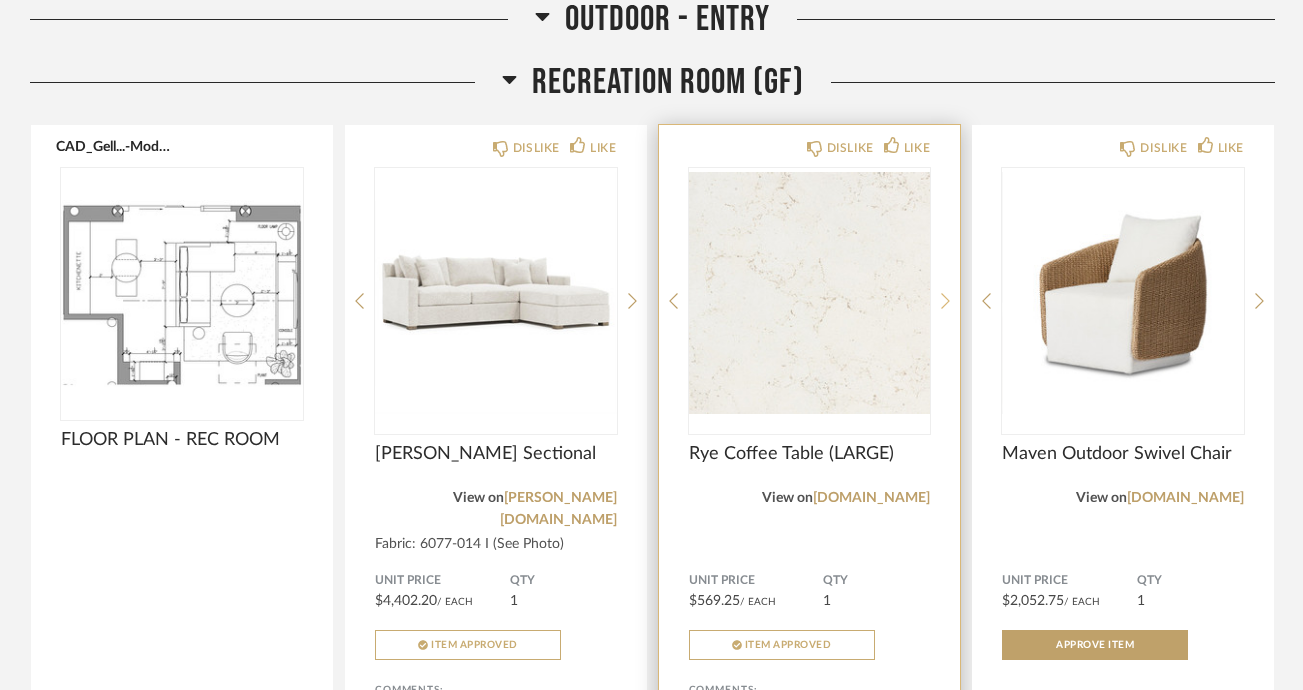 click 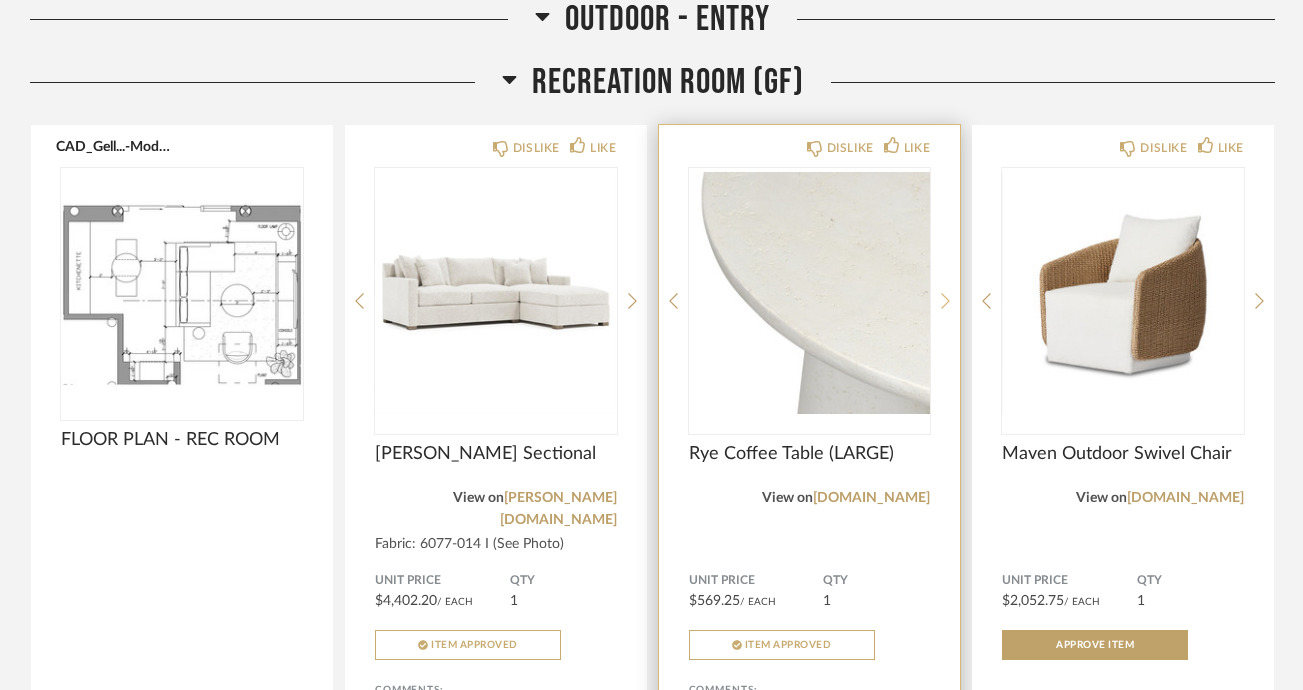 click 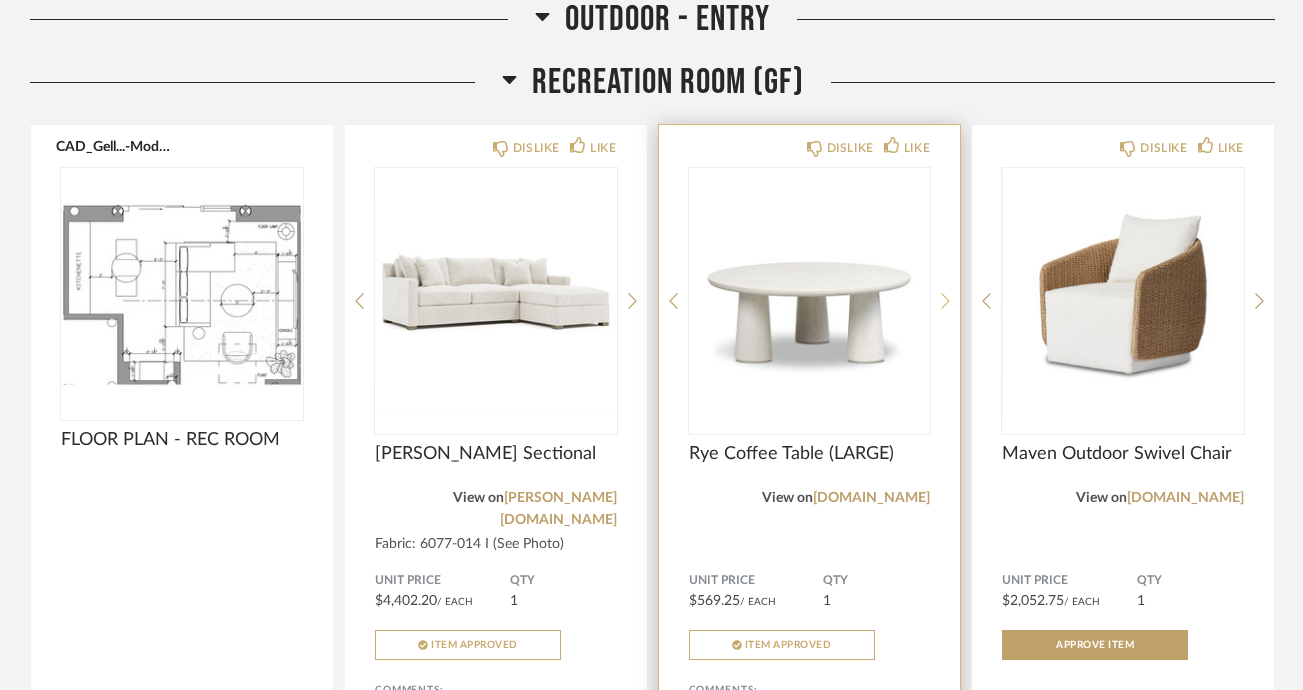 click 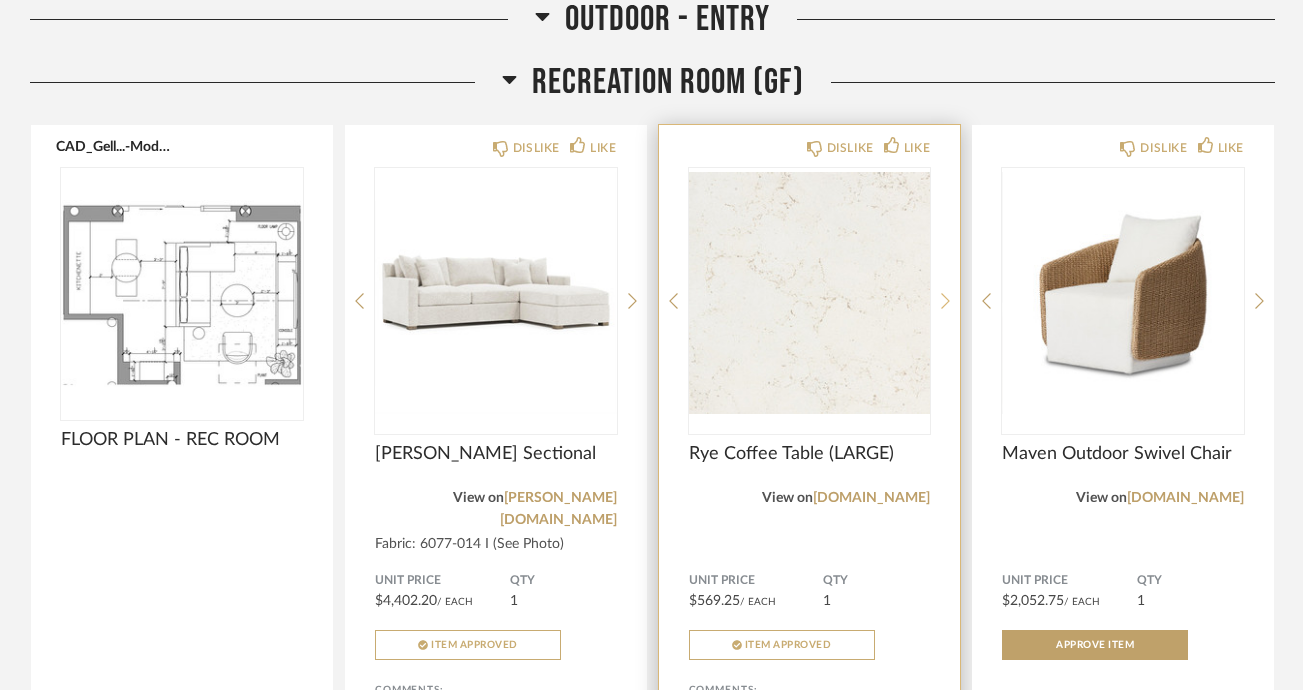 click 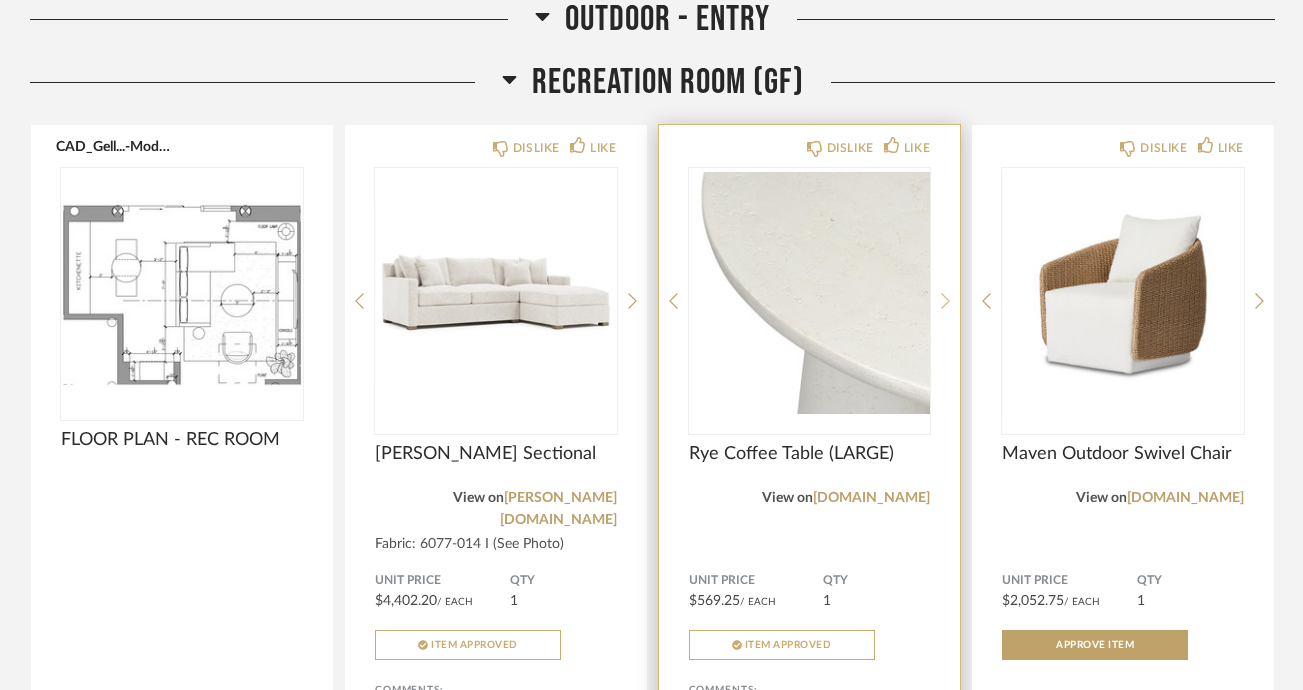 click 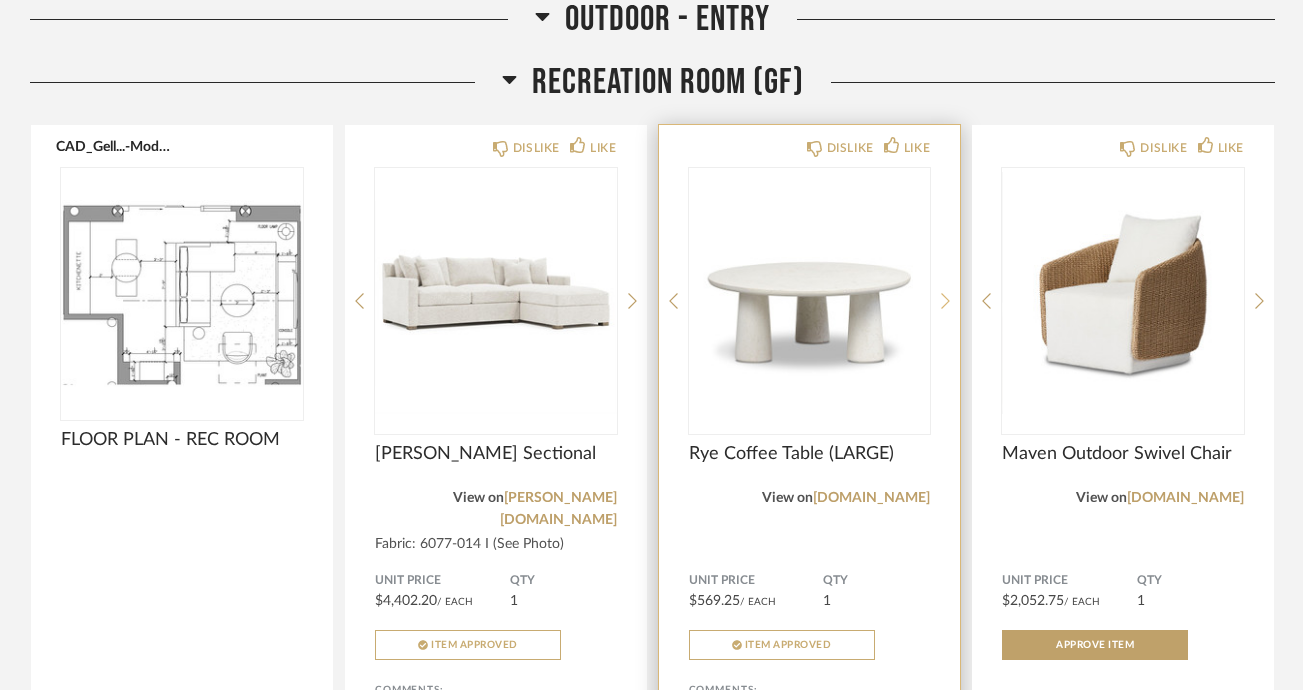 click 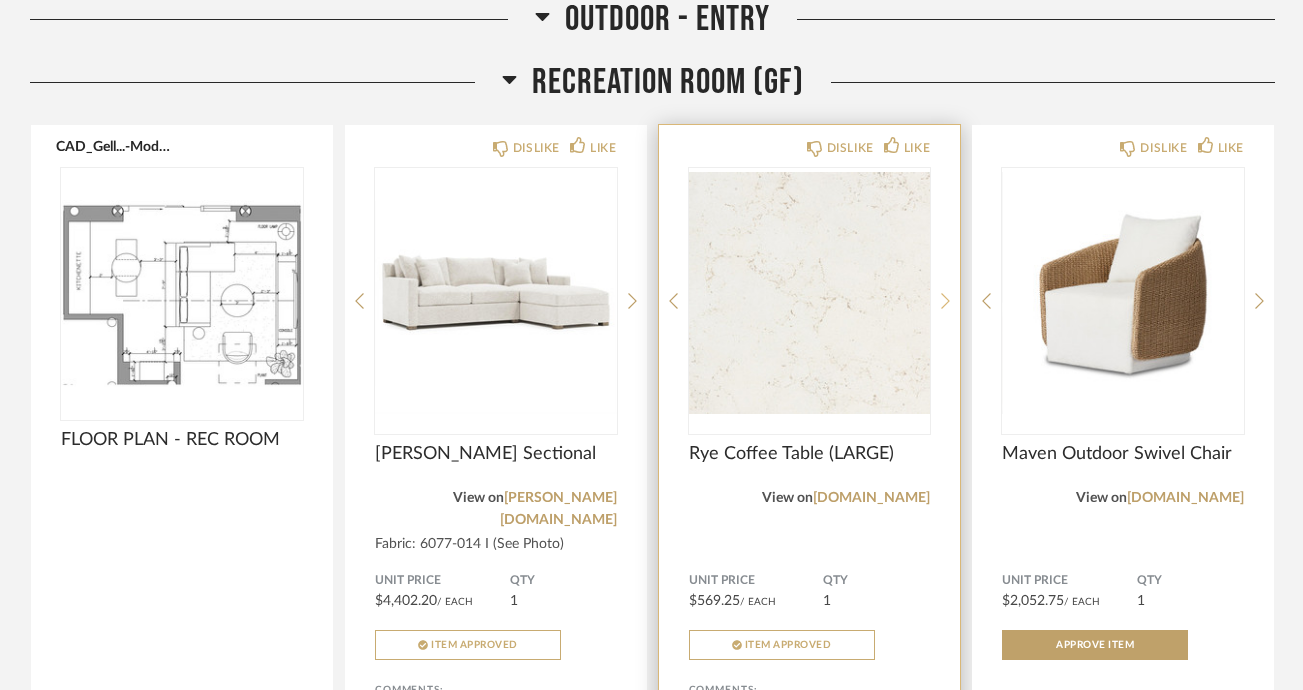 click 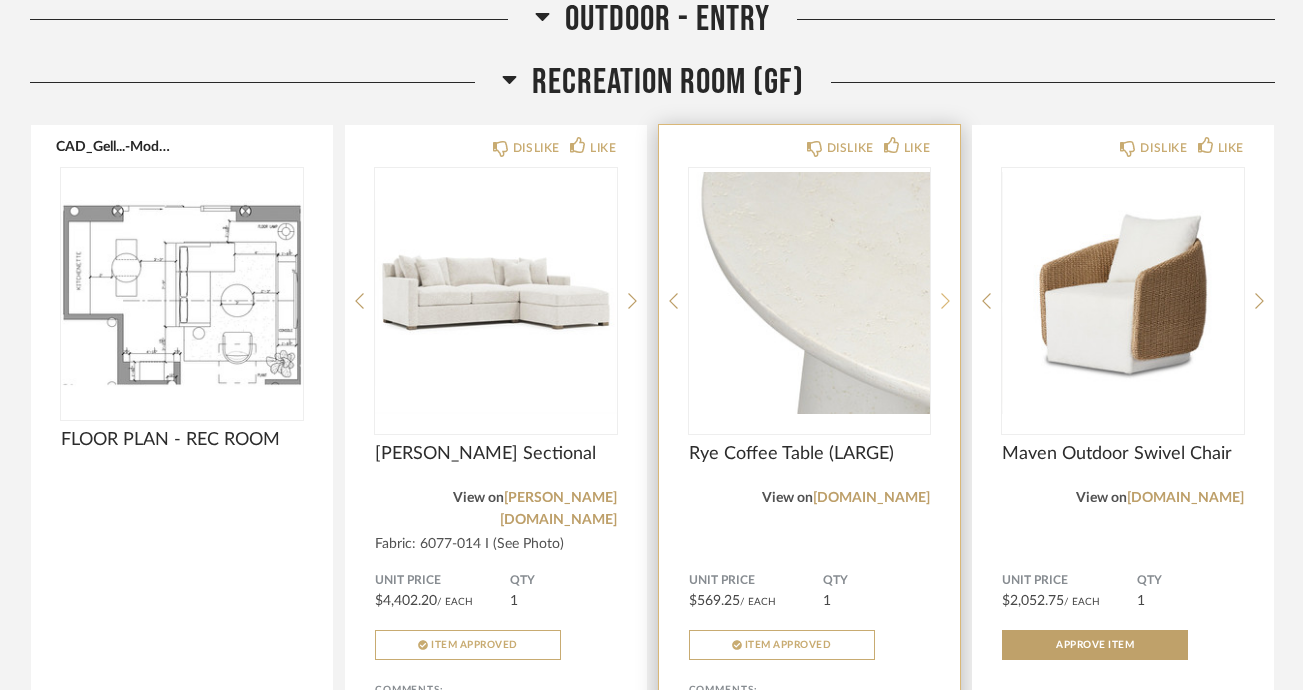 click 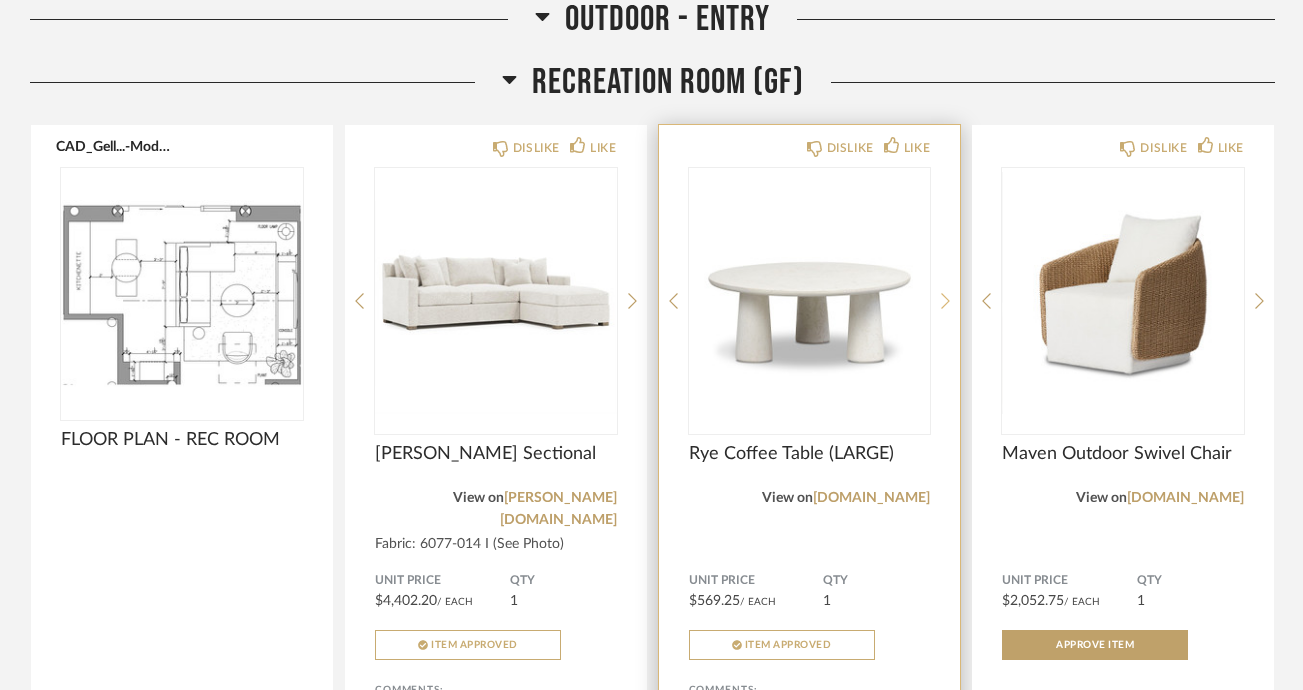 click 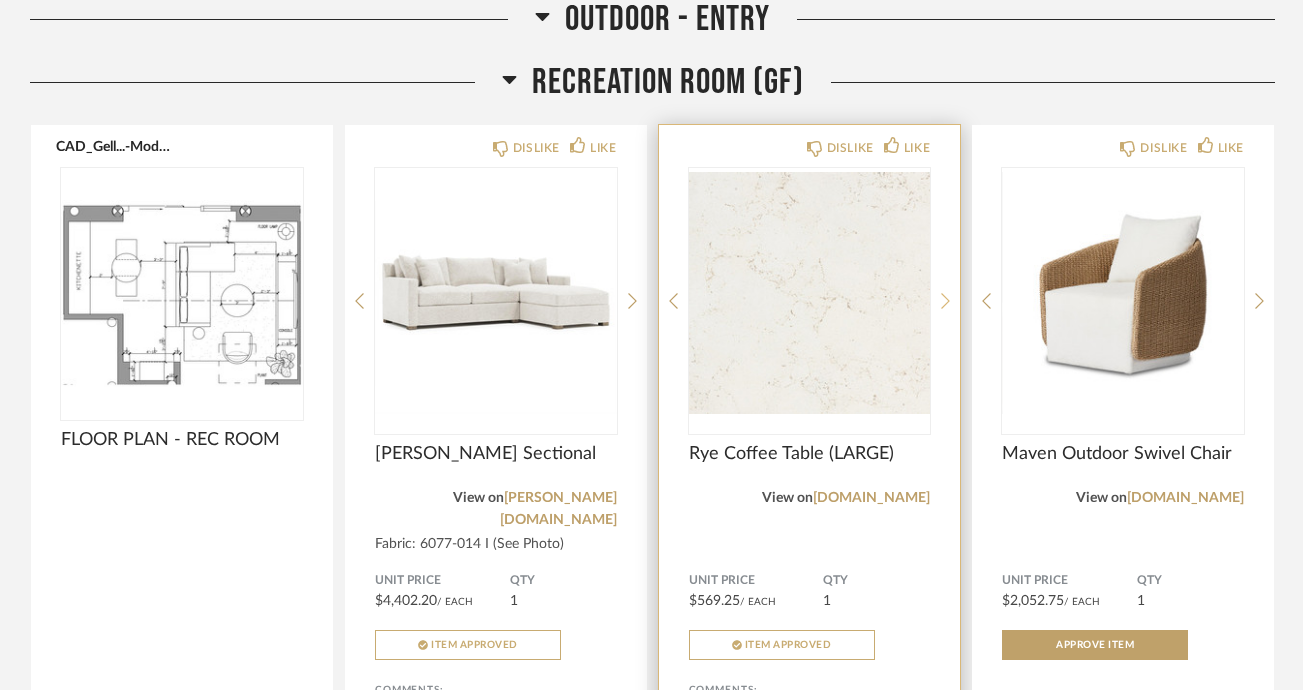 click 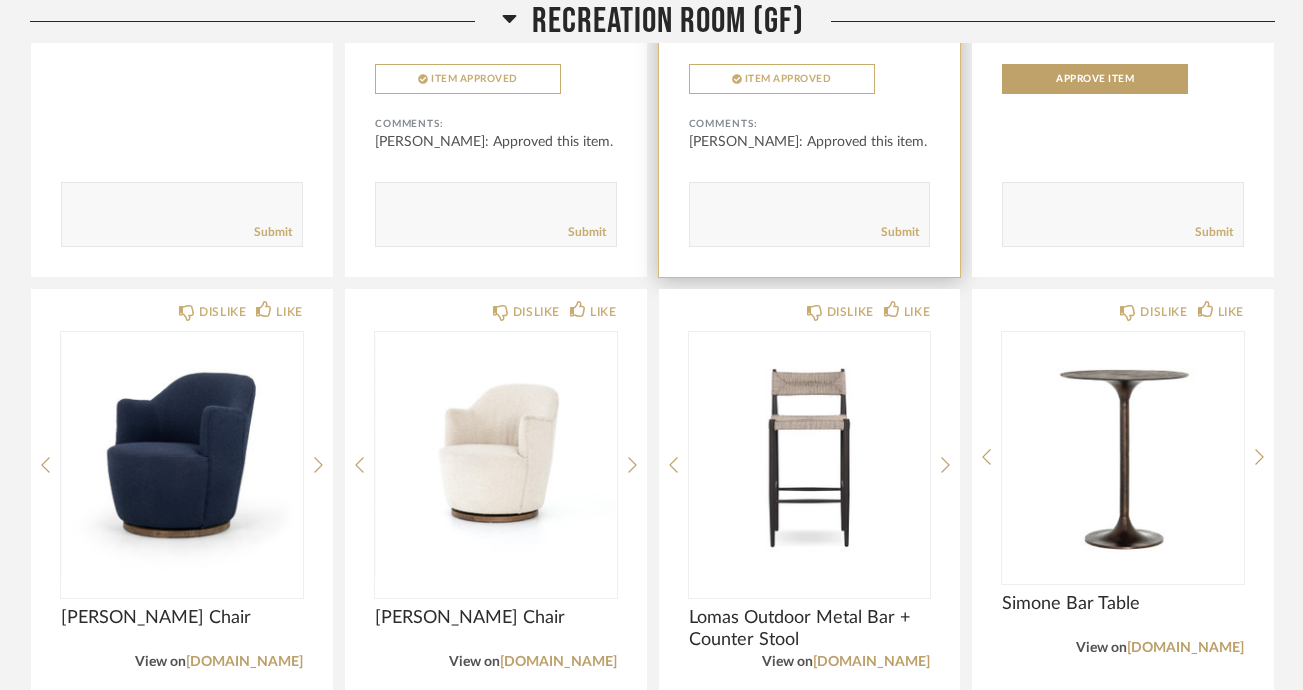 scroll, scrollTop: 1696, scrollLeft: 0, axis: vertical 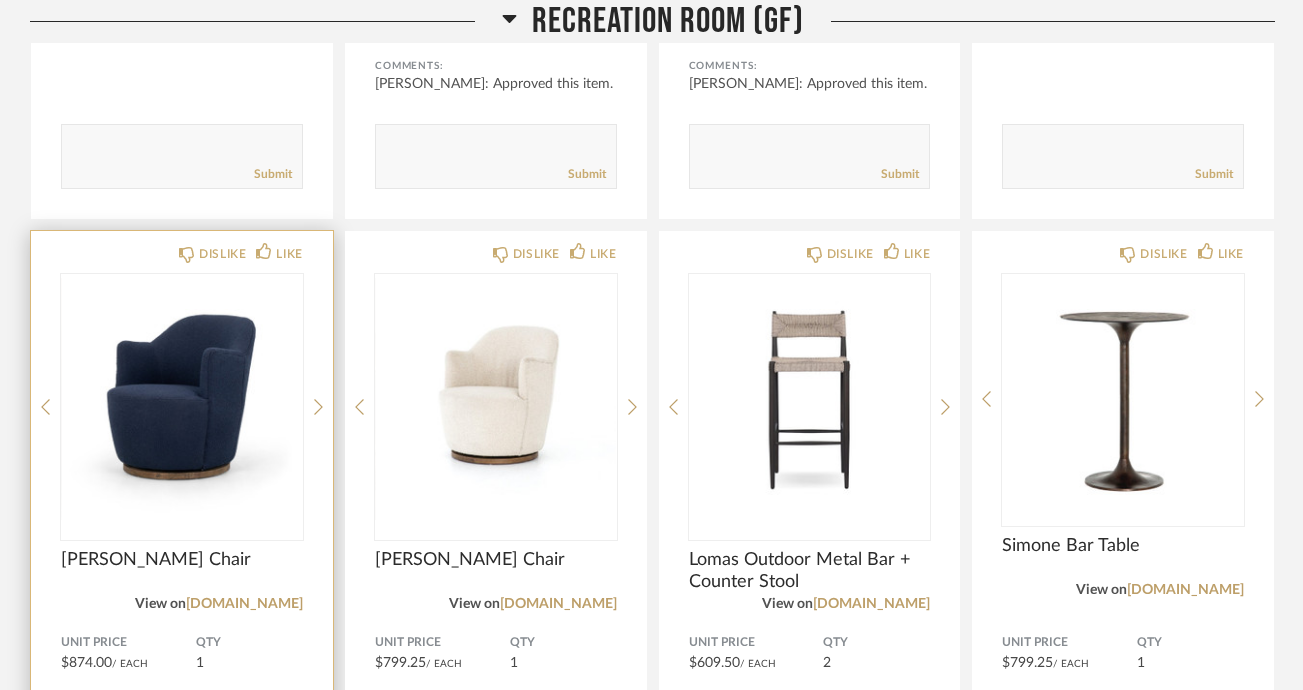 click at bounding box center (182, 399) 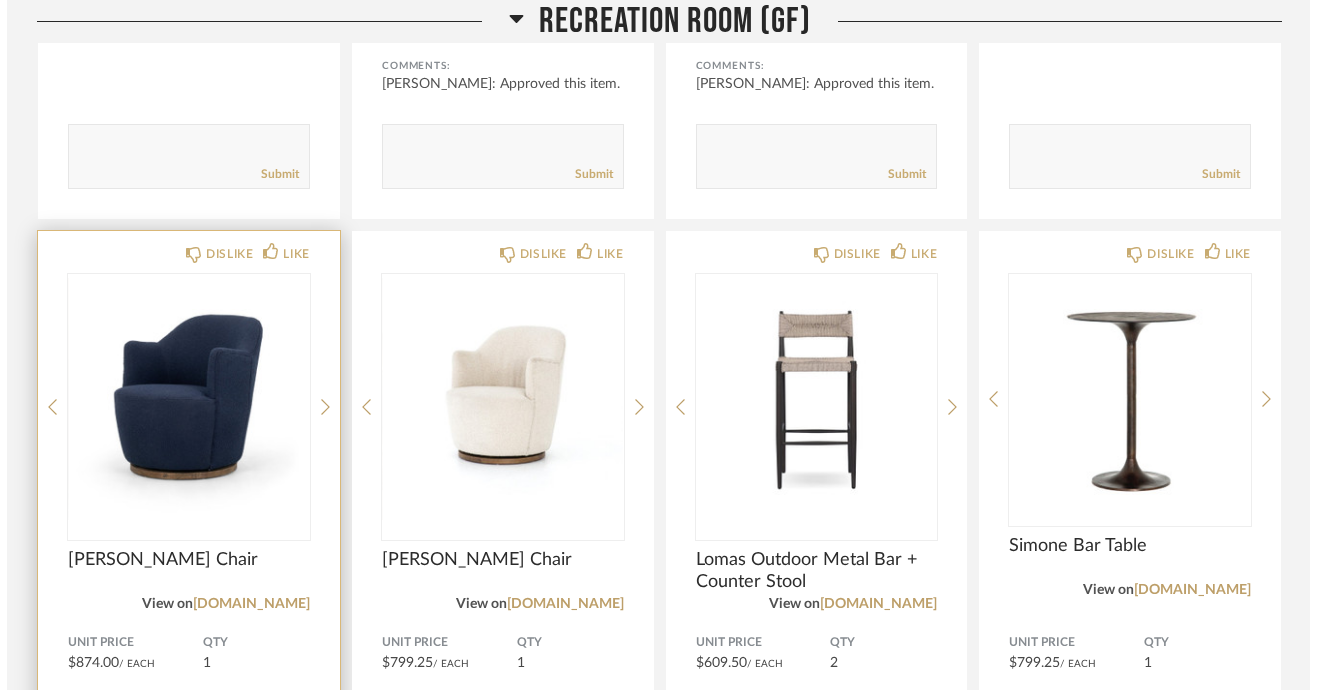 scroll, scrollTop: 0, scrollLeft: 0, axis: both 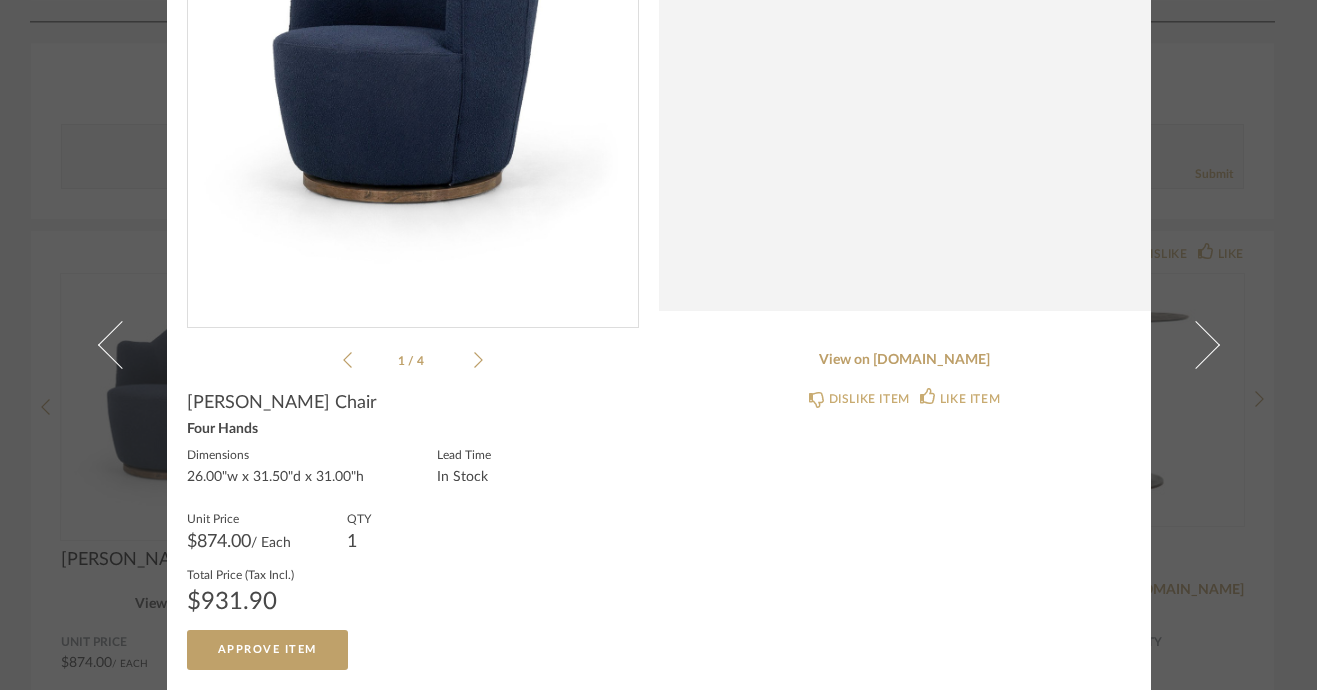 click 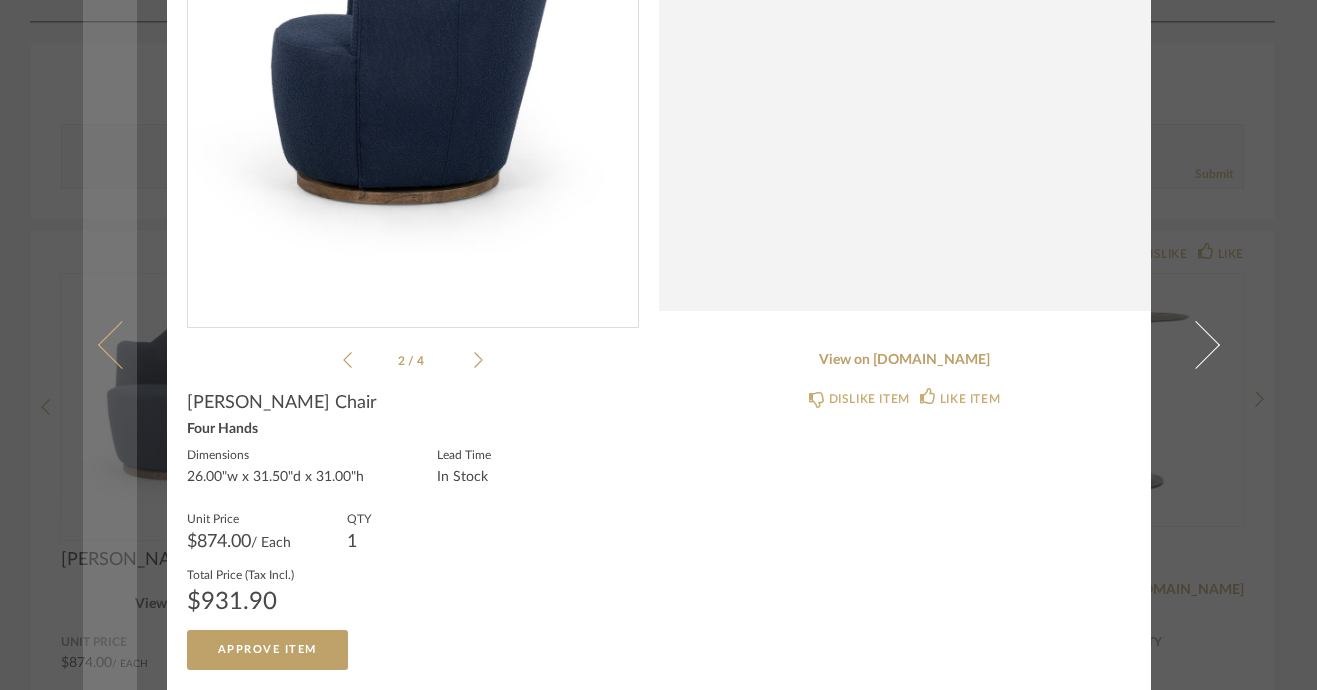 click at bounding box center [110, 345] 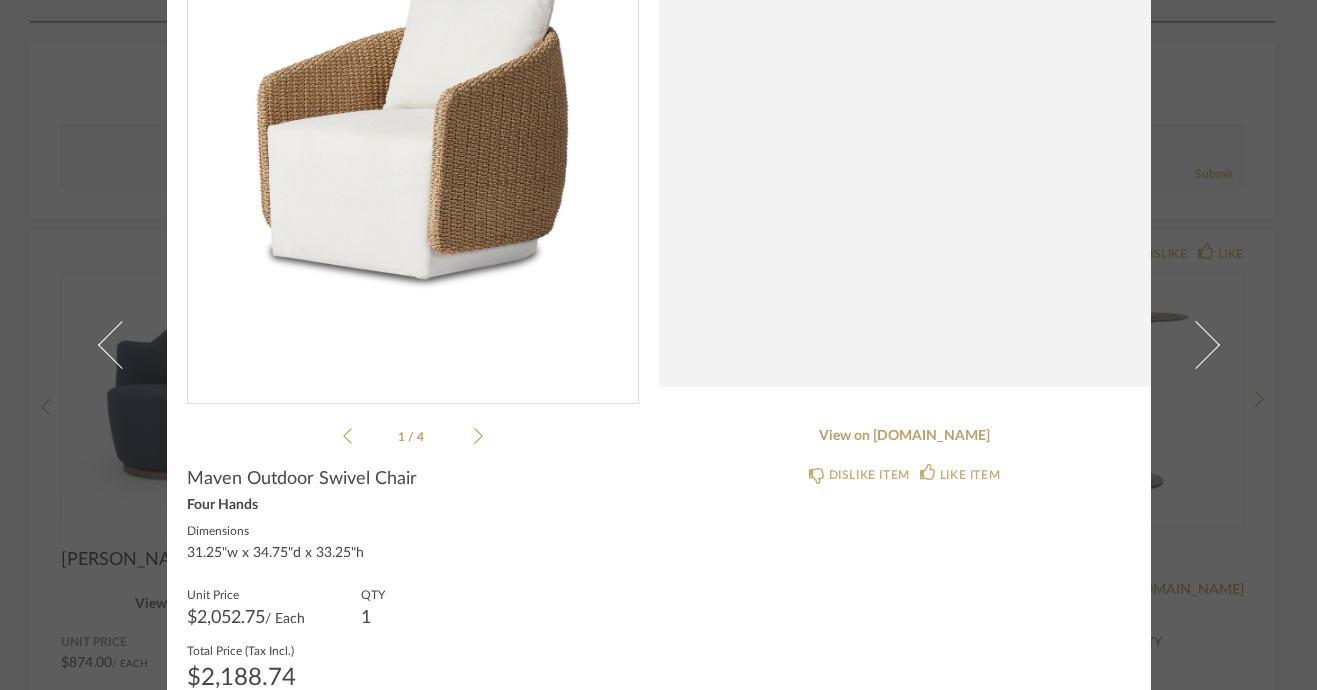 scroll, scrollTop: 279, scrollLeft: 0, axis: vertical 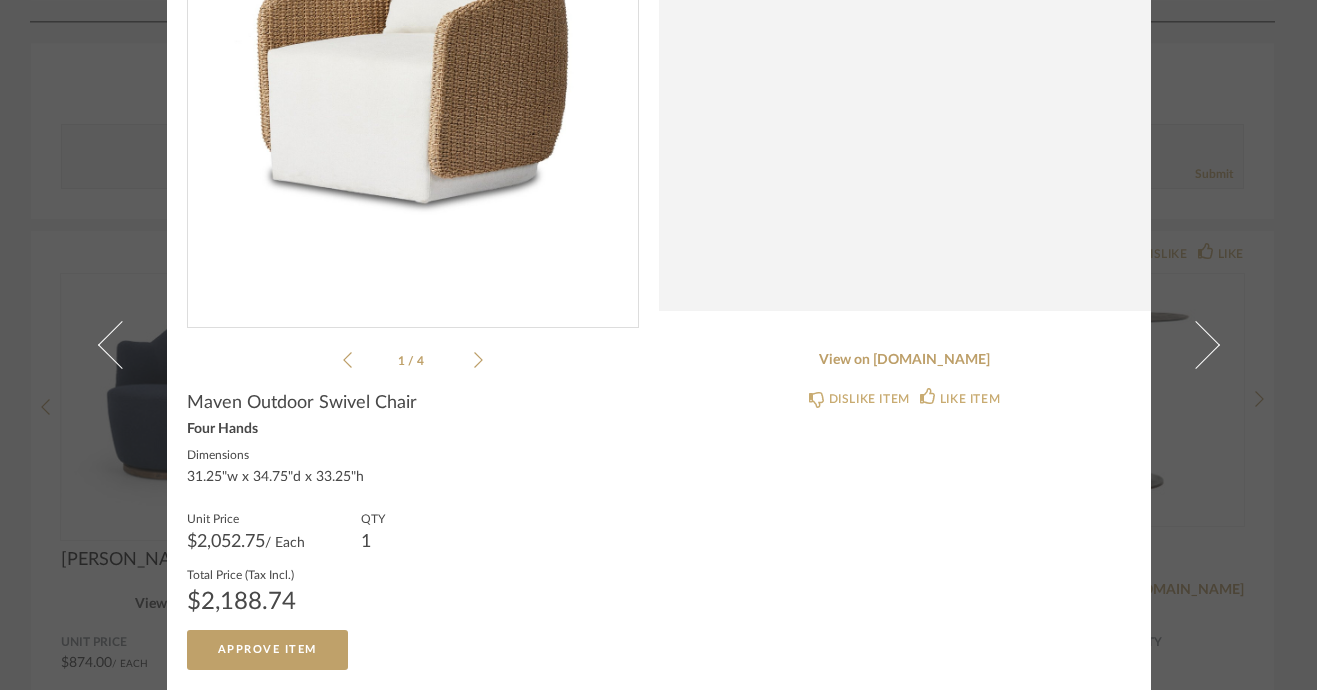 click on "1 / 4" 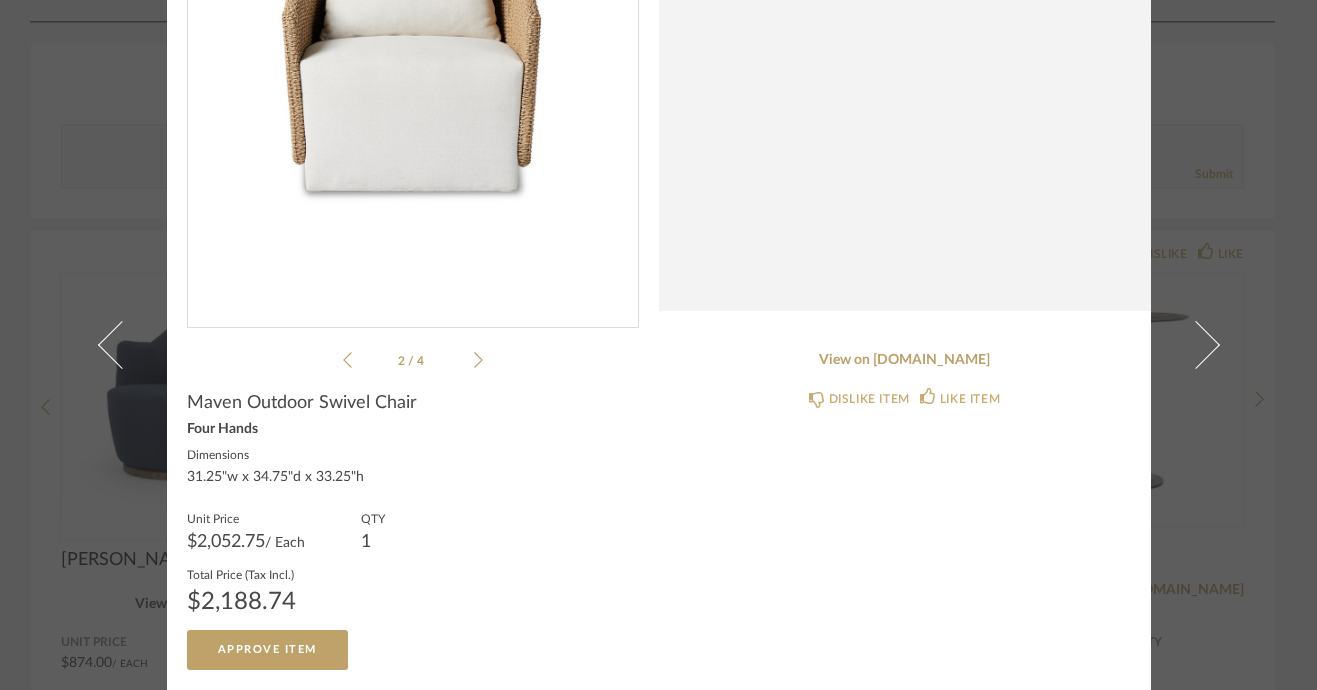 click 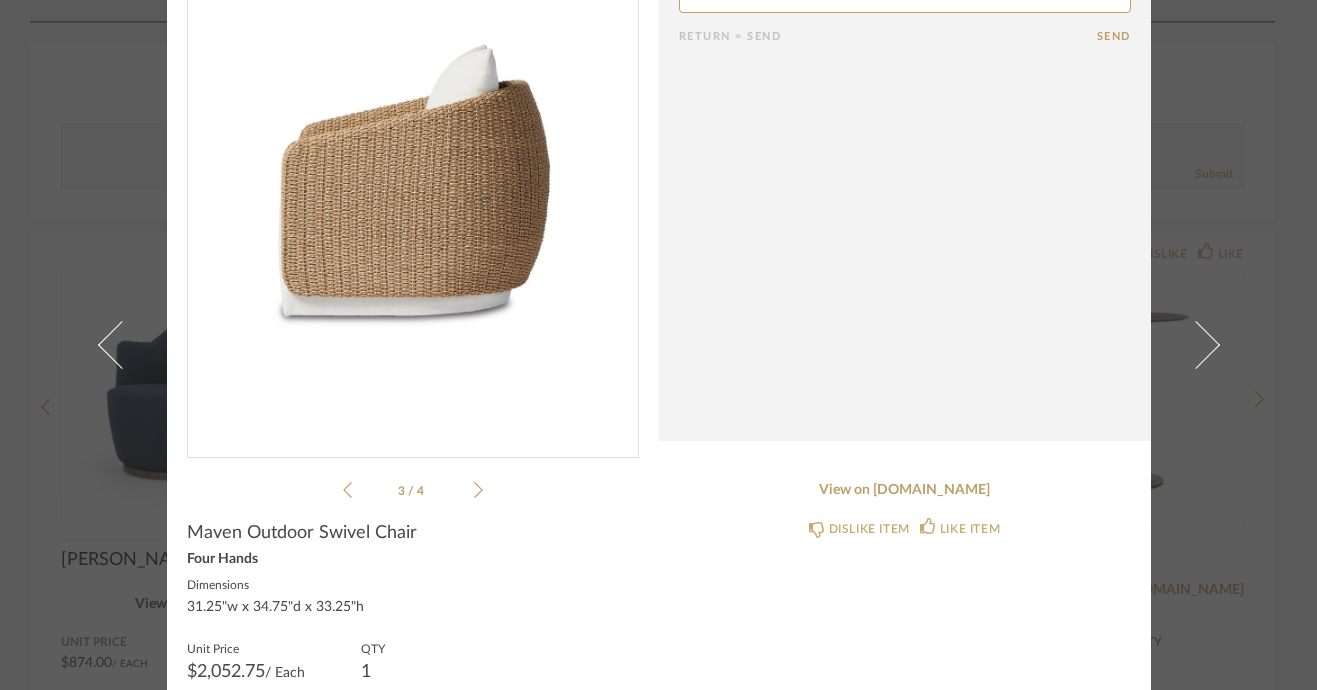 scroll, scrollTop: 143, scrollLeft: 0, axis: vertical 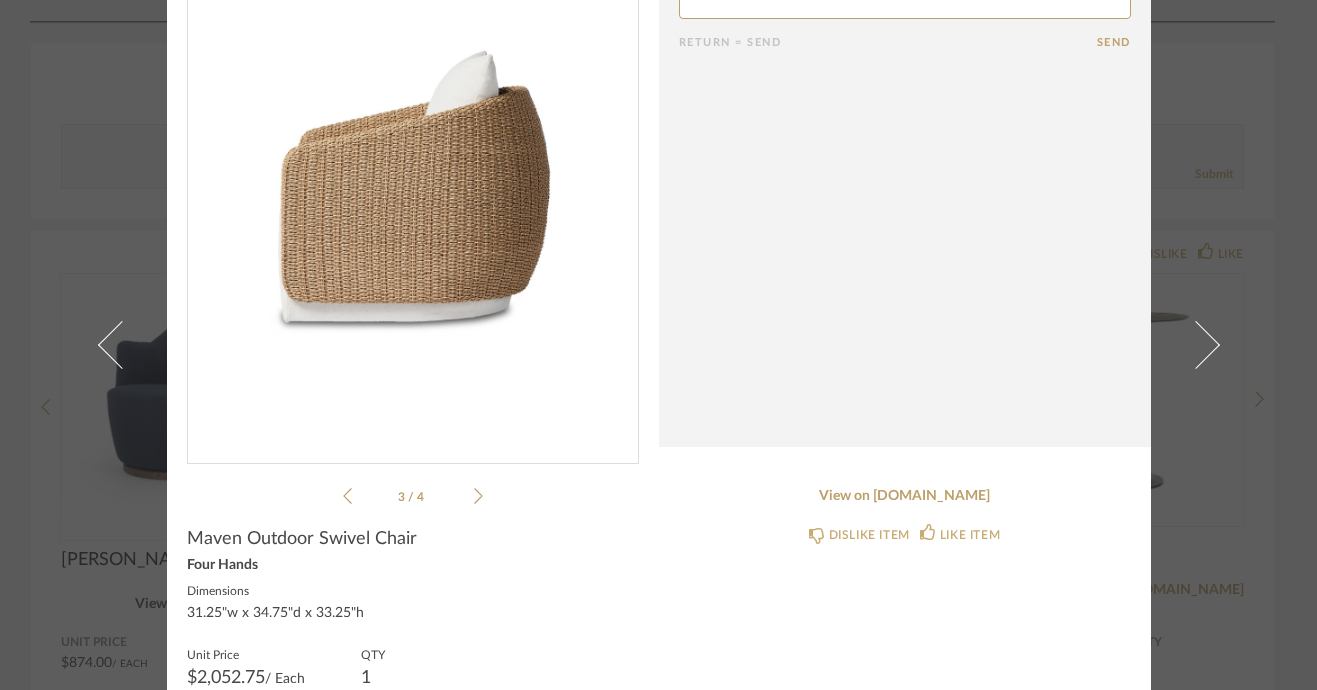 click 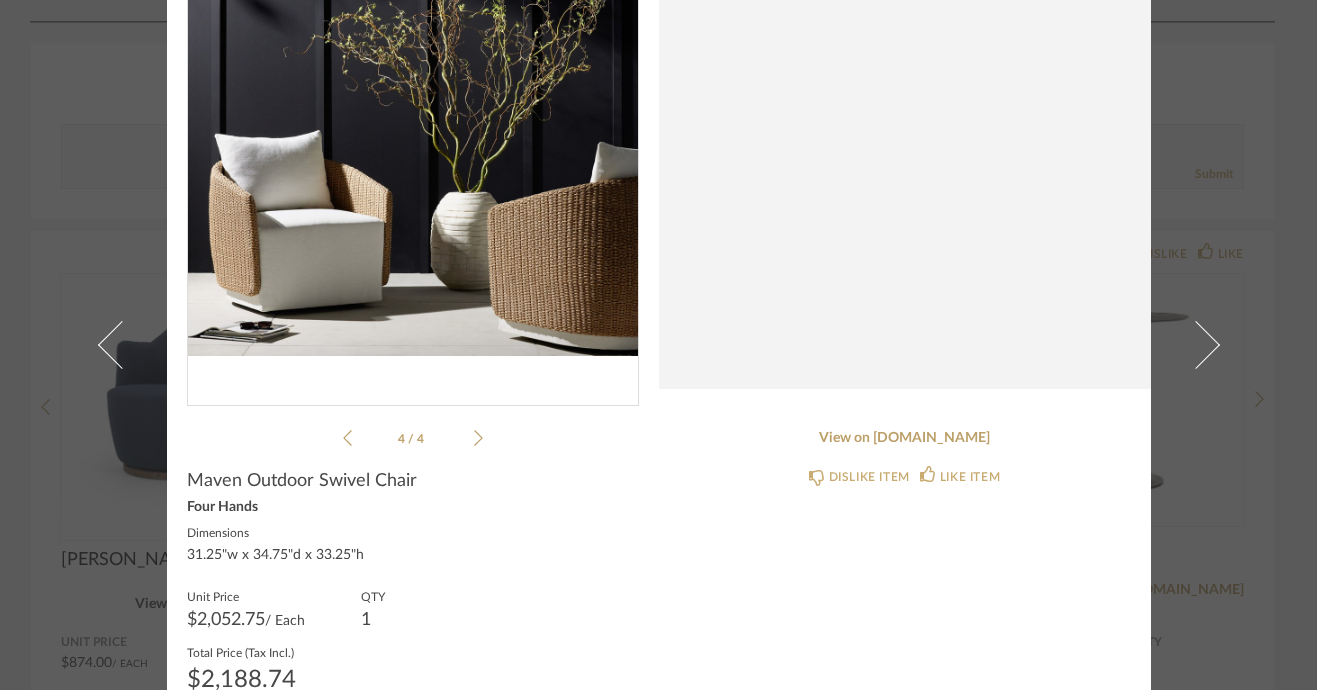 scroll, scrollTop: 0, scrollLeft: 0, axis: both 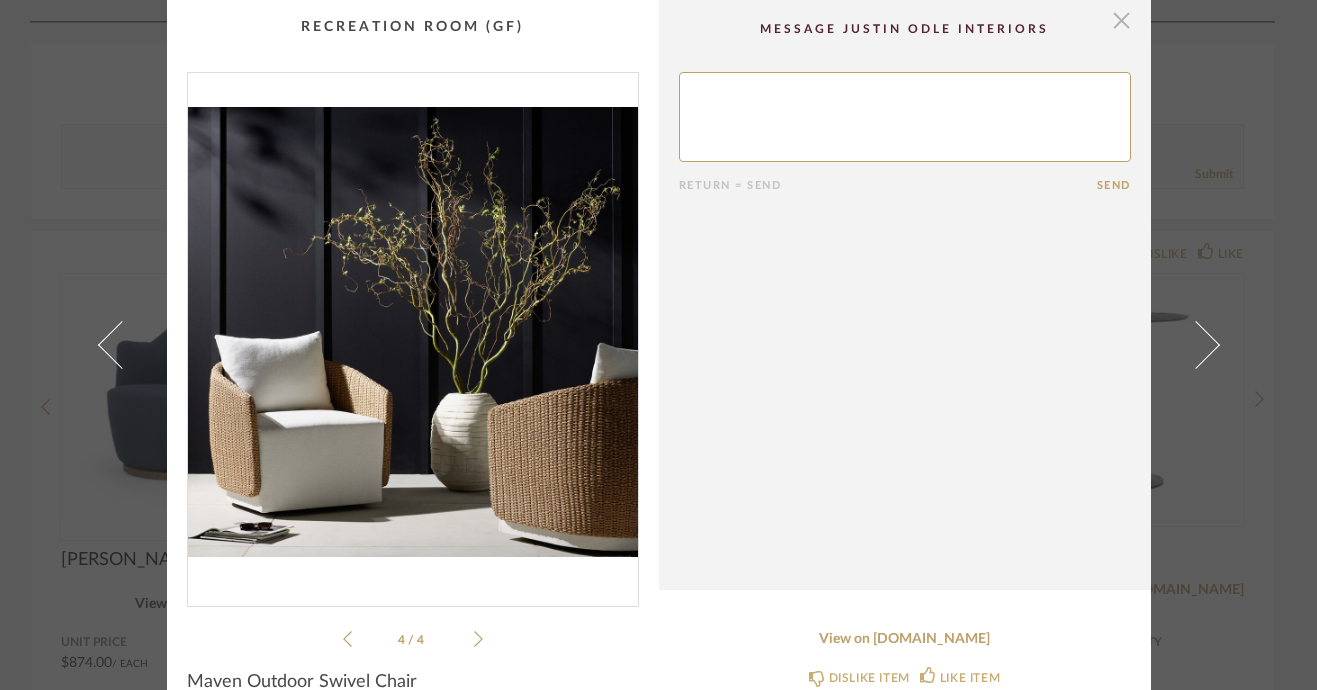 click at bounding box center [1122, 20] 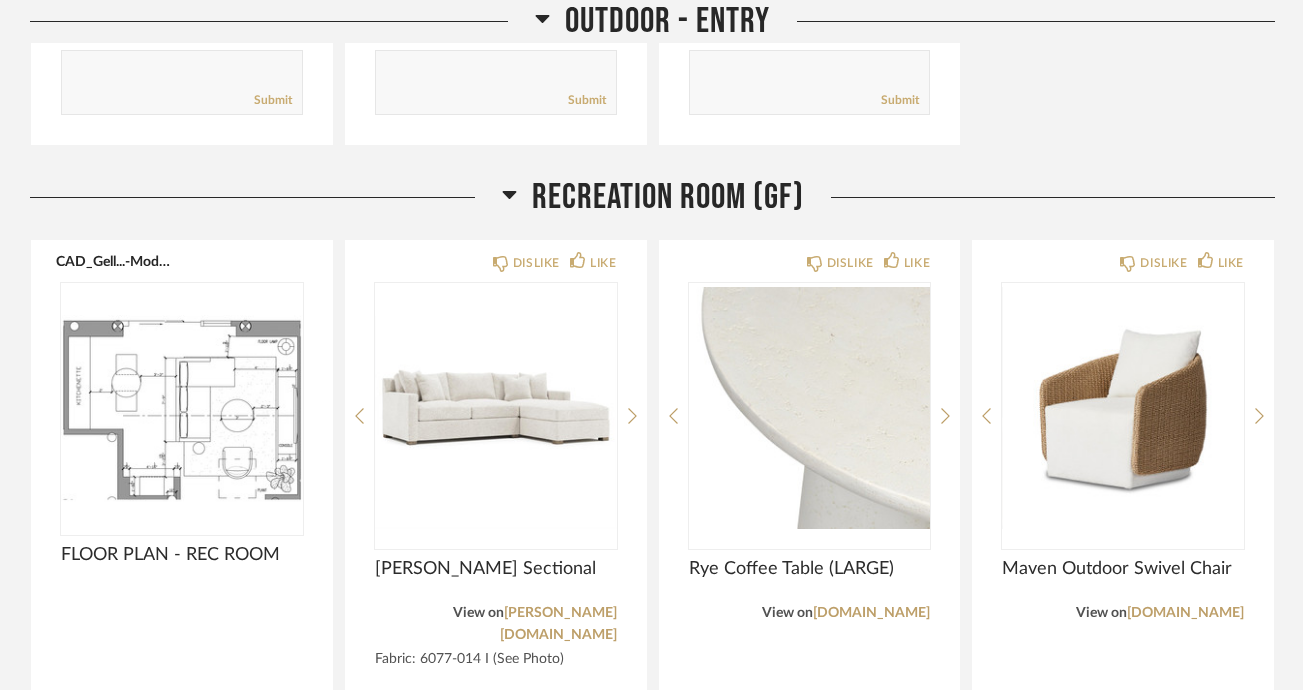 scroll, scrollTop: 1099, scrollLeft: 0, axis: vertical 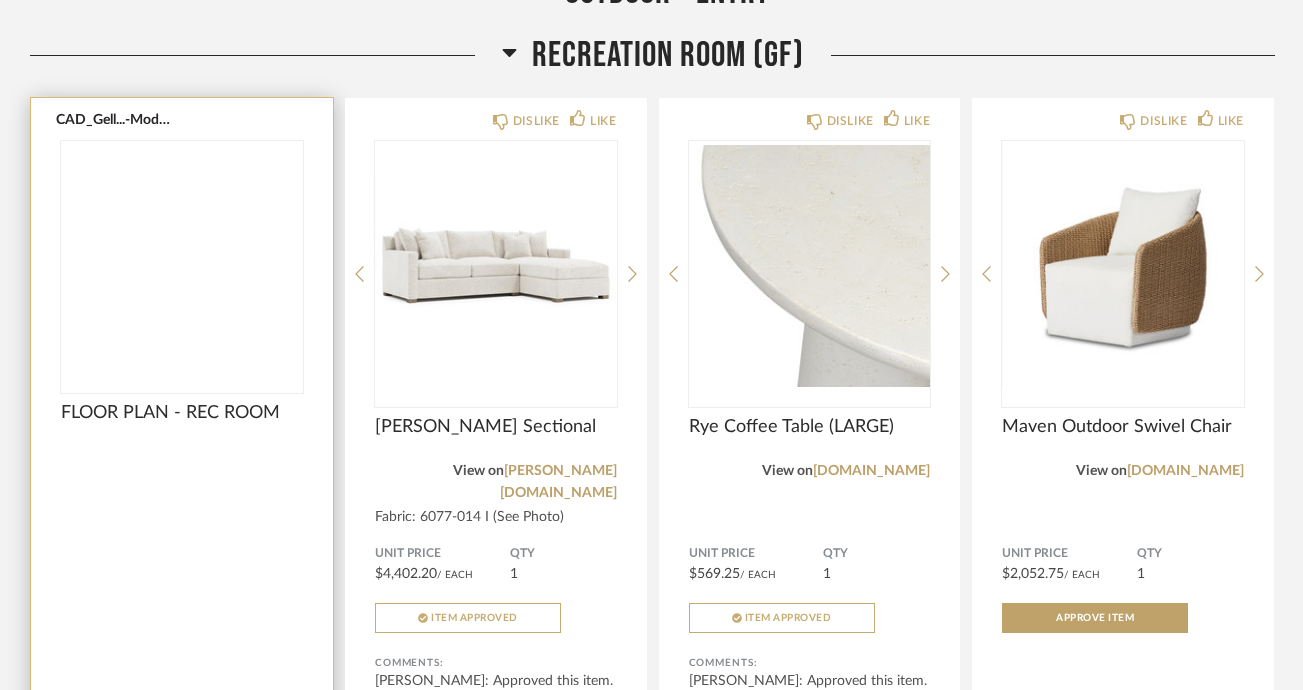 click 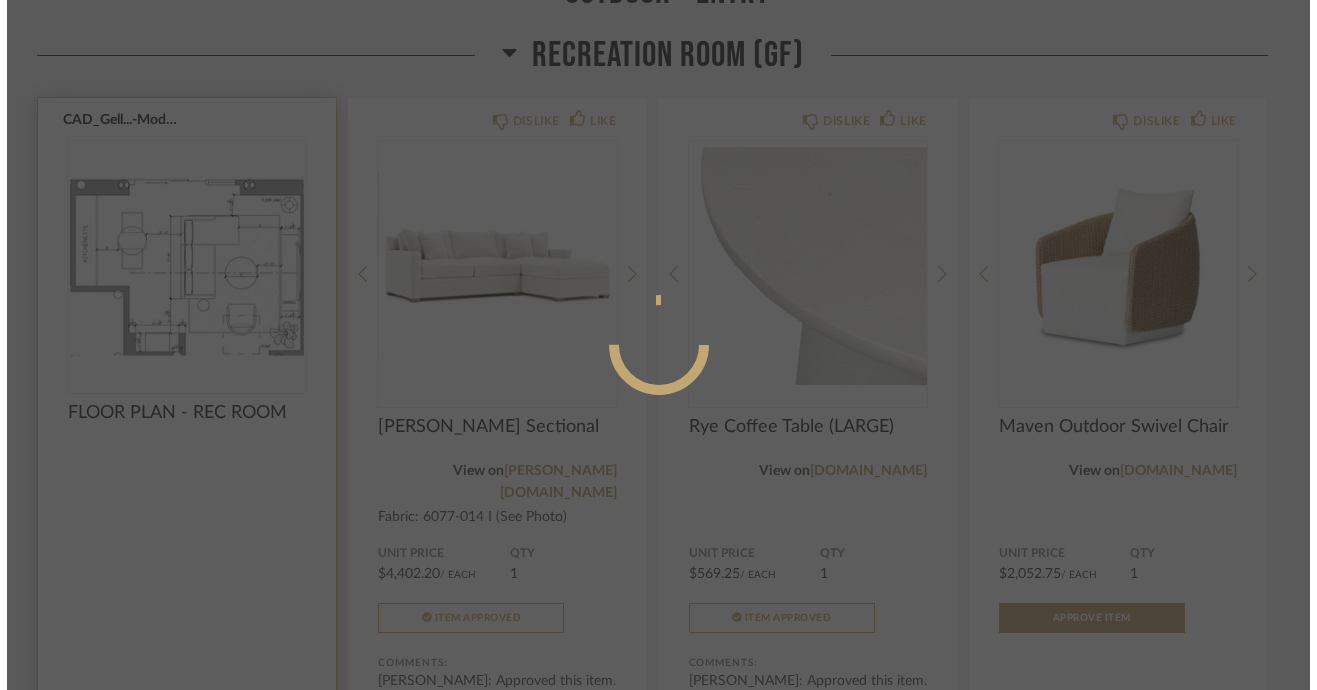 scroll, scrollTop: 0, scrollLeft: 0, axis: both 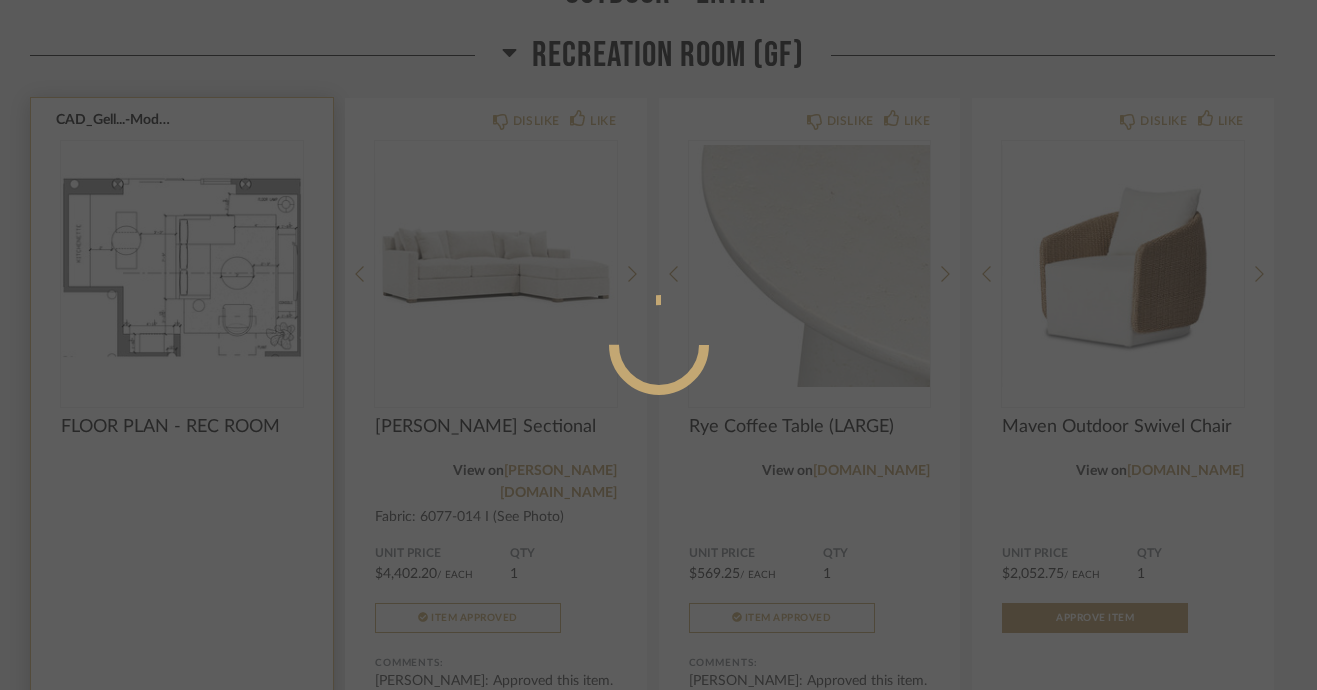 click at bounding box center (658, 345) 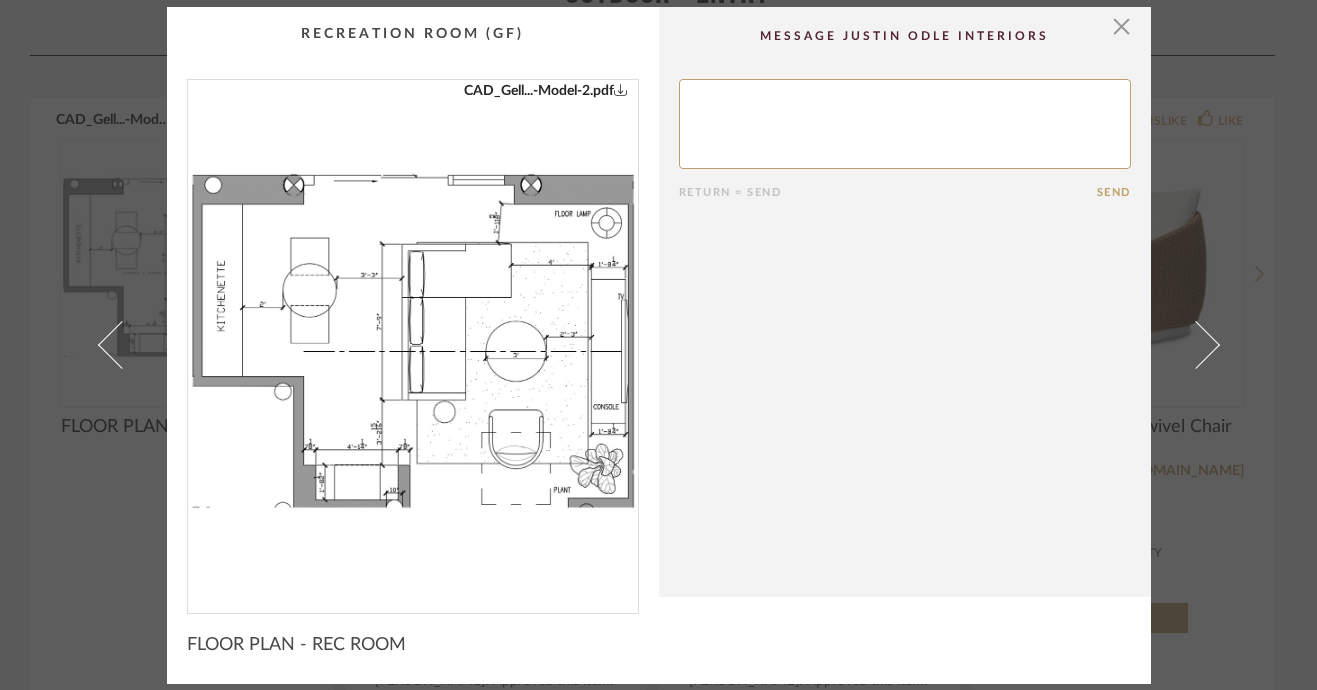 click at bounding box center (413, 338) 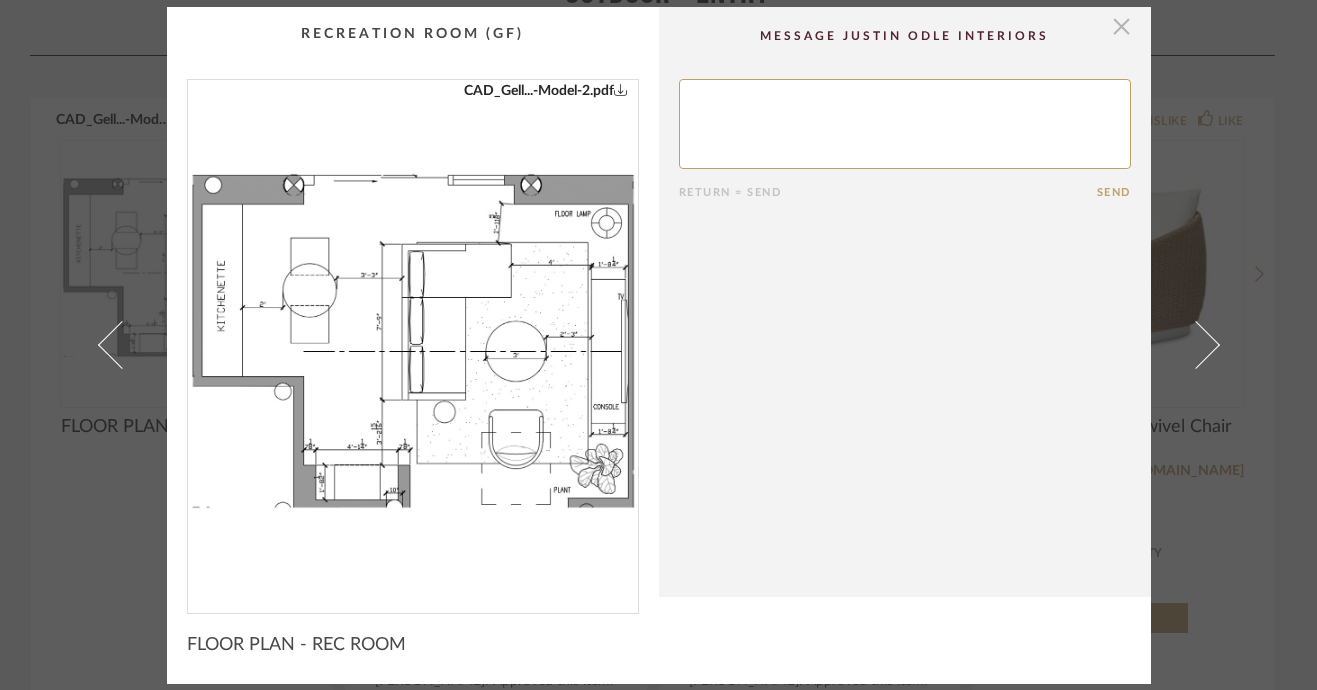 click at bounding box center (1122, 27) 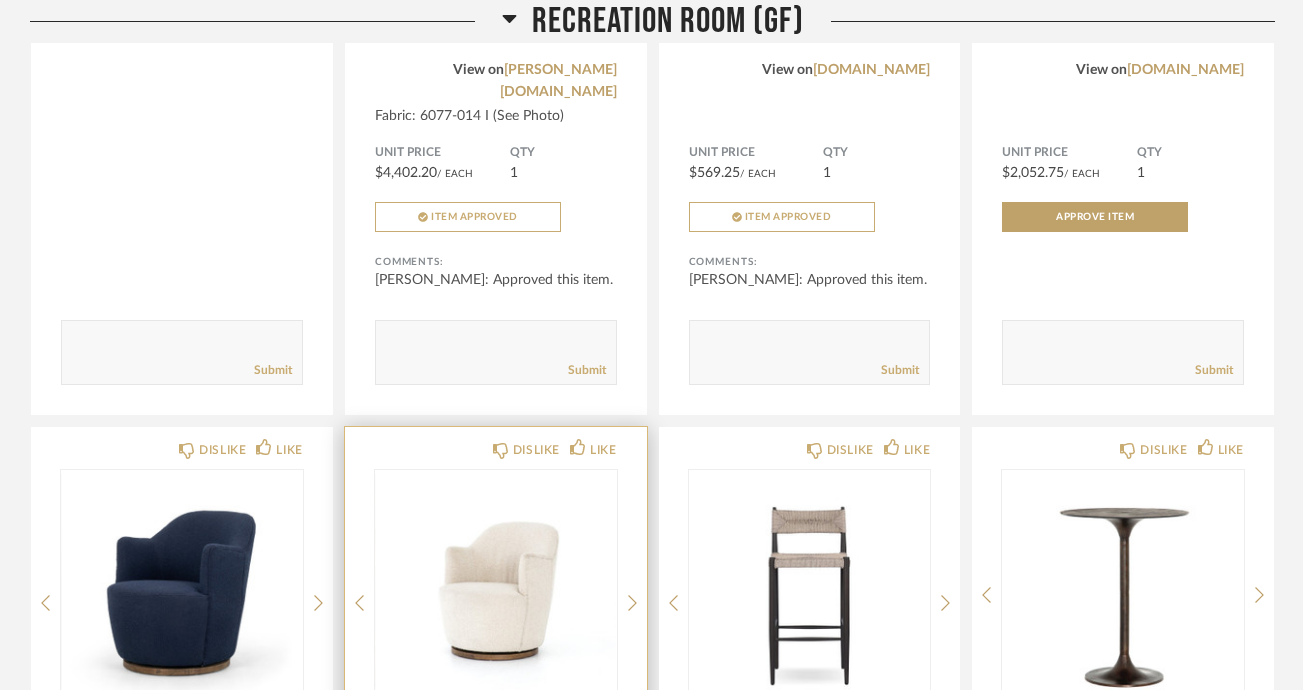 scroll, scrollTop: 975, scrollLeft: 0, axis: vertical 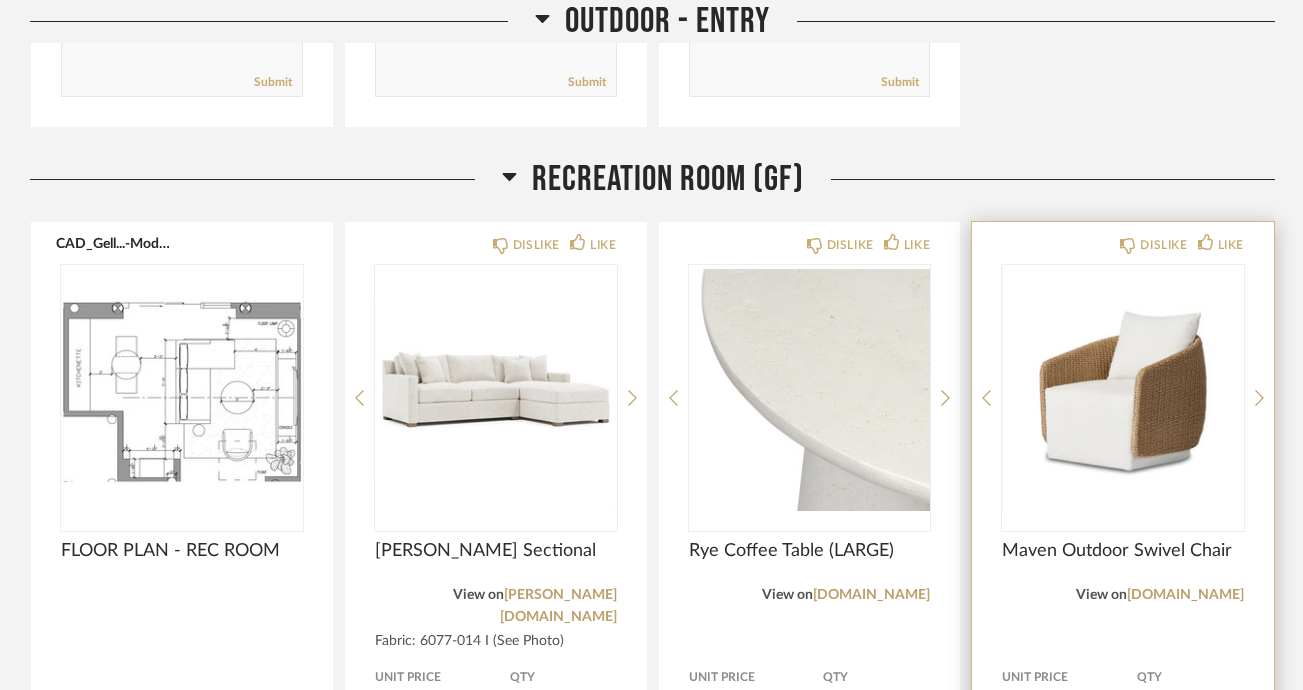 click on "Maven Outdoor Swivel Chair" 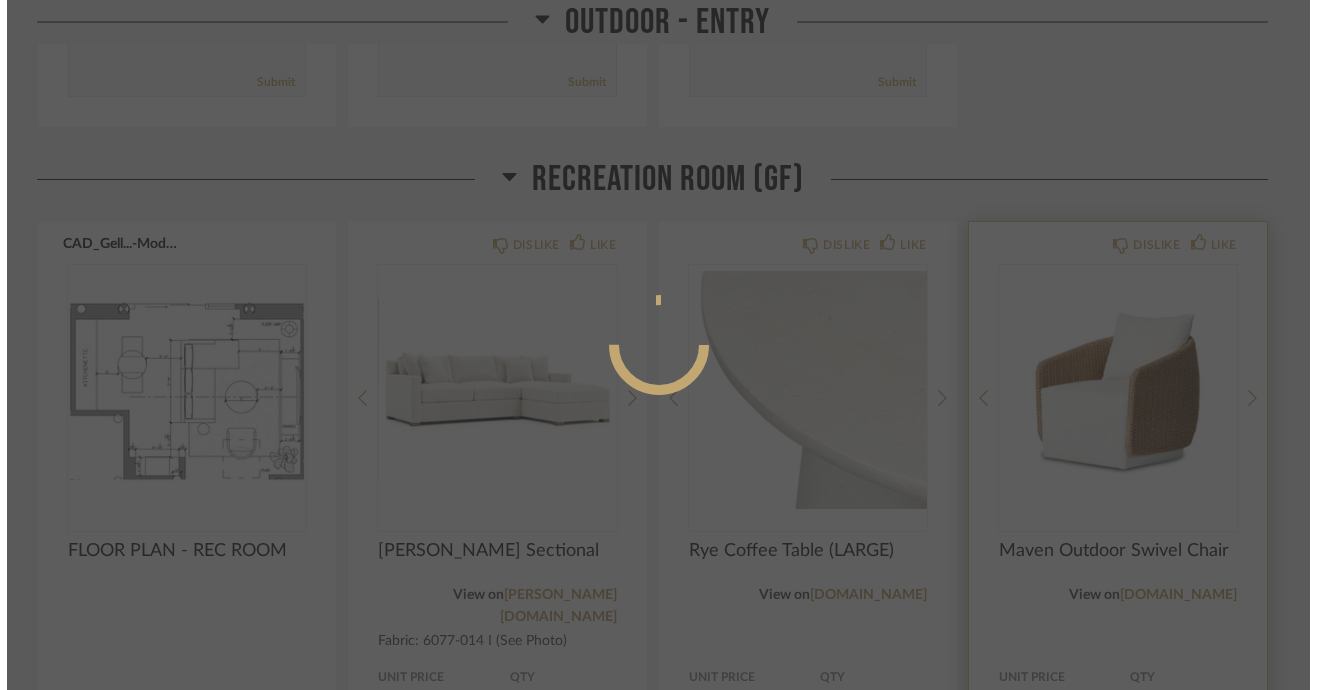 scroll, scrollTop: 0, scrollLeft: 0, axis: both 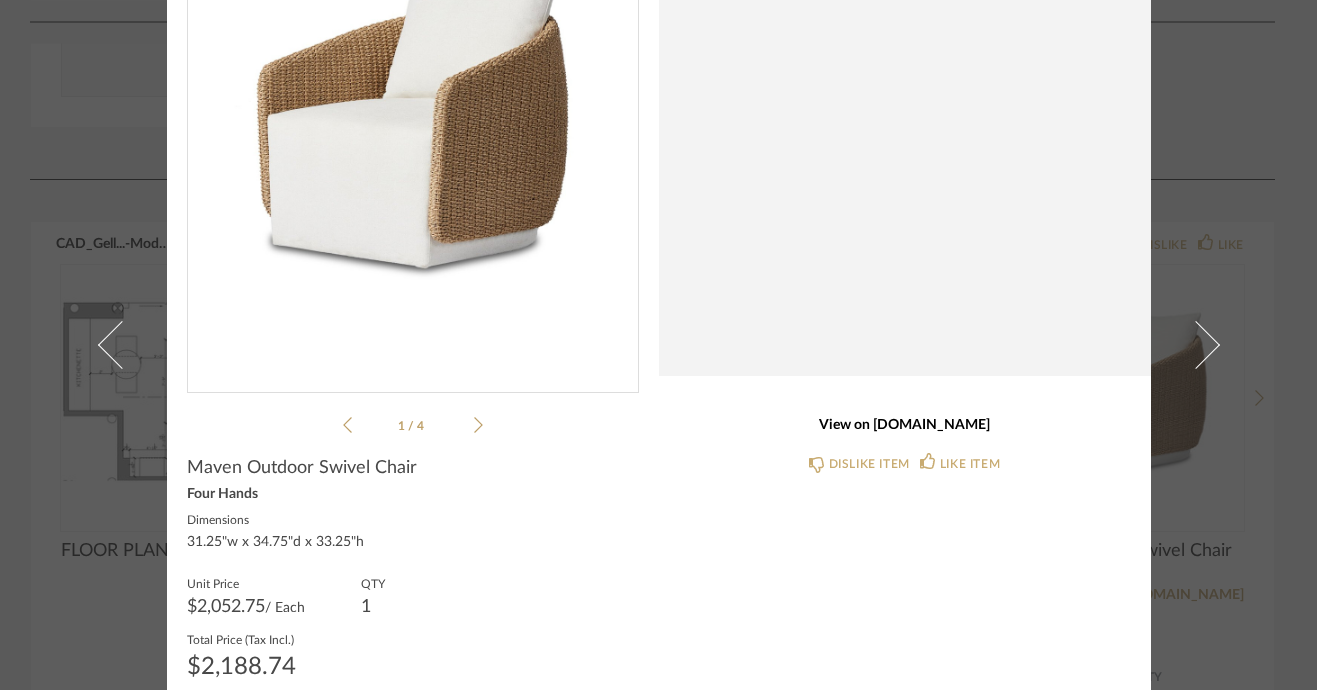 click on "View on [DOMAIN_NAME]" at bounding box center (905, 425) 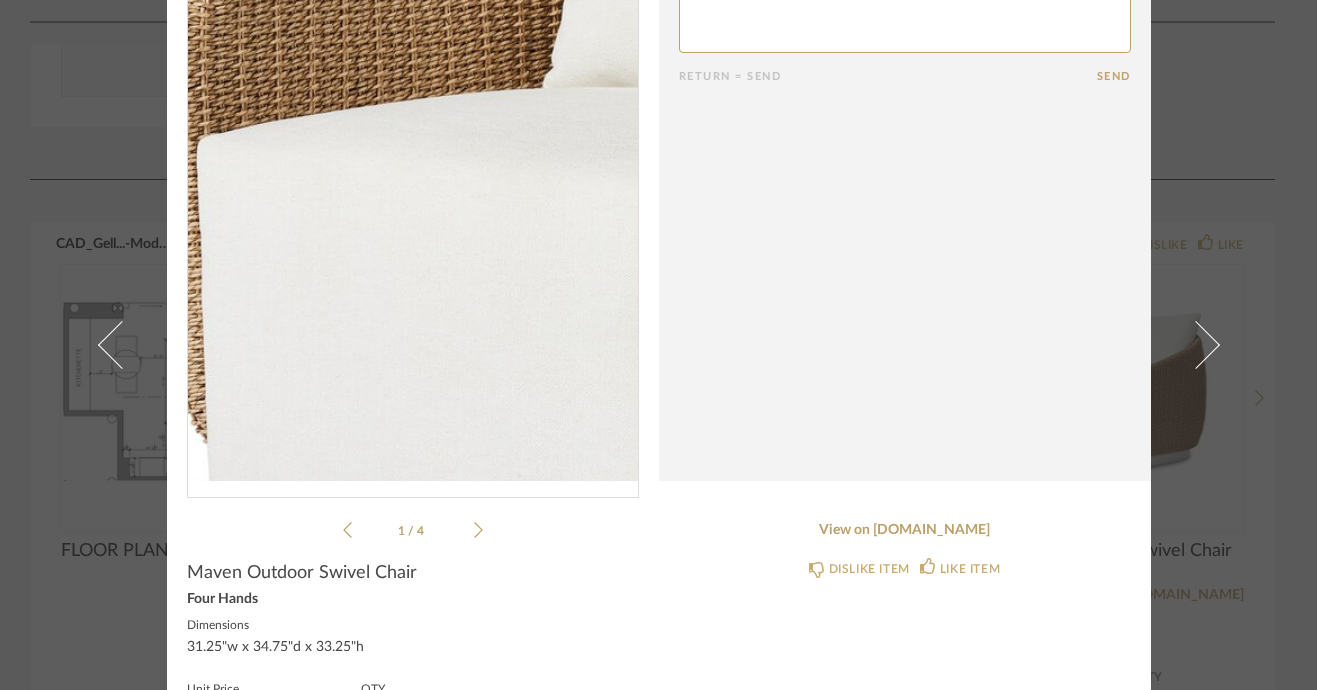 scroll, scrollTop: 0, scrollLeft: 0, axis: both 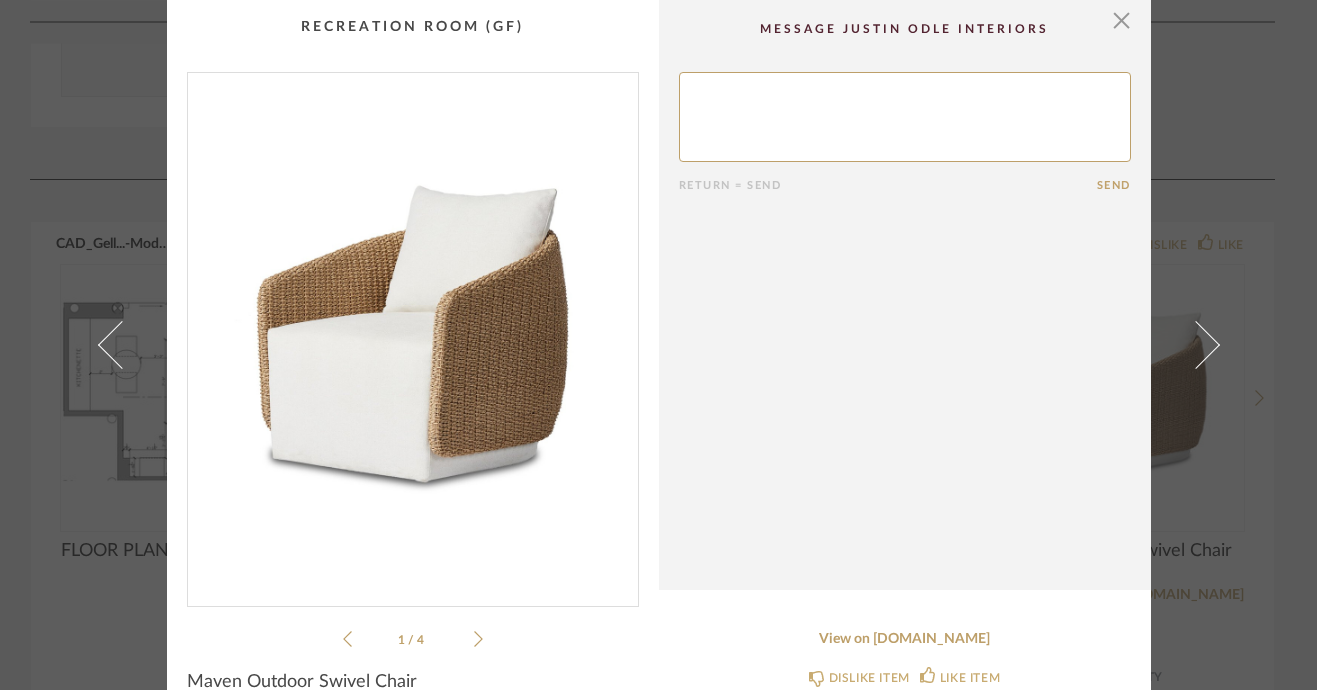 click on "Return = Send  Send" 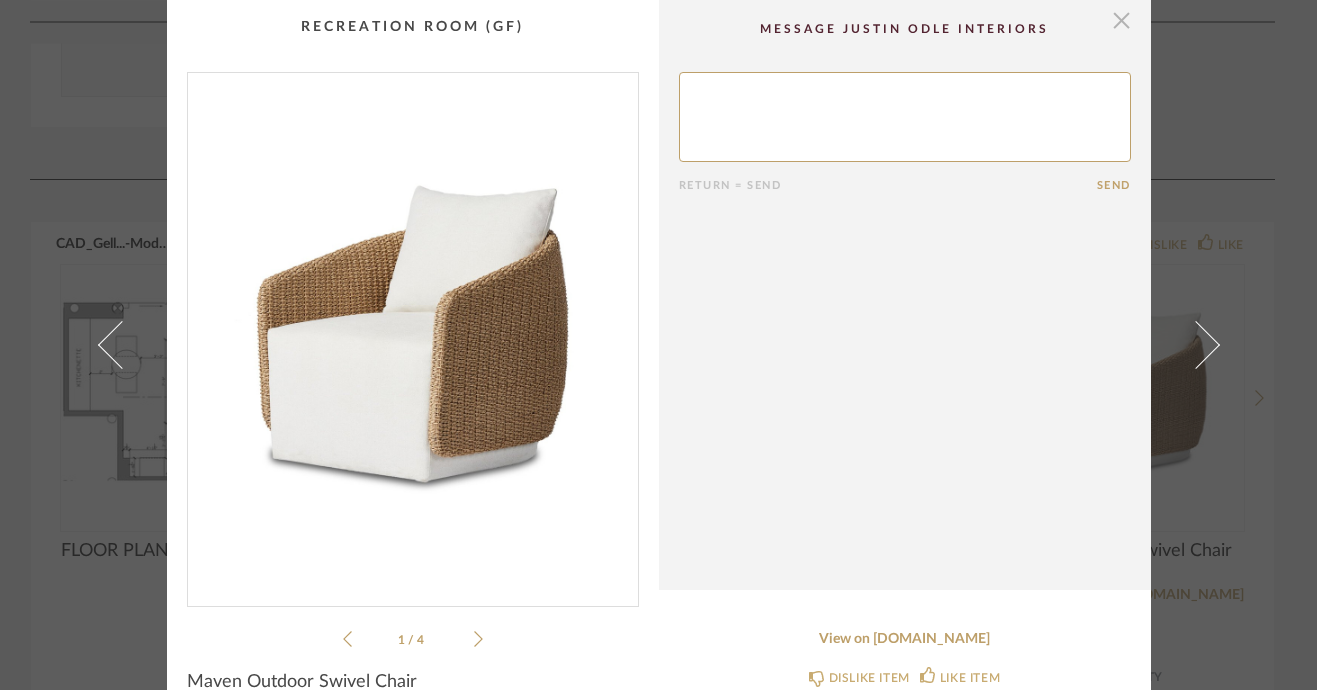 click at bounding box center [1122, 20] 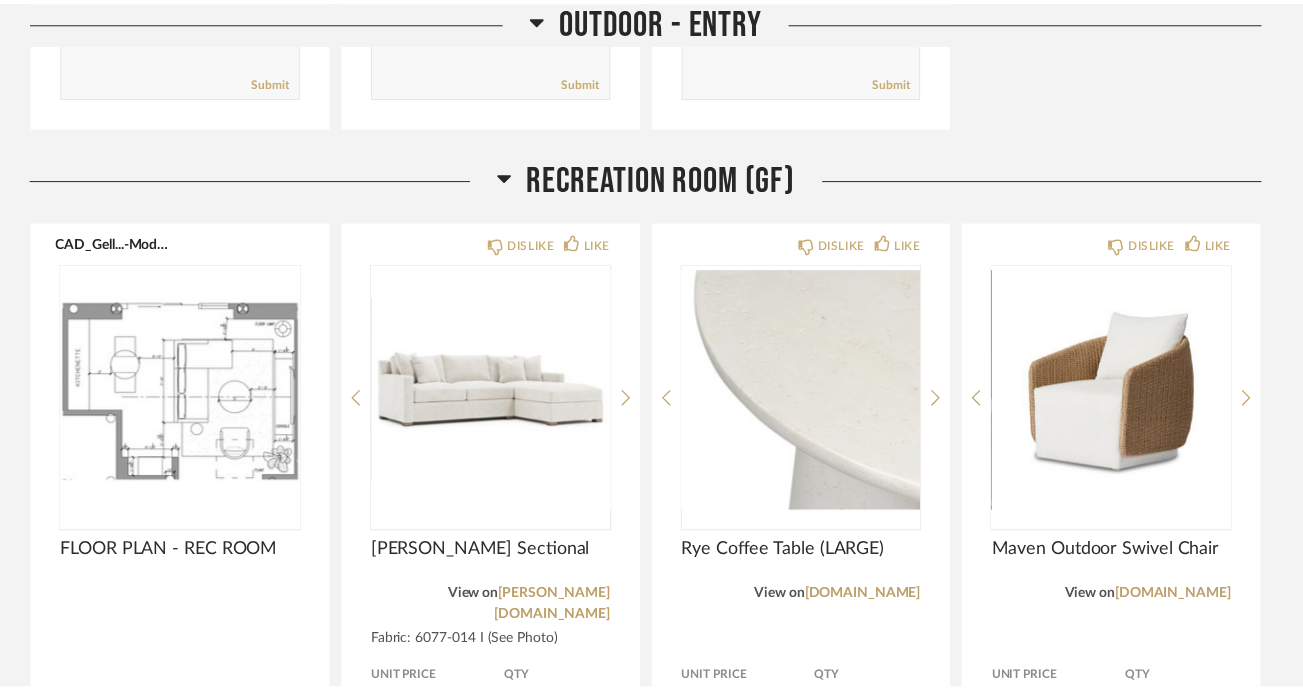 scroll, scrollTop: 975, scrollLeft: 0, axis: vertical 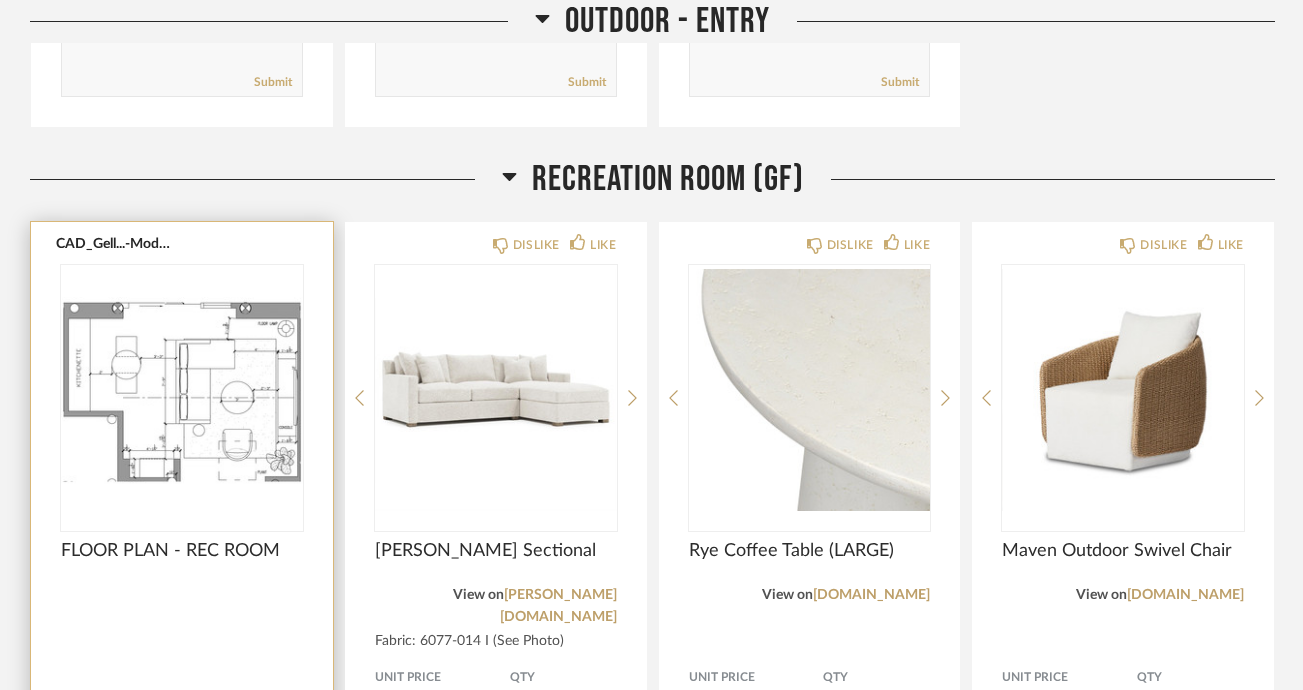 click at bounding box center [182, 390] 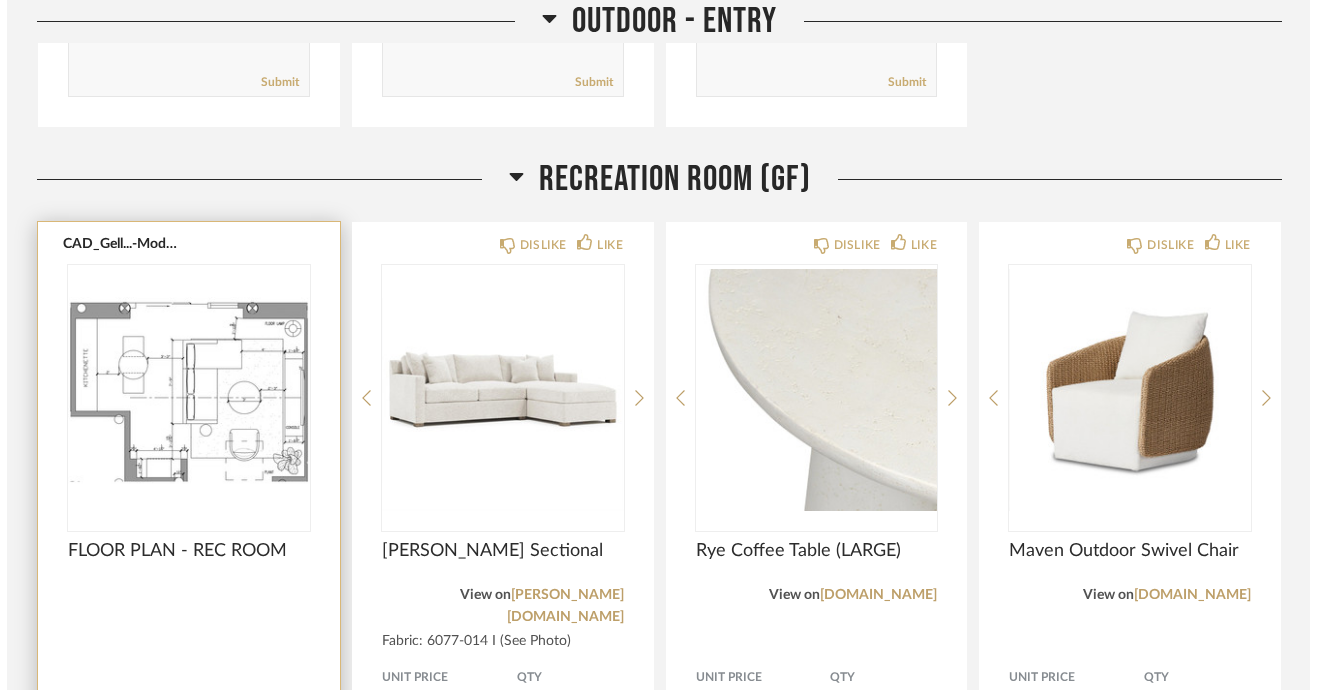 scroll, scrollTop: 0, scrollLeft: 0, axis: both 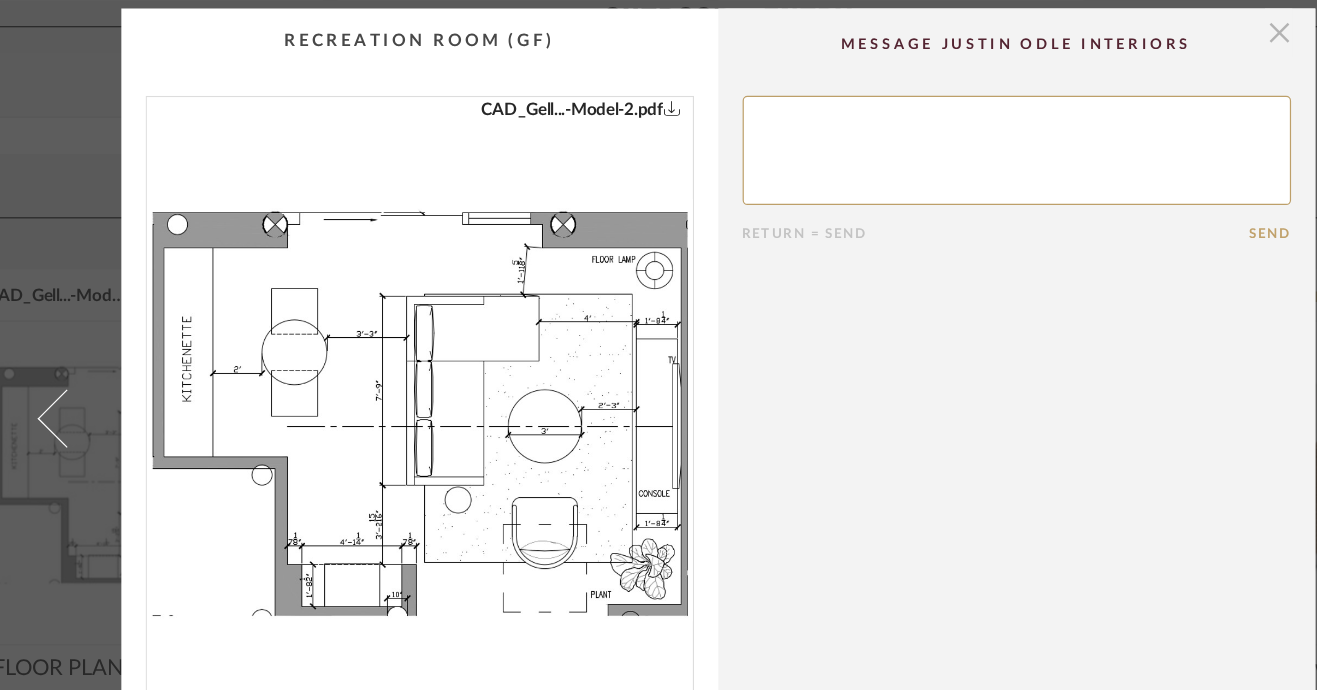 click at bounding box center (1122, 27) 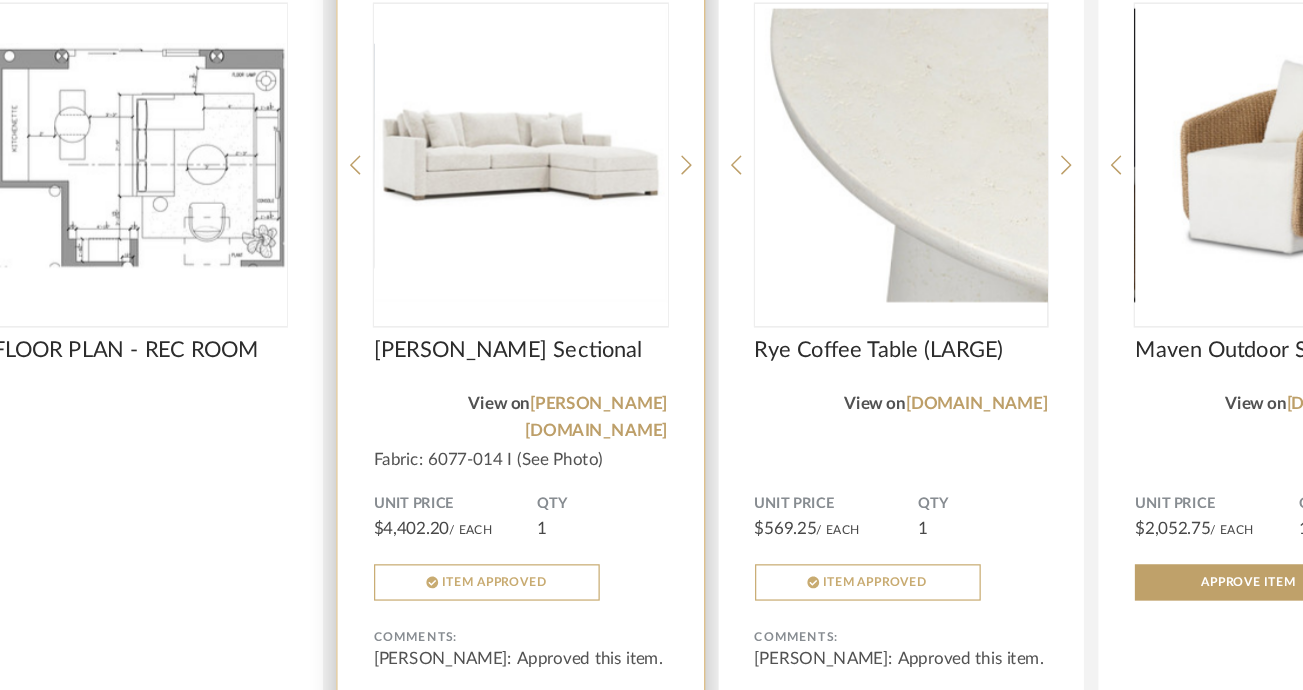 scroll, scrollTop: 1139, scrollLeft: 0, axis: vertical 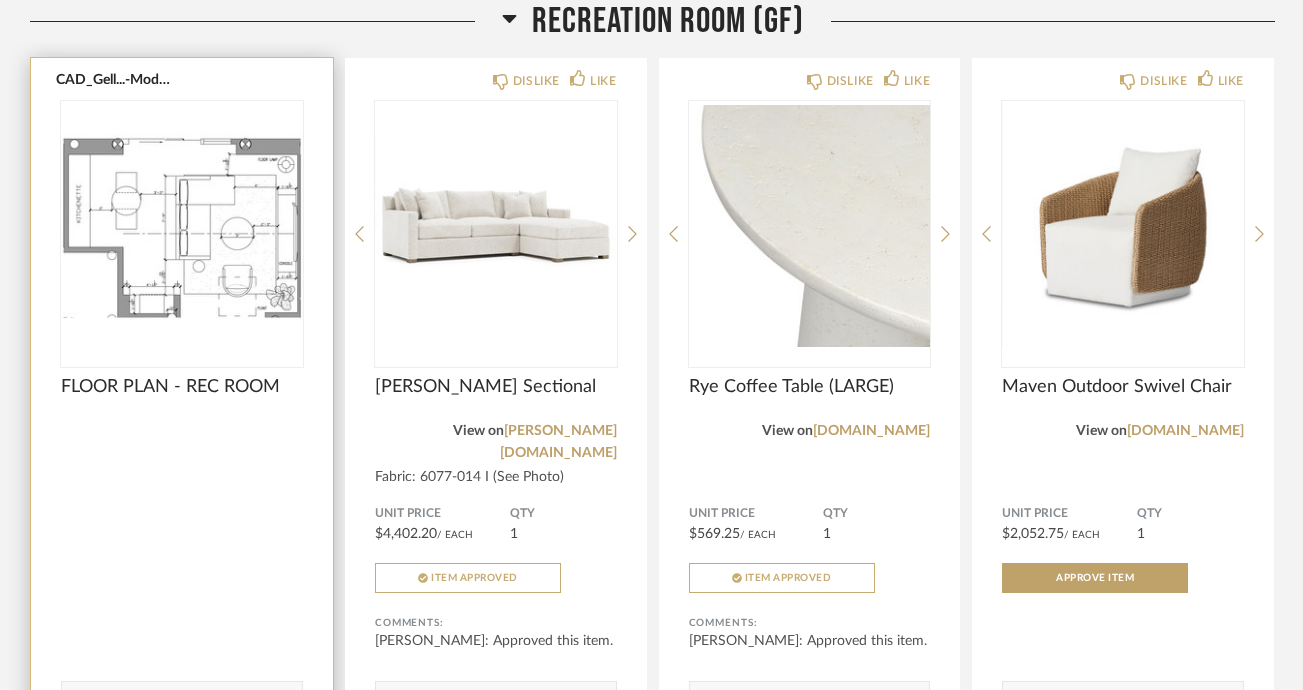 click at bounding box center [182, 226] 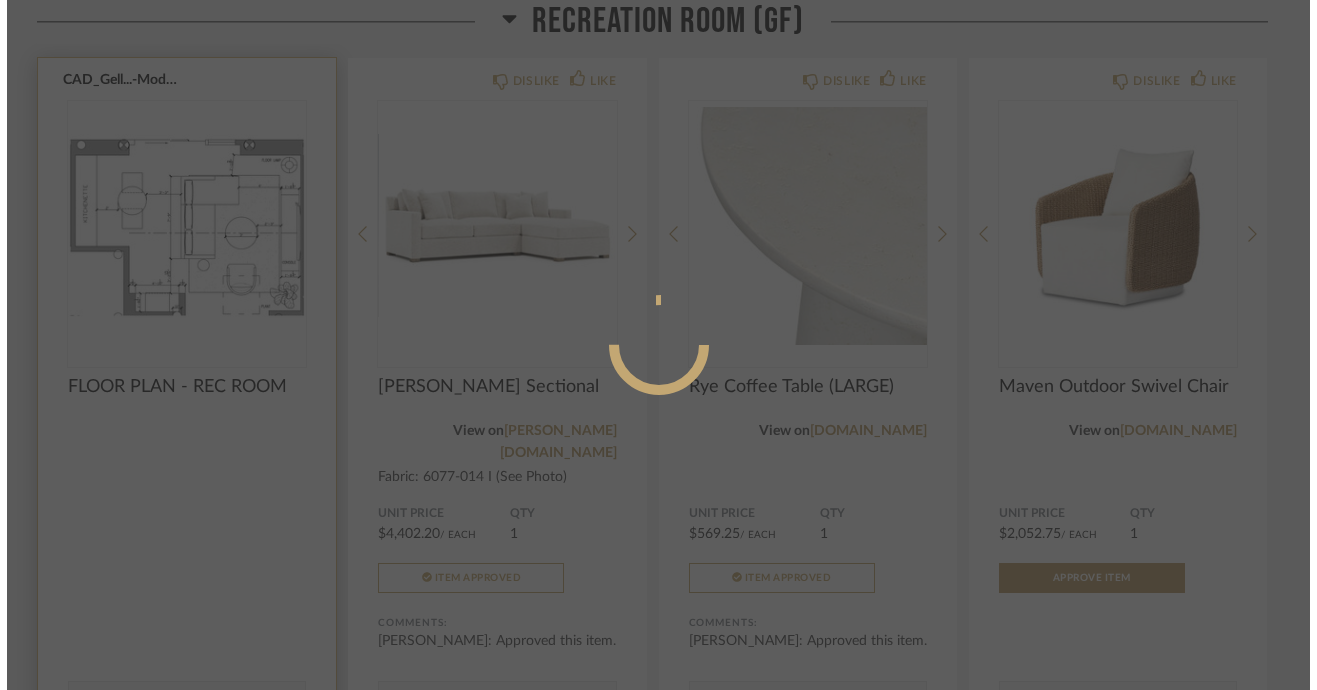 scroll, scrollTop: 0, scrollLeft: 0, axis: both 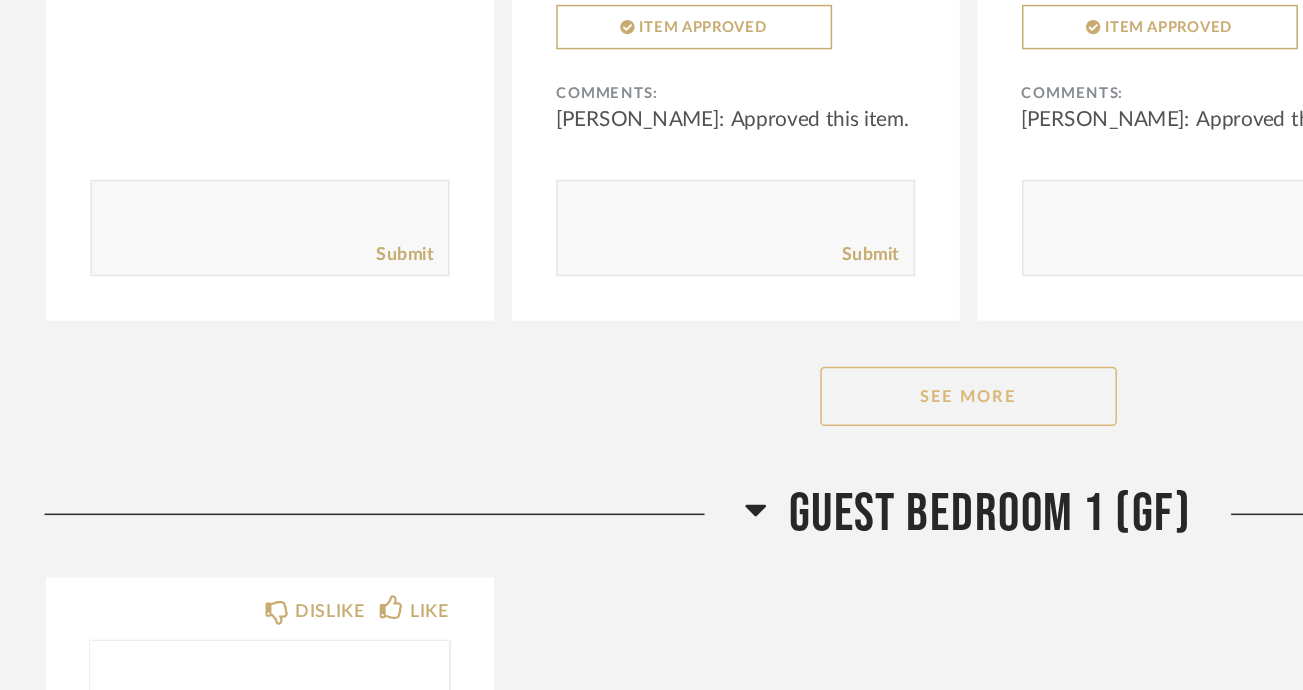click on "See More" 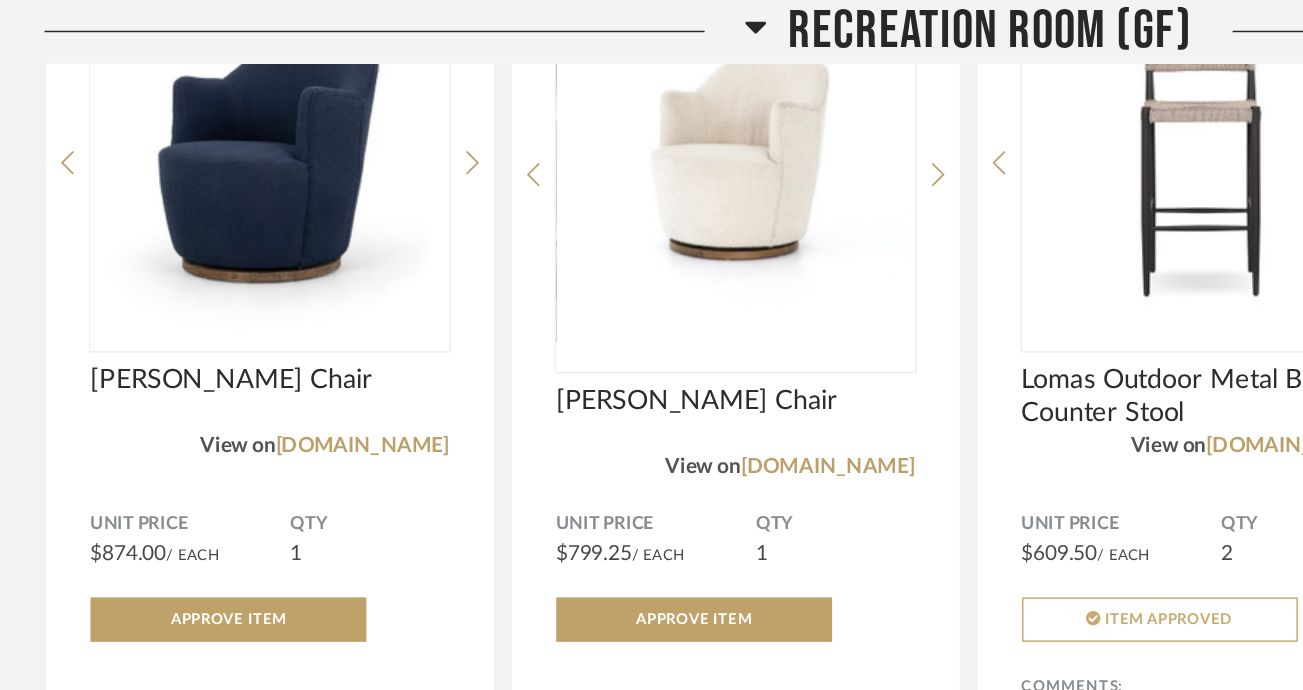 scroll, scrollTop: 1933, scrollLeft: 0, axis: vertical 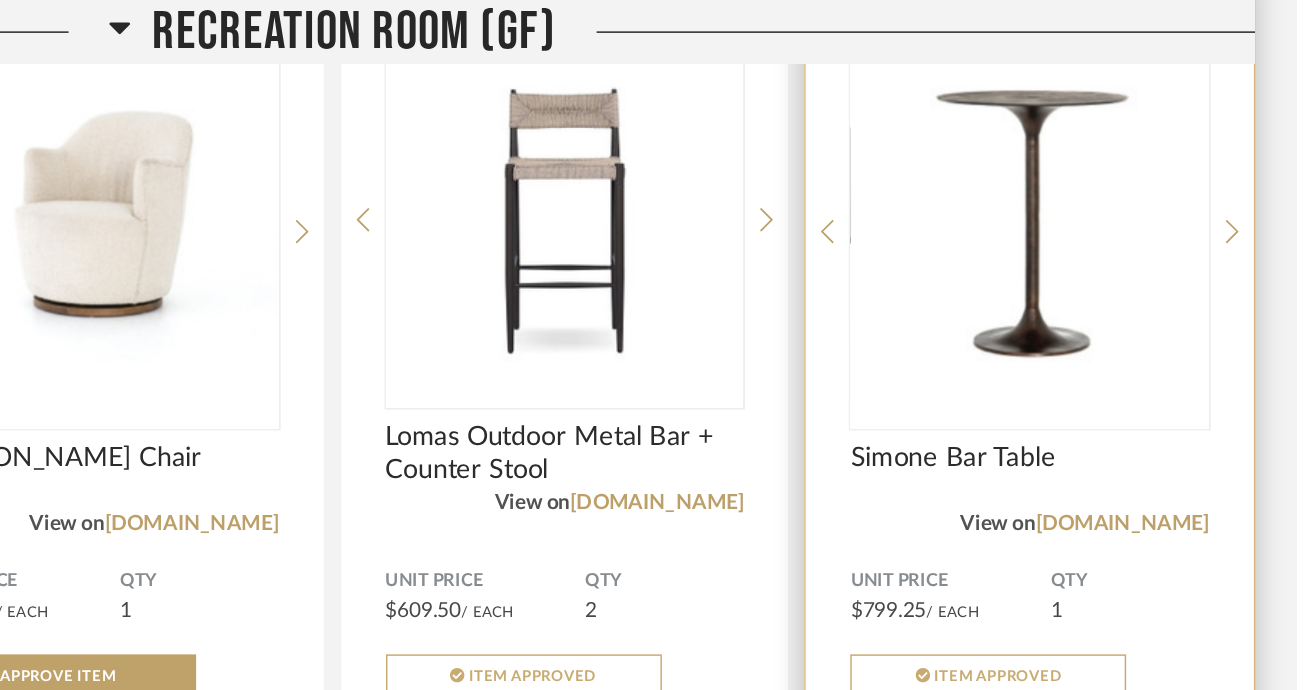 click 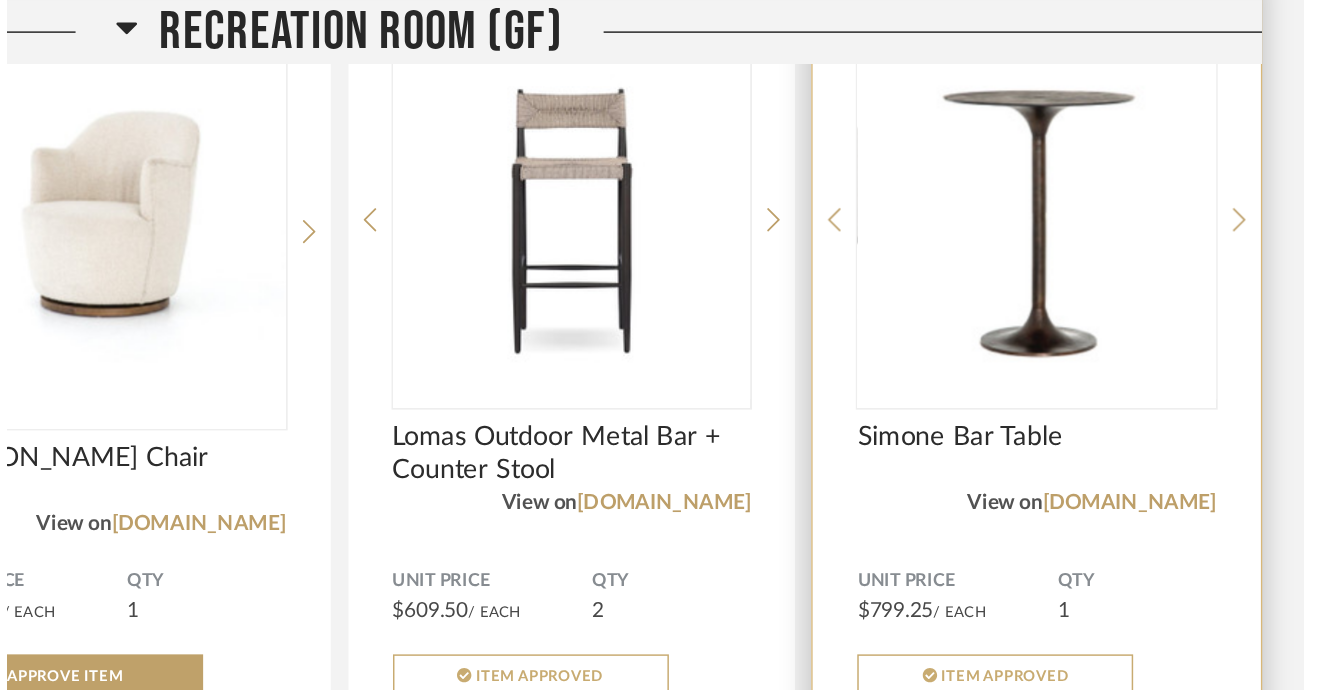 scroll, scrollTop: 0, scrollLeft: 0, axis: both 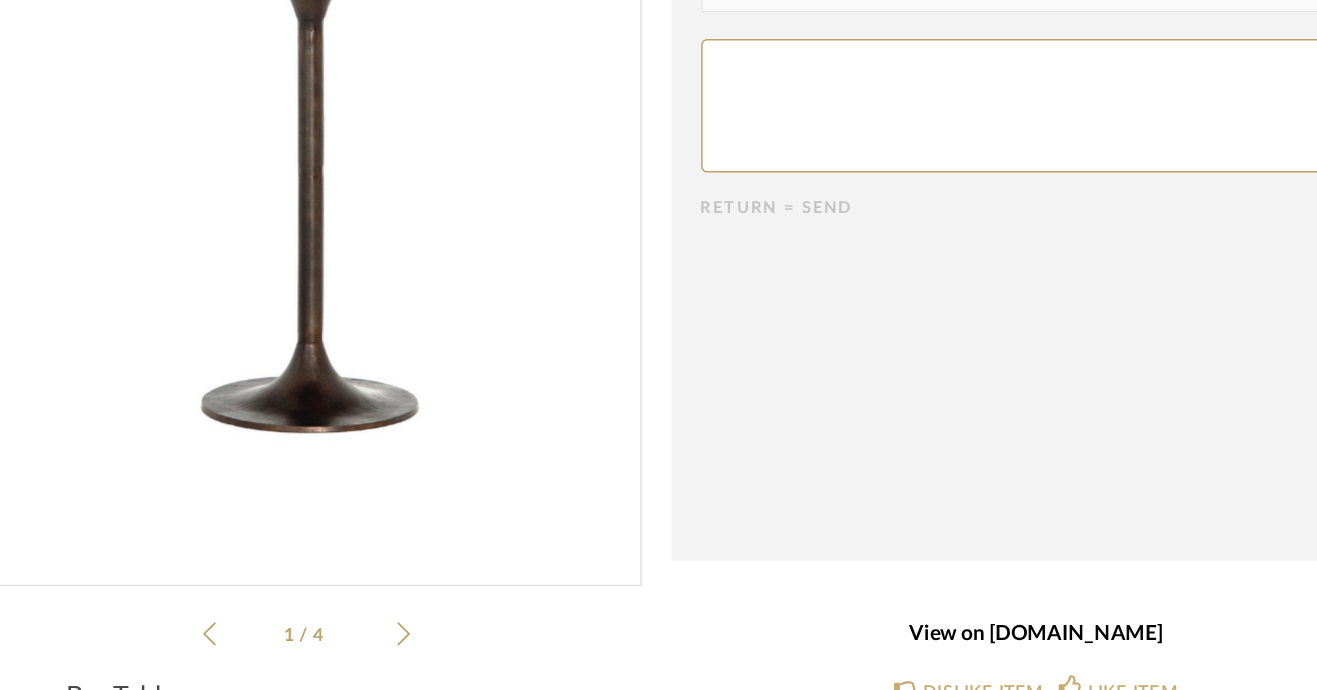 click on "View on [DOMAIN_NAME]" at bounding box center (905, 427) 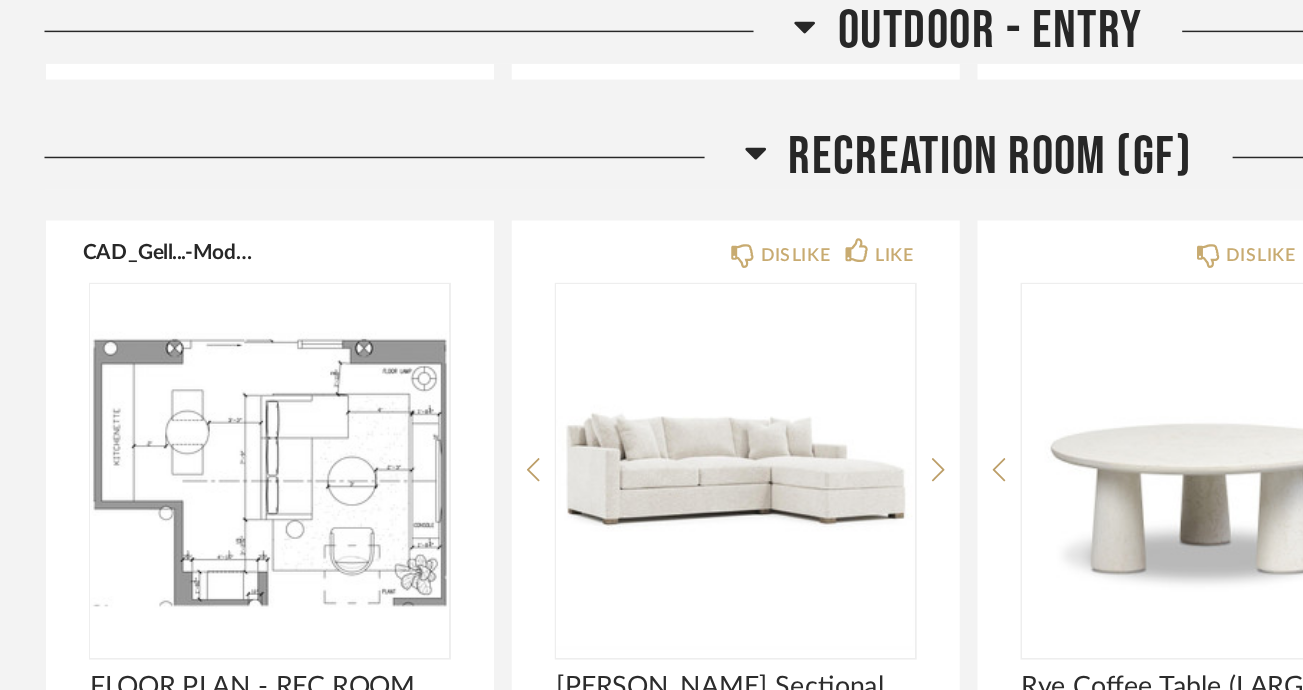 scroll, scrollTop: 1018, scrollLeft: 0, axis: vertical 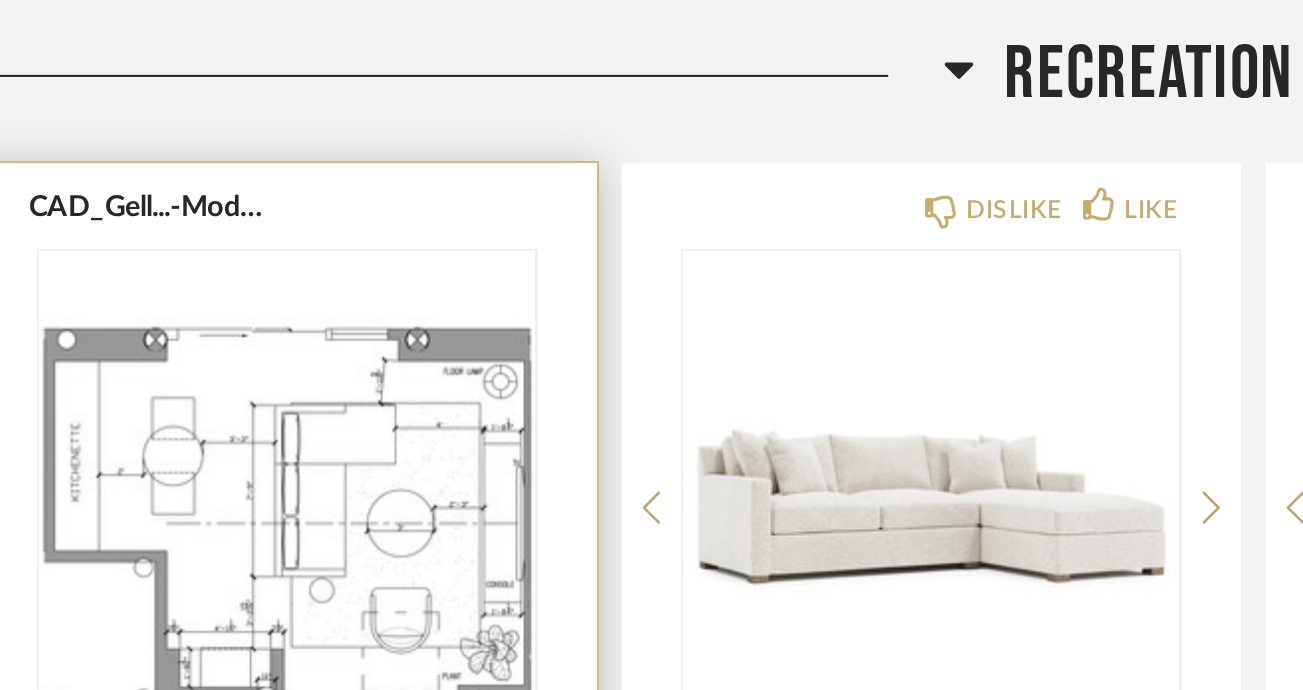 click at bounding box center [182, 347] 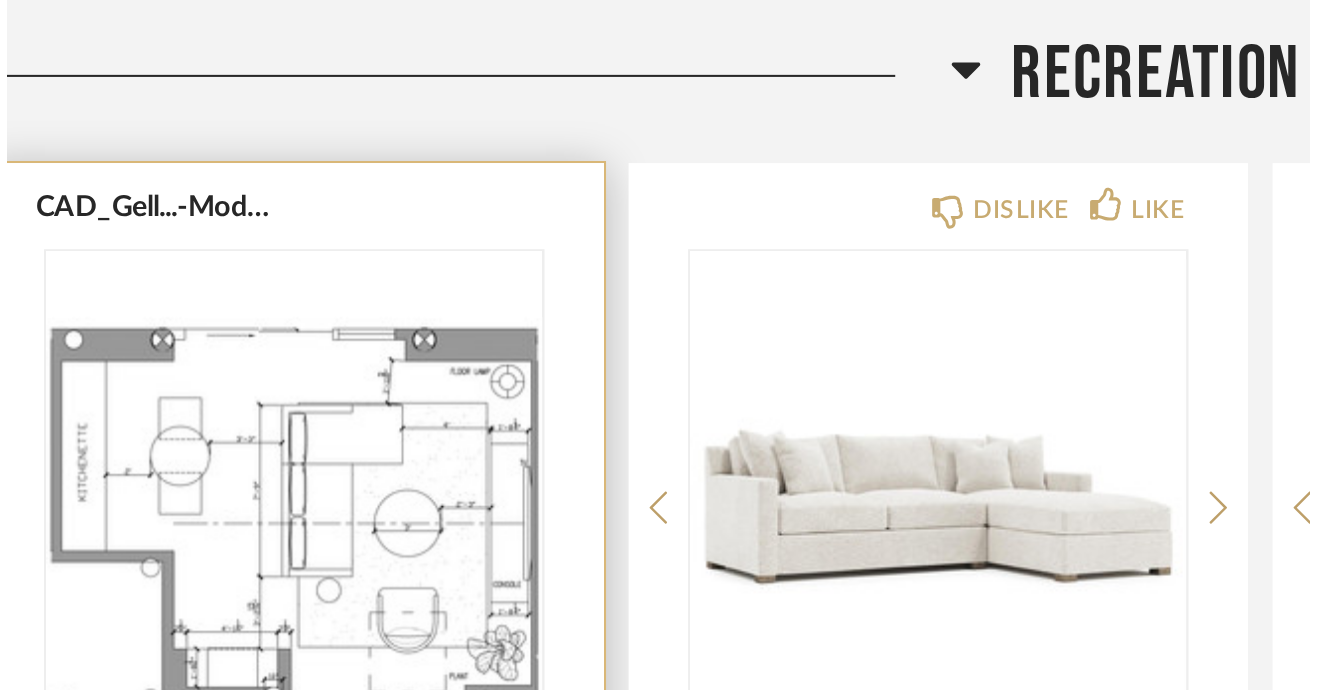 scroll, scrollTop: 0, scrollLeft: 0, axis: both 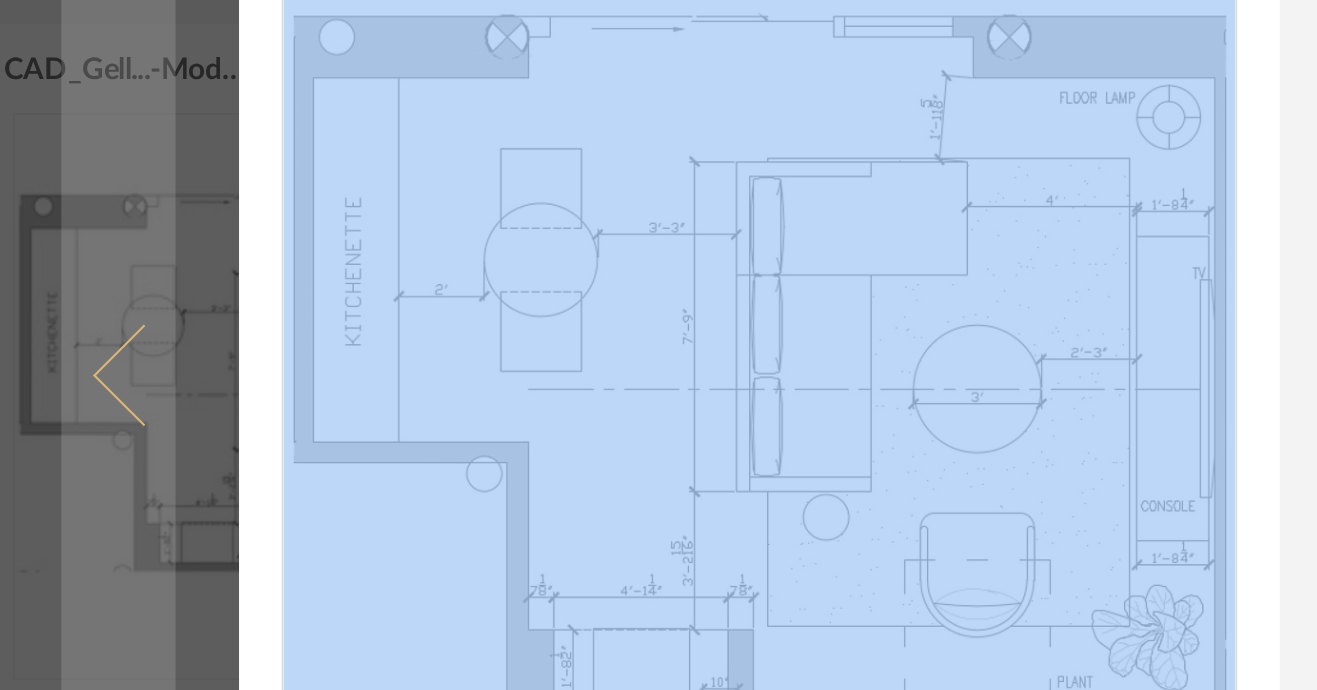 click at bounding box center (110, 345) 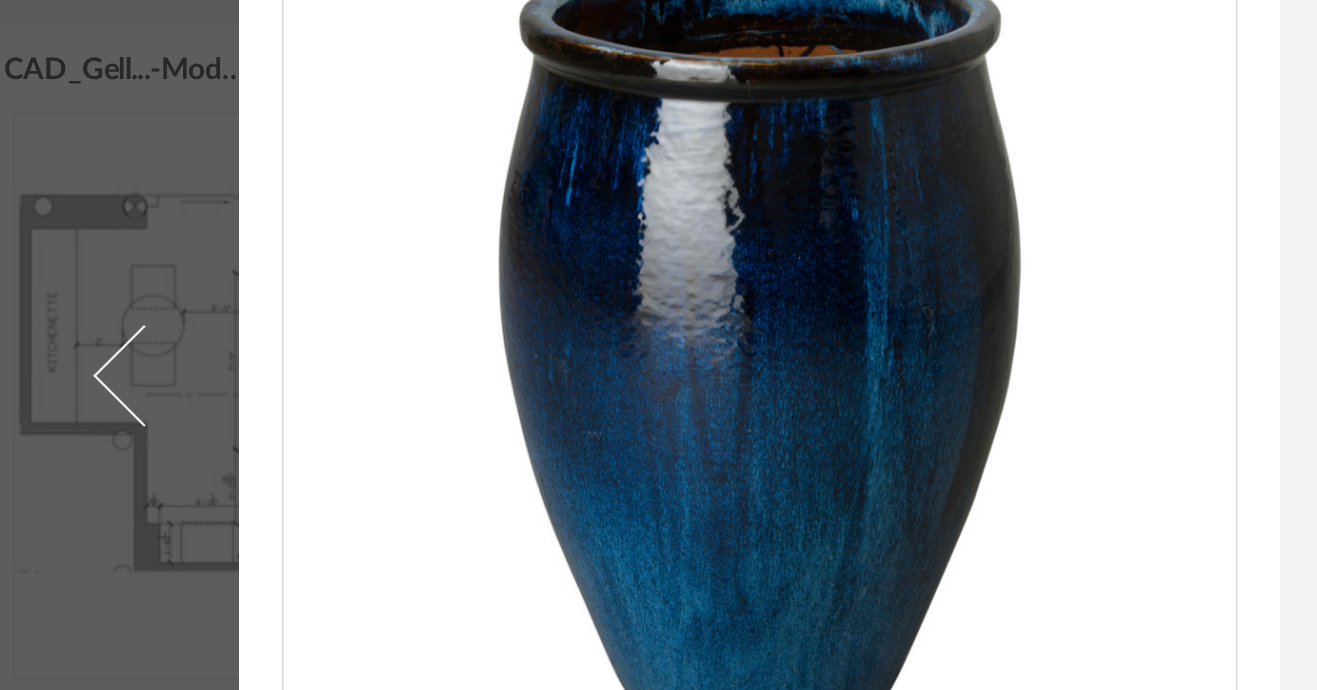 click on "×      Return = Send  Send  27 in. Lip Planter  Emissary   Dimensions  19"L x 19"W x 27"H  Unit Price  $356.50  / Each  QTY  2  Total Price (Tax Incl.)   $760.24  Approve Item  View on emissaryusa.com  DISLIKE ITEM LIKE ITEM" at bounding box center (659, 462) 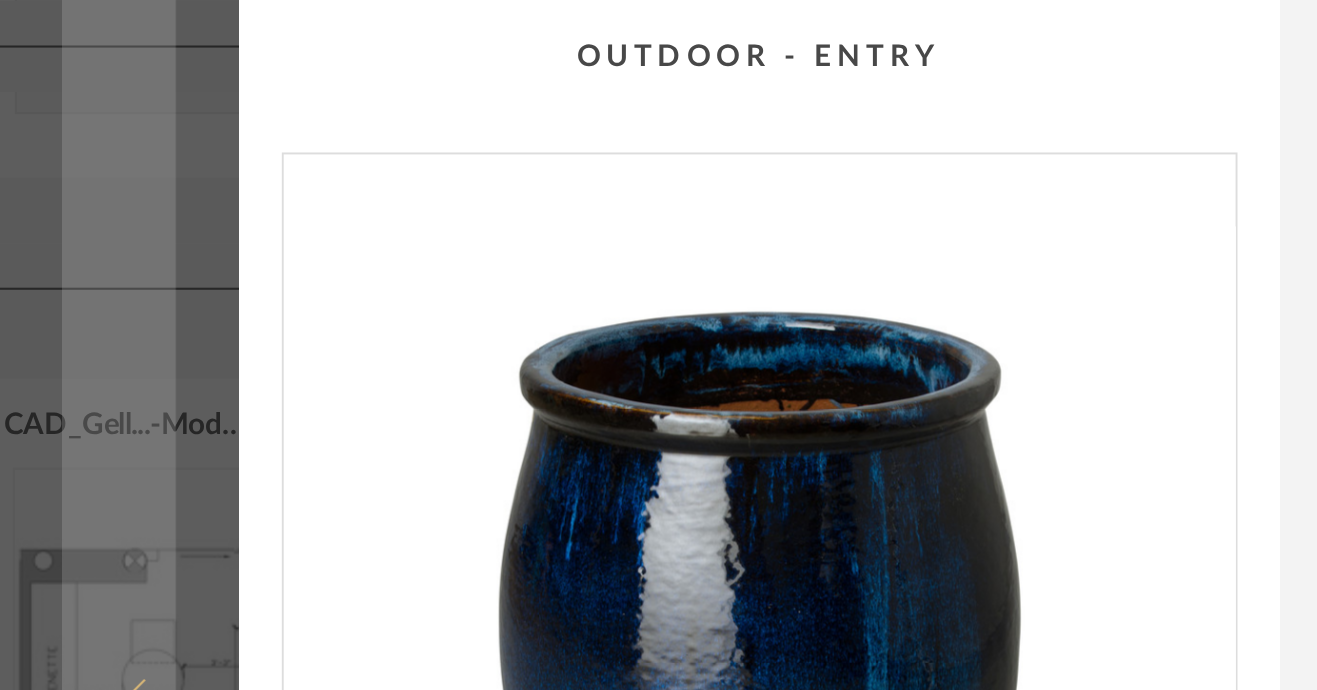 click at bounding box center [110, 345] 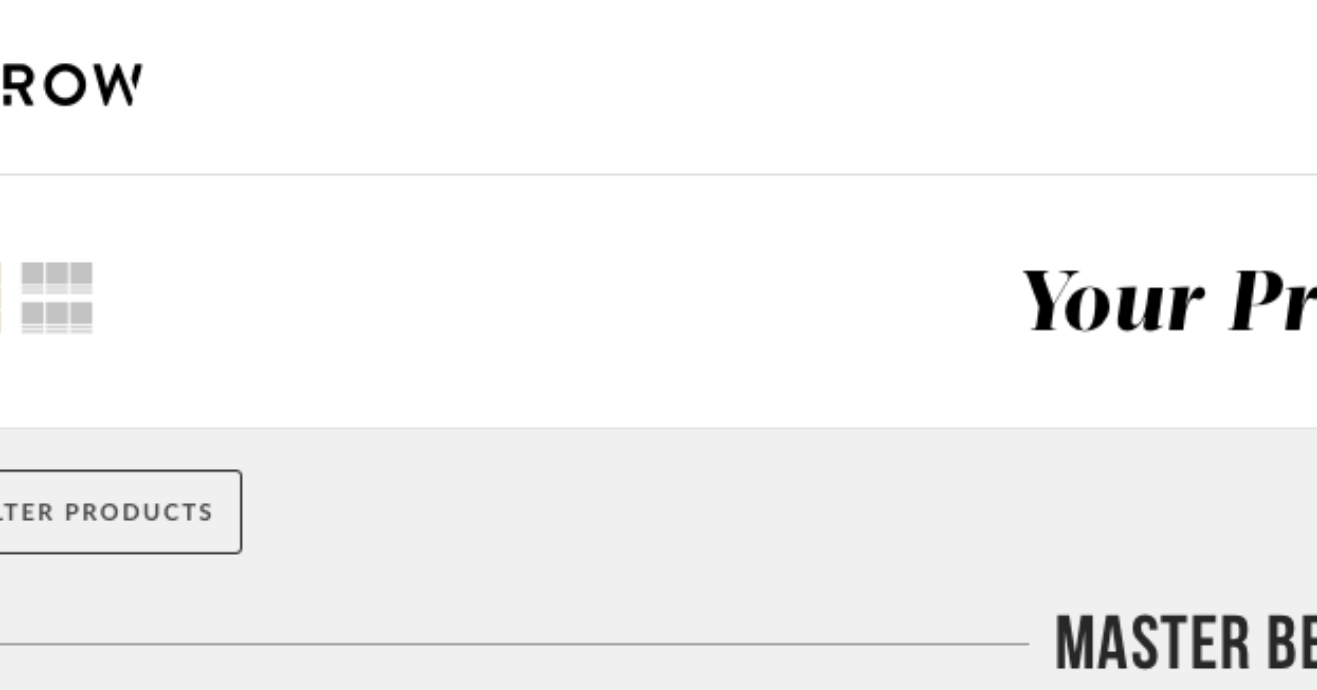 scroll, scrollTop: 0, scrollLeft: 0, axis: both 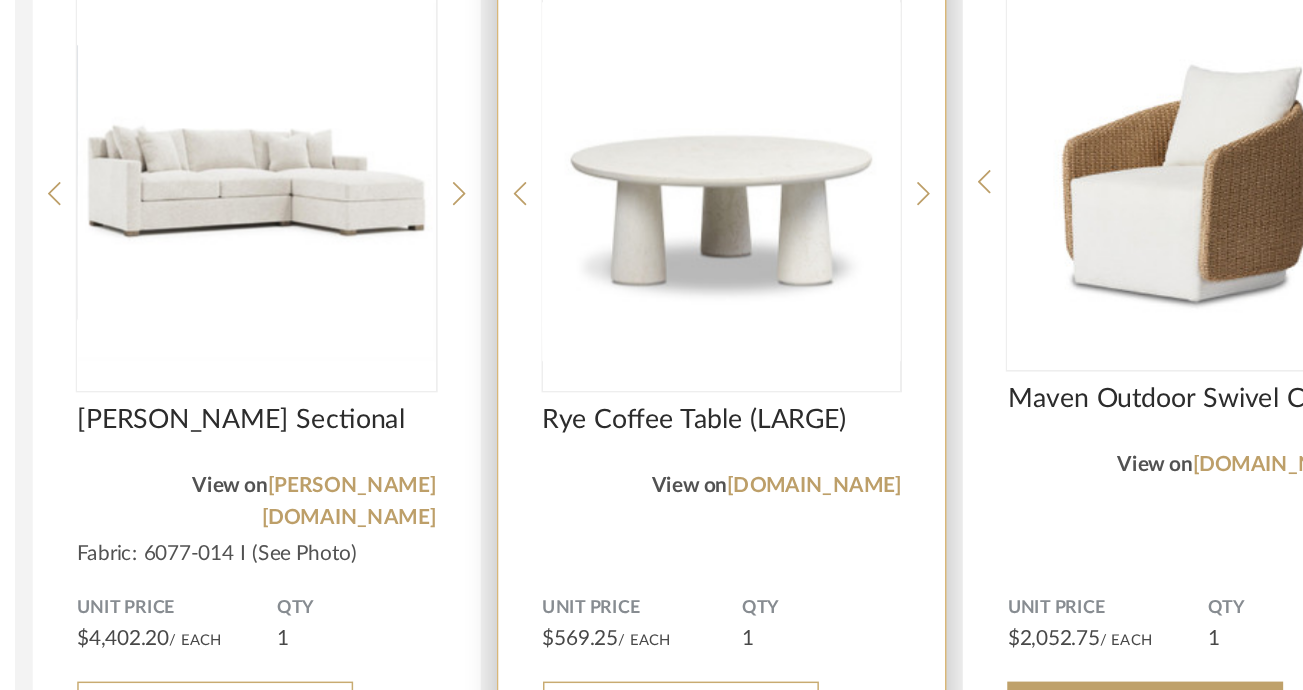 click at bounding box center [810, 347] 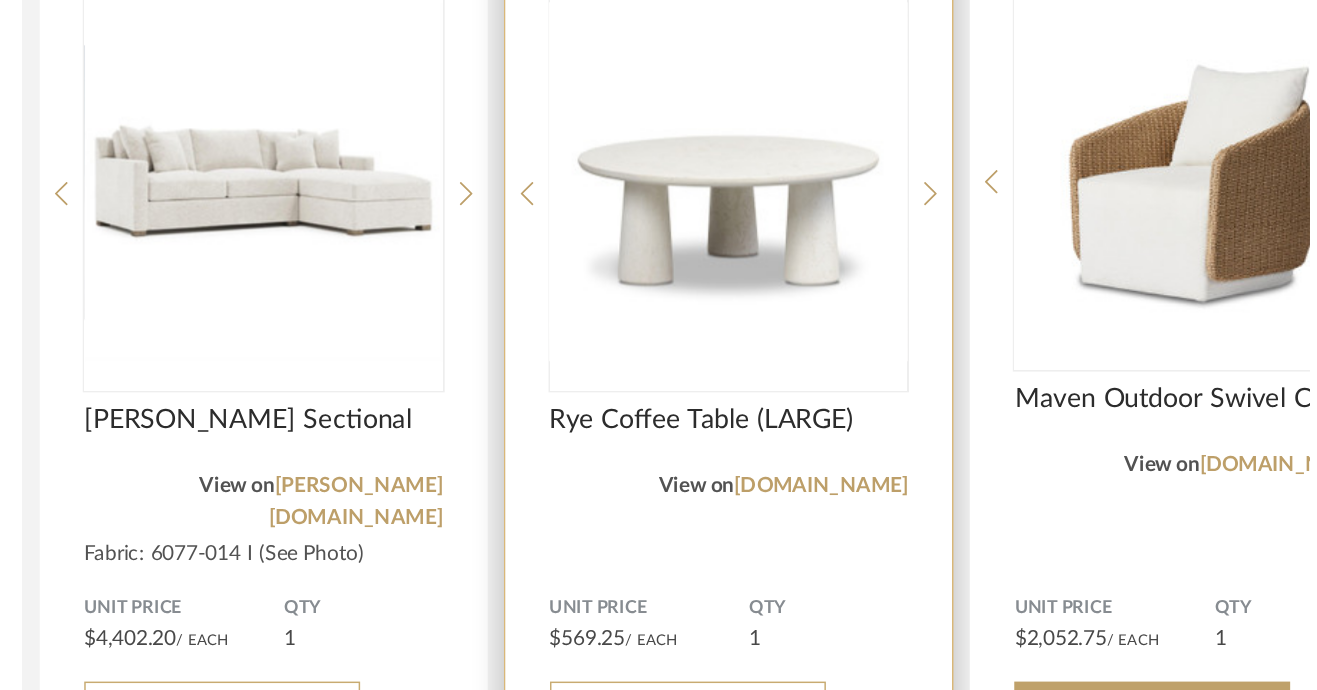 scroll, scrollTop: 0, scrollLeft: 0, axis: both 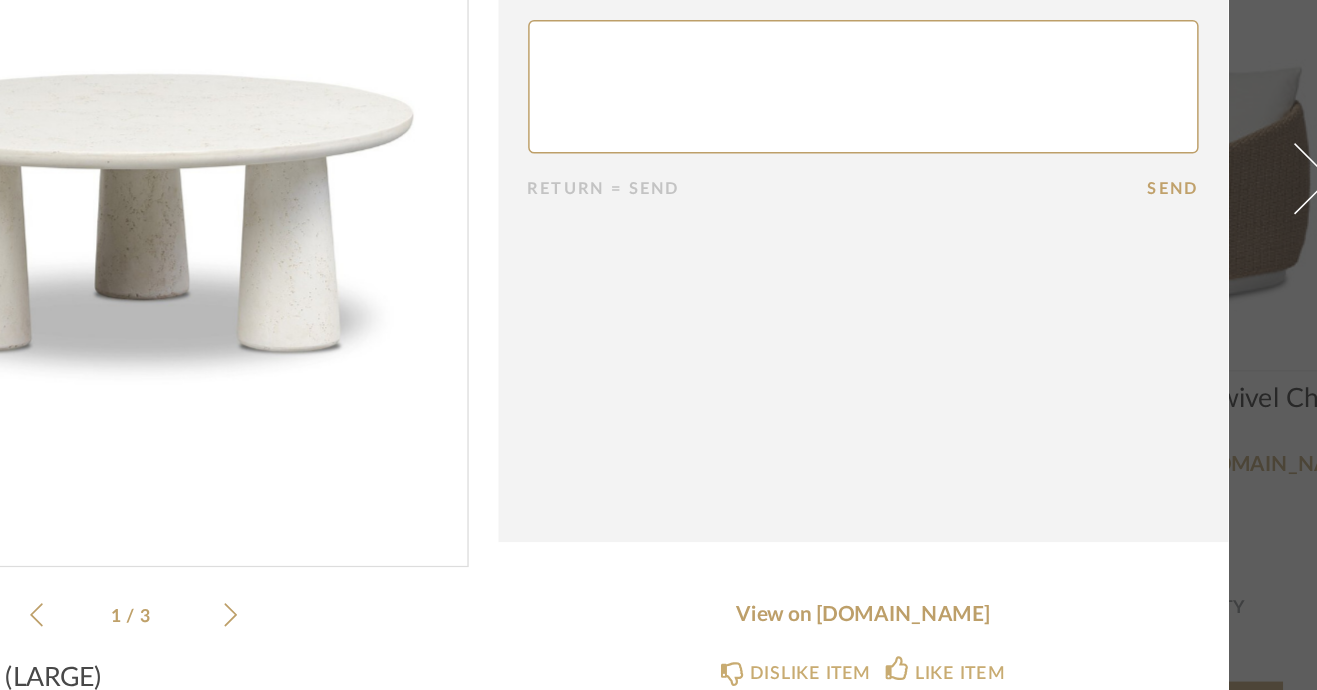 click 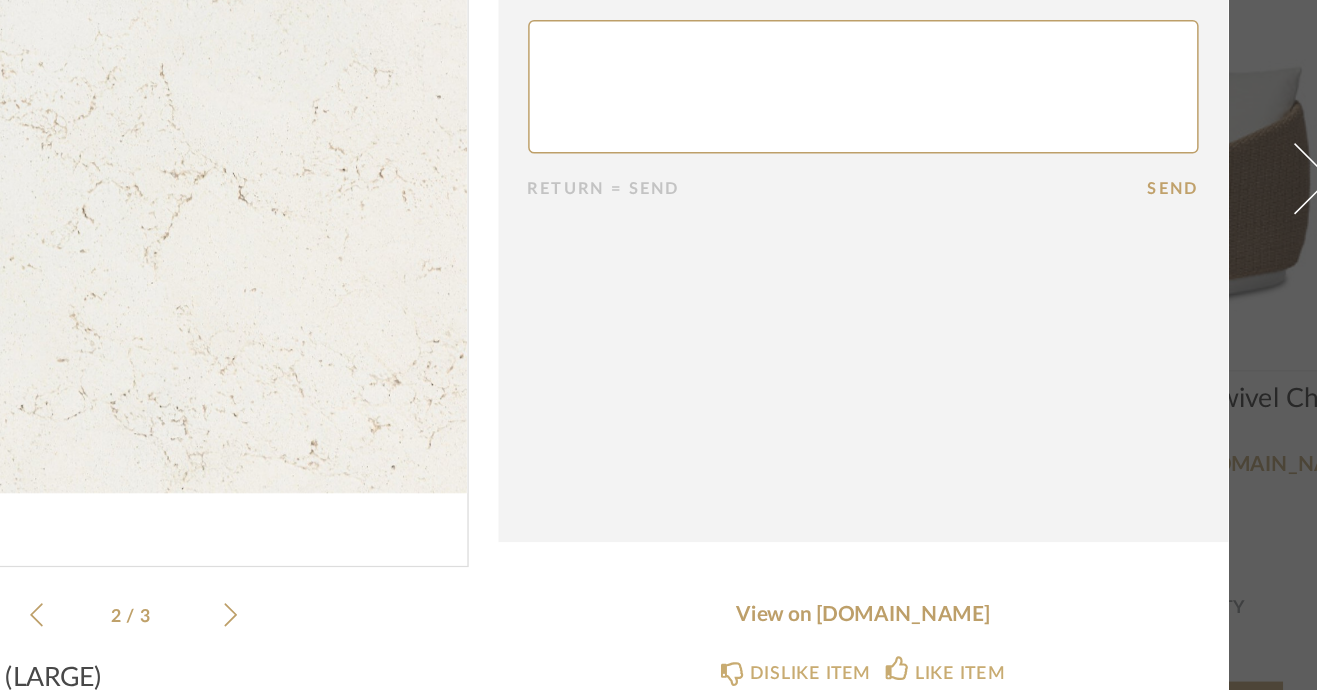 click 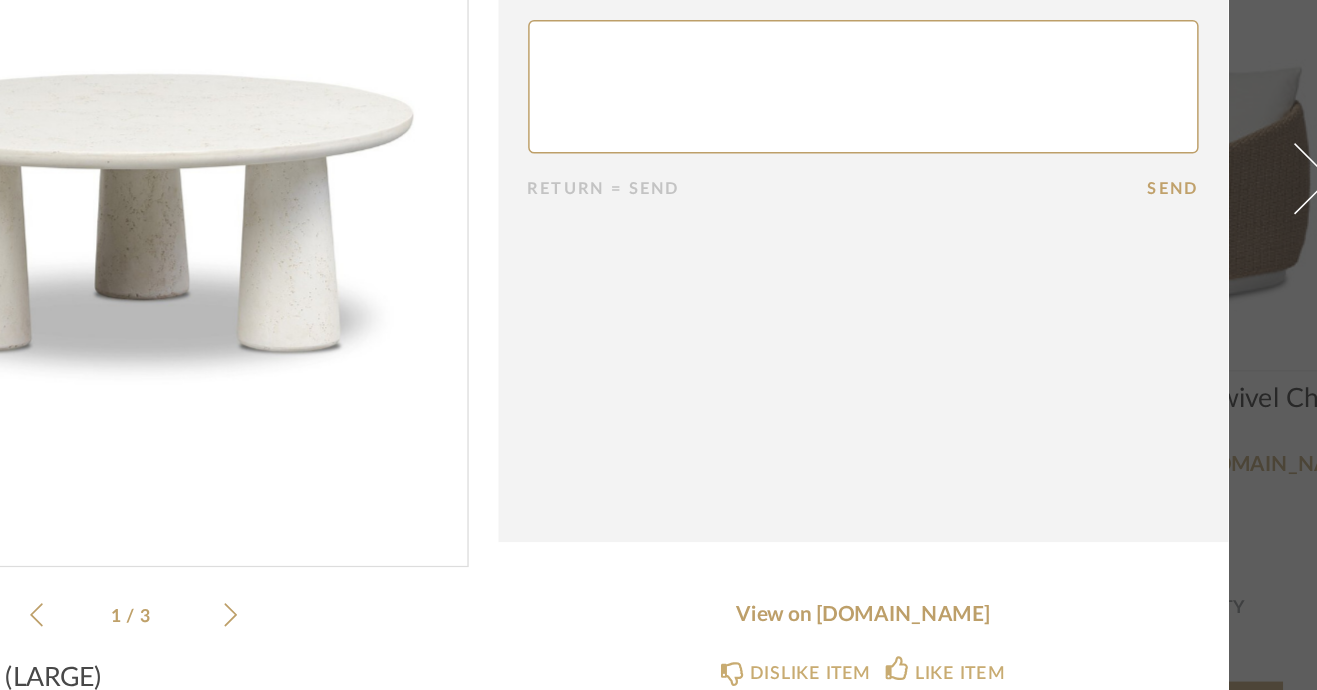 scroll, scrollTop: 209, scrollLeft: 0, axis: vertical 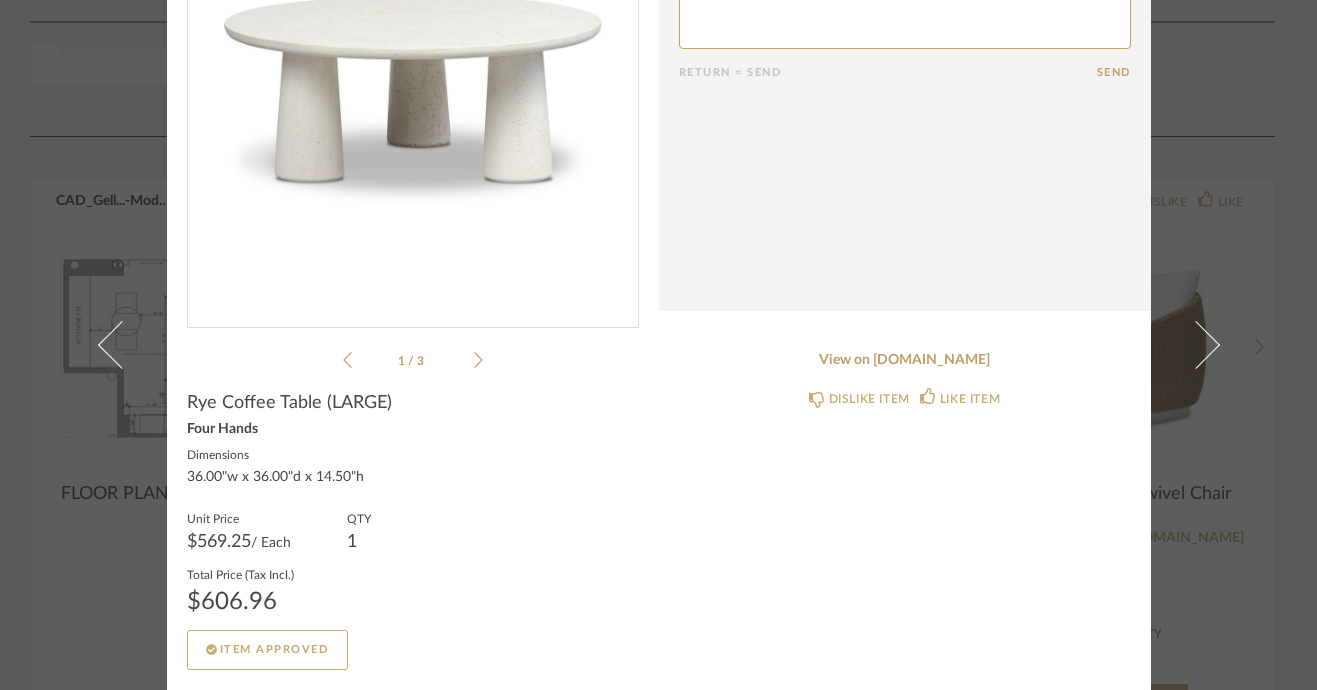 click on "36.00"w x 36.00"d x 14.50"h" 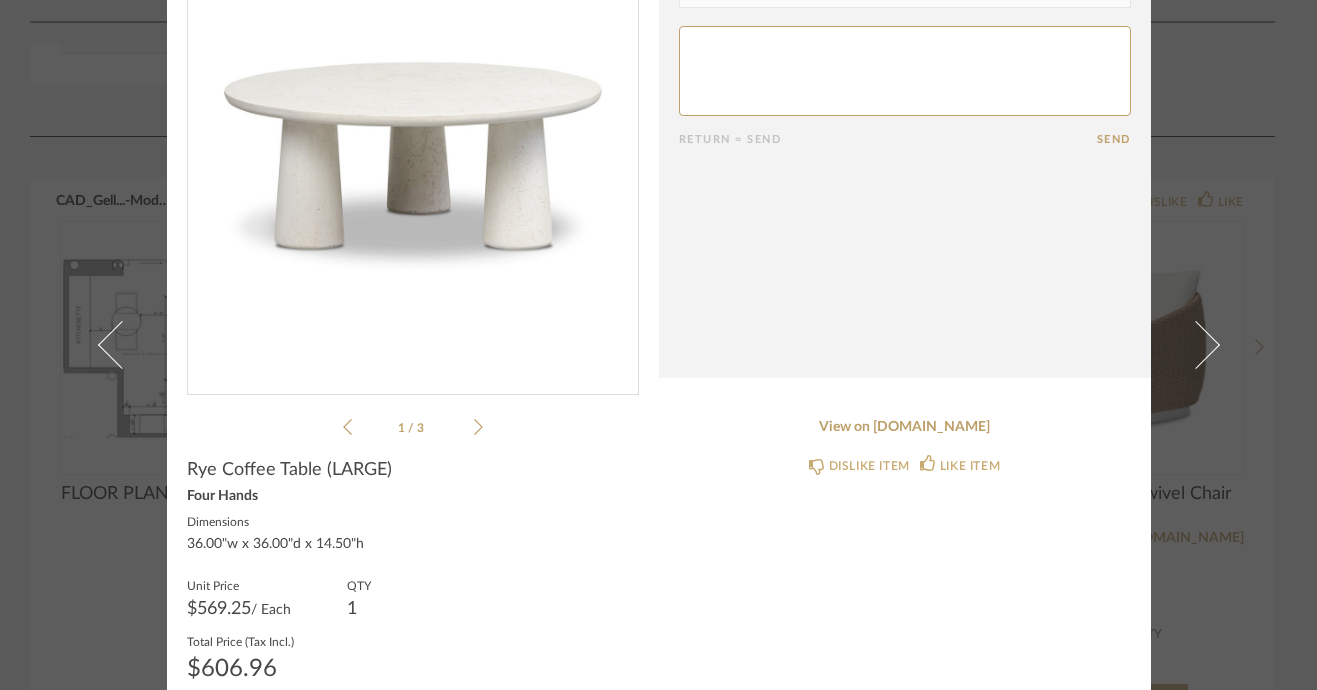 scroll, scrollTop: 0, scrollLeft: 0, axis: both 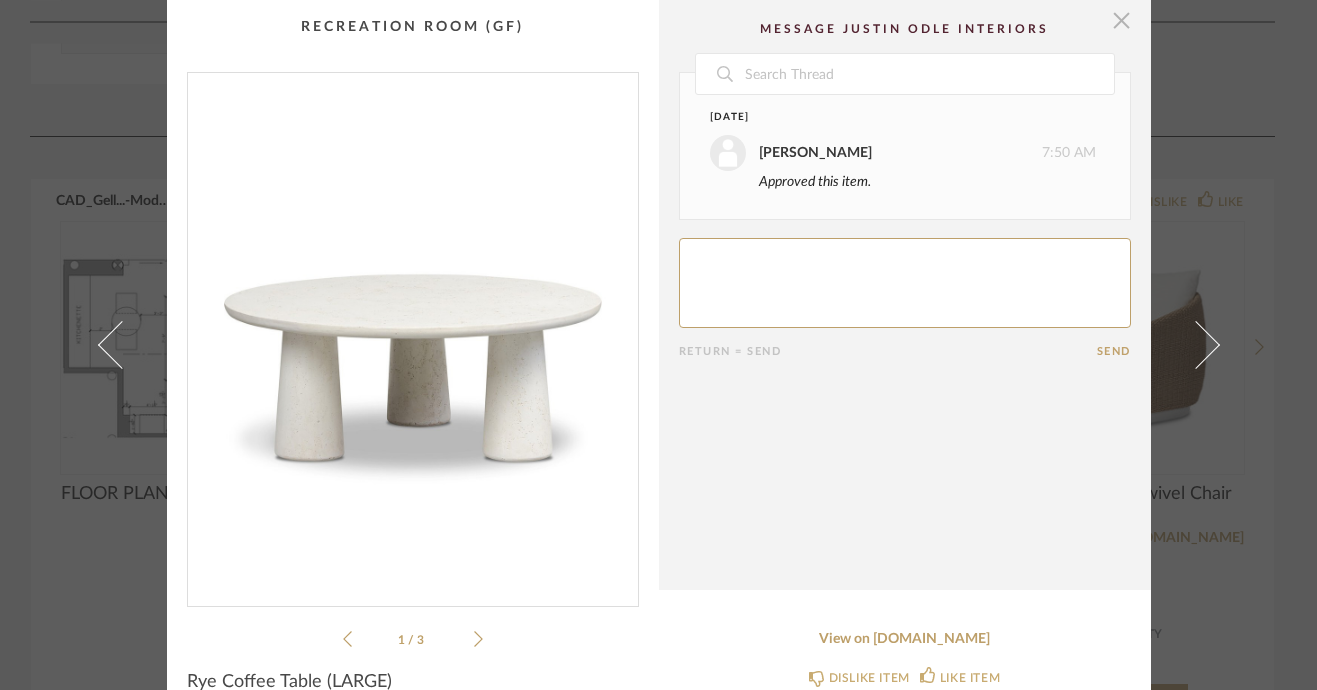 click at bounding box center [1122, 20] 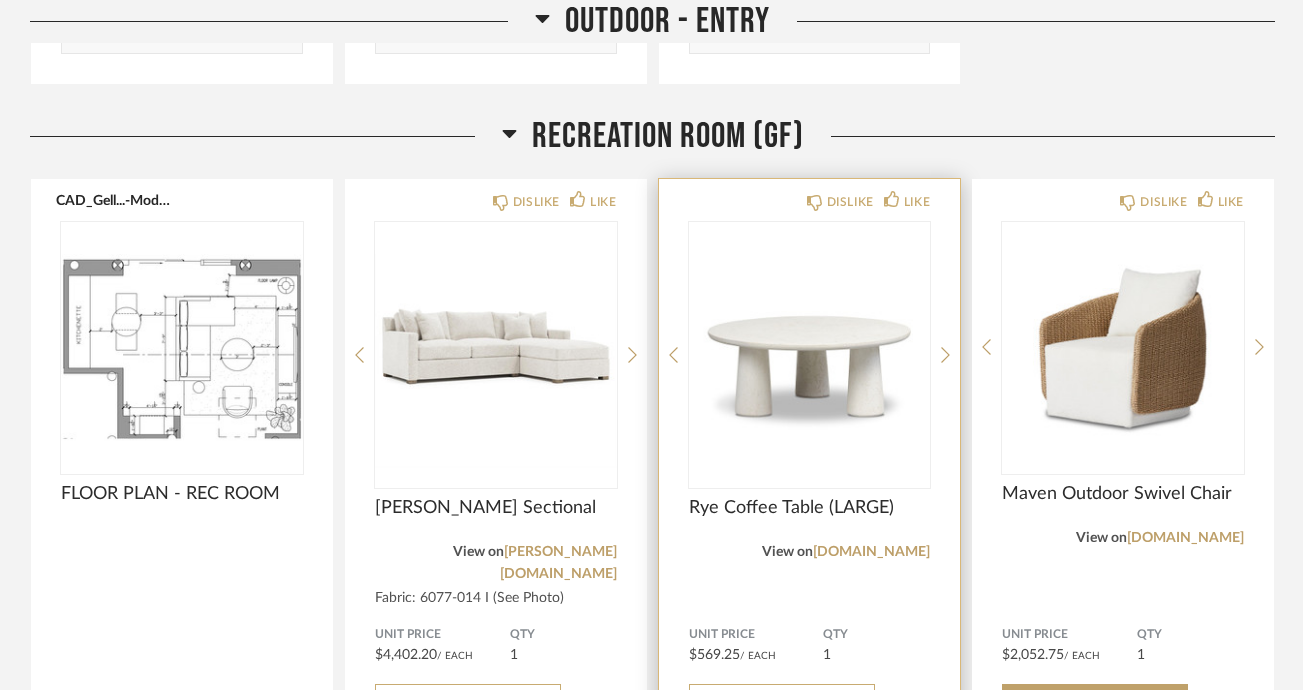 scroll, scrollTop: 1171, scrollLeft: 0, axis: vertical 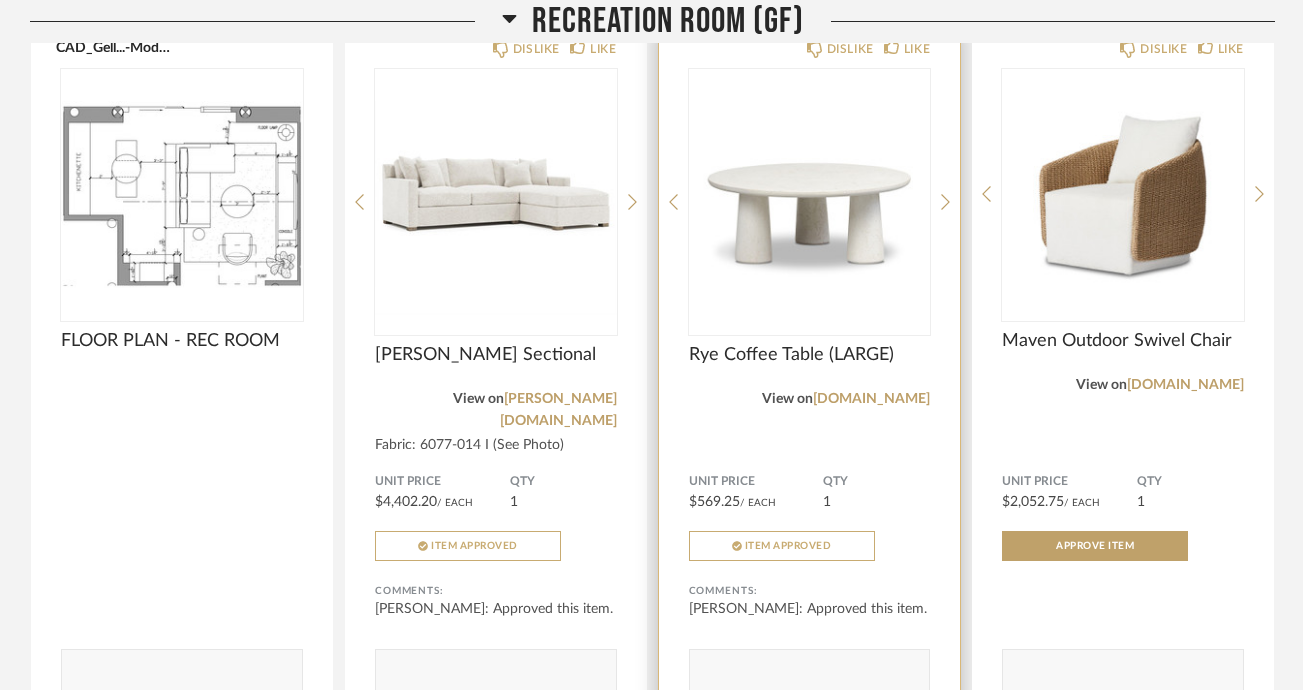 click at bounding box center (810, 194) 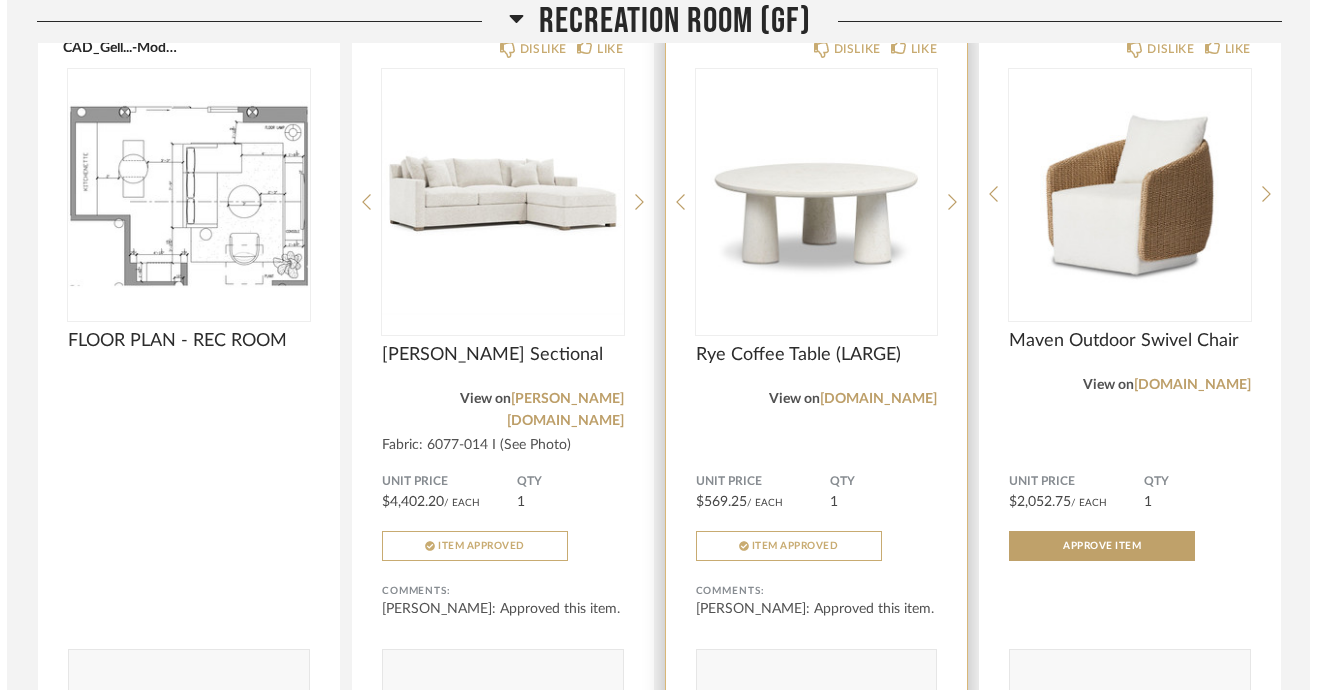scroll, scrollTop: 0, scrollLeft: 0, axis: both 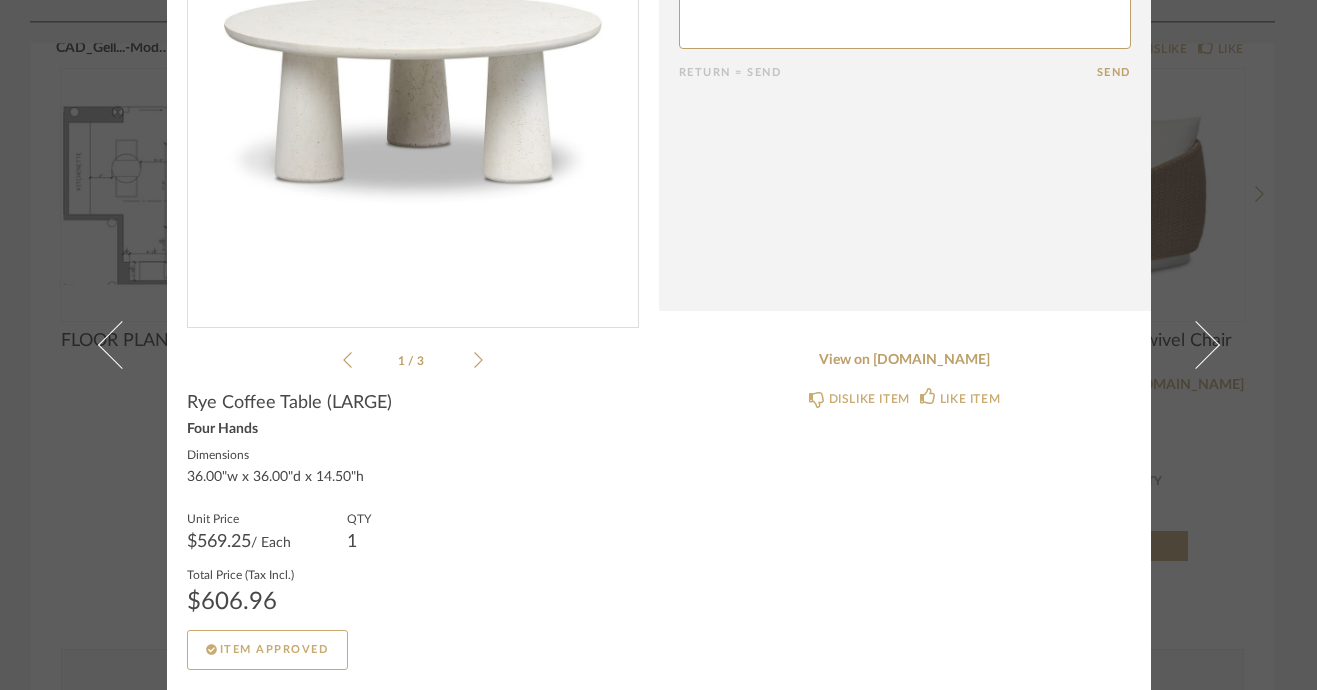 click on "Rye Coffee Table (LARGE)" 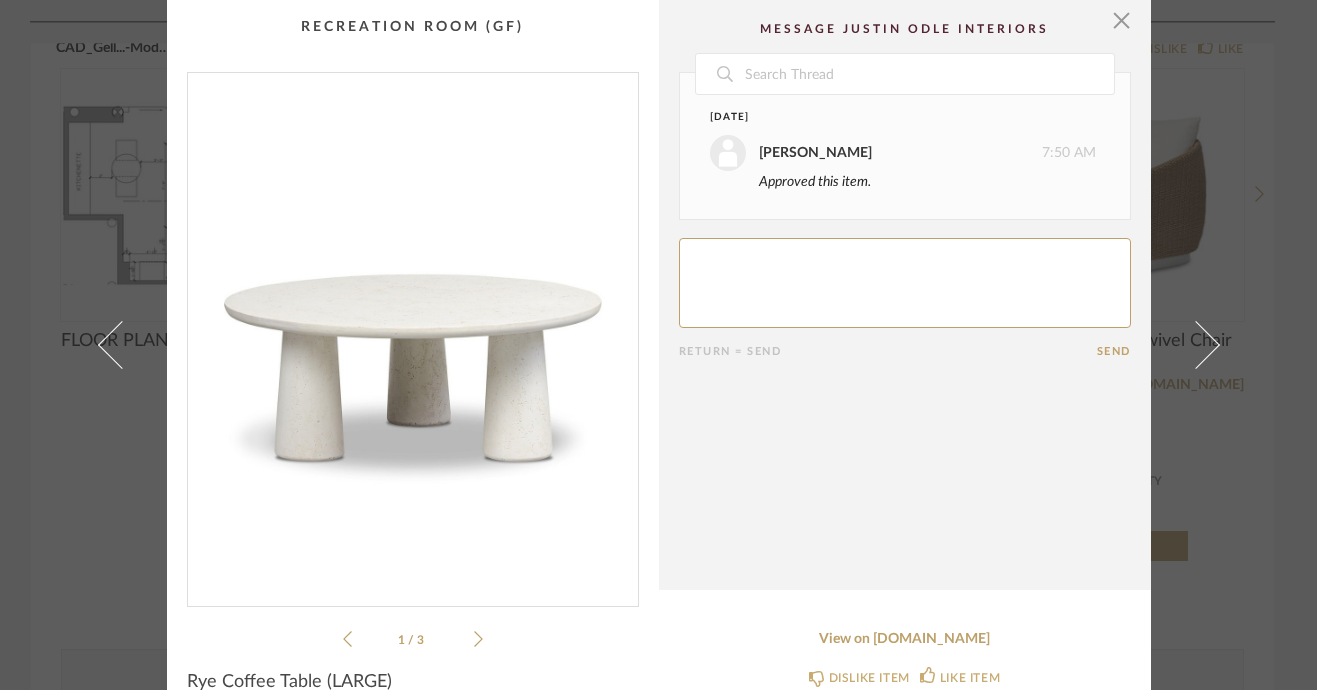 click 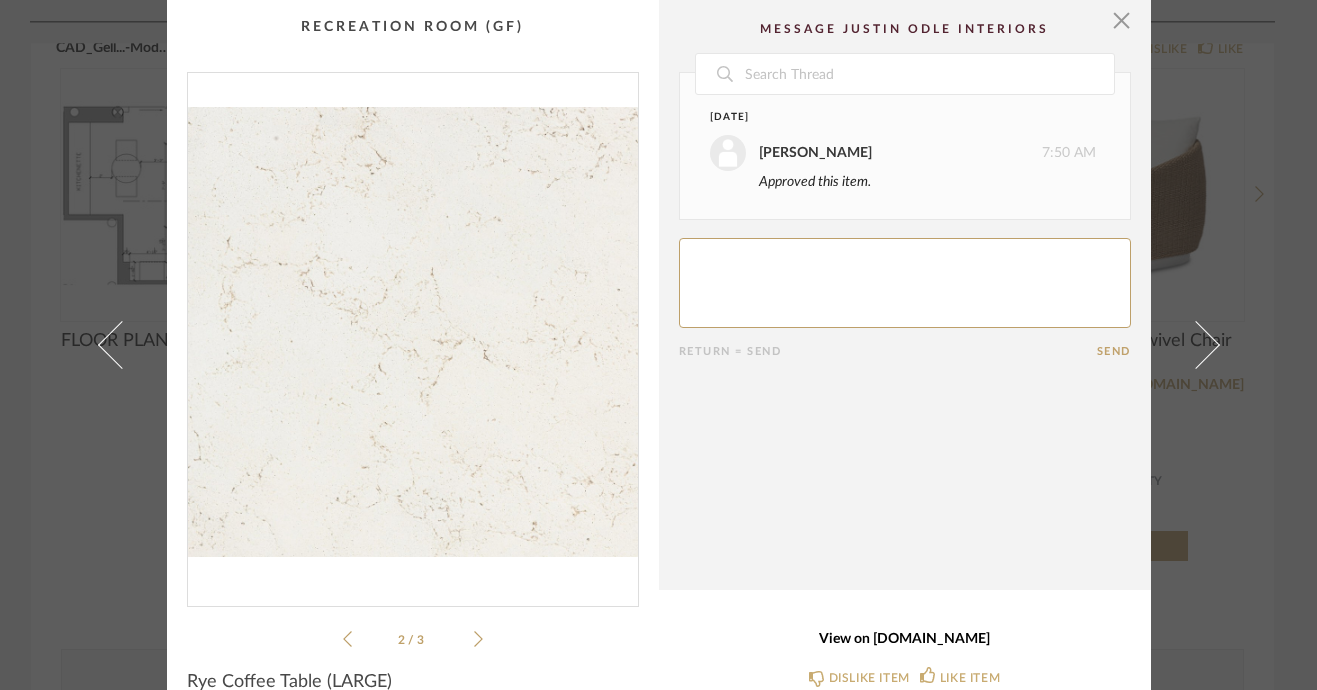 click on "View on [DOMAIN_NAME]" at bounding box center (905, 639) 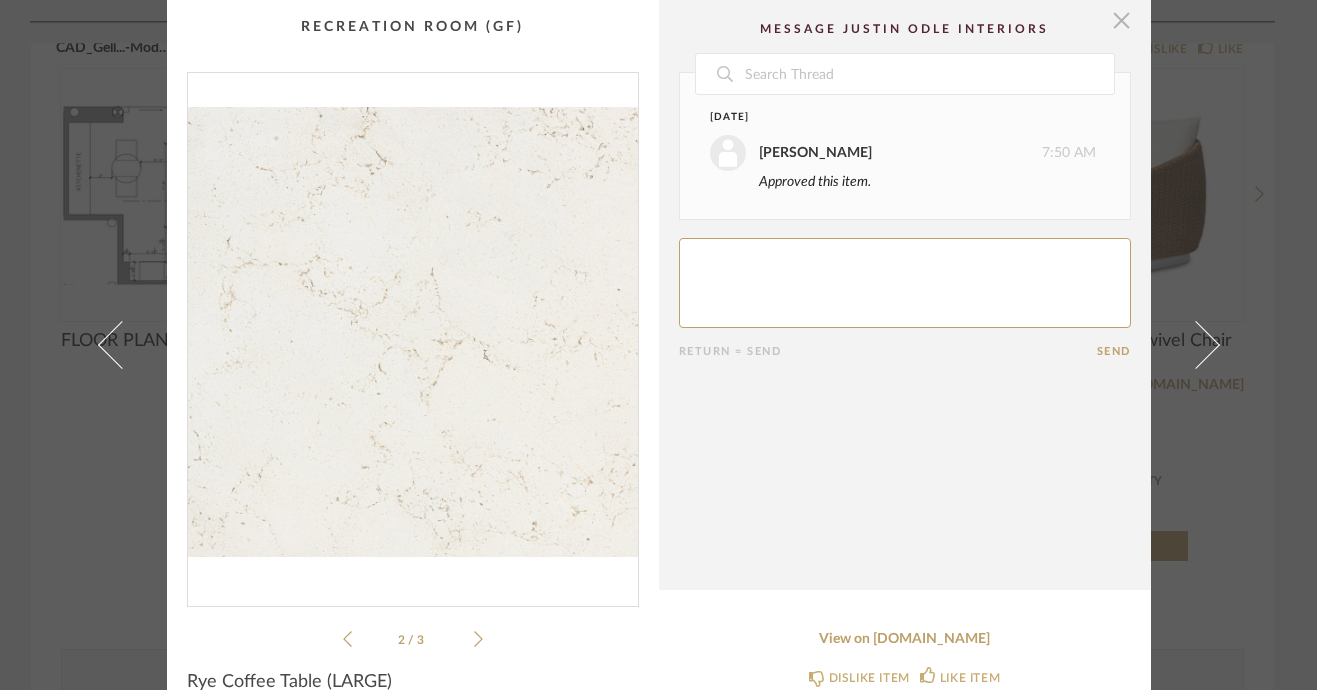 click at bounding box center [1122, 20] 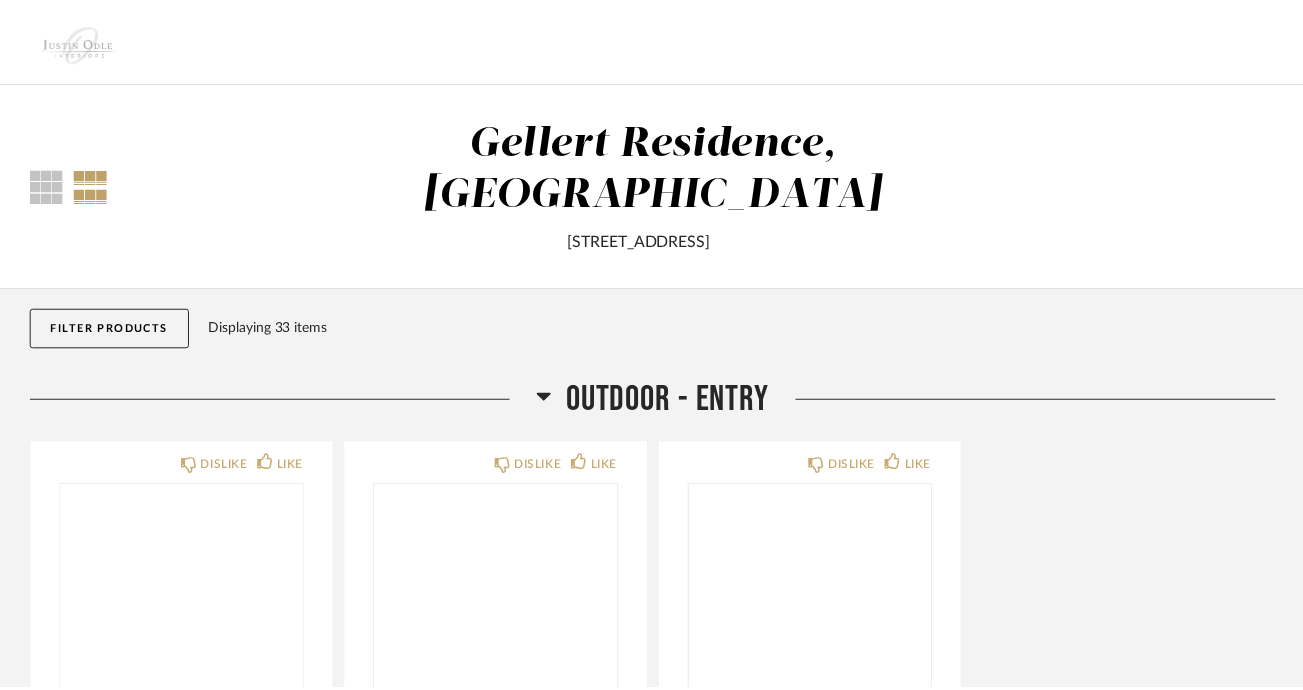 scroll, scrollTop: 1171, scrollLeft: 0, axis: vertical 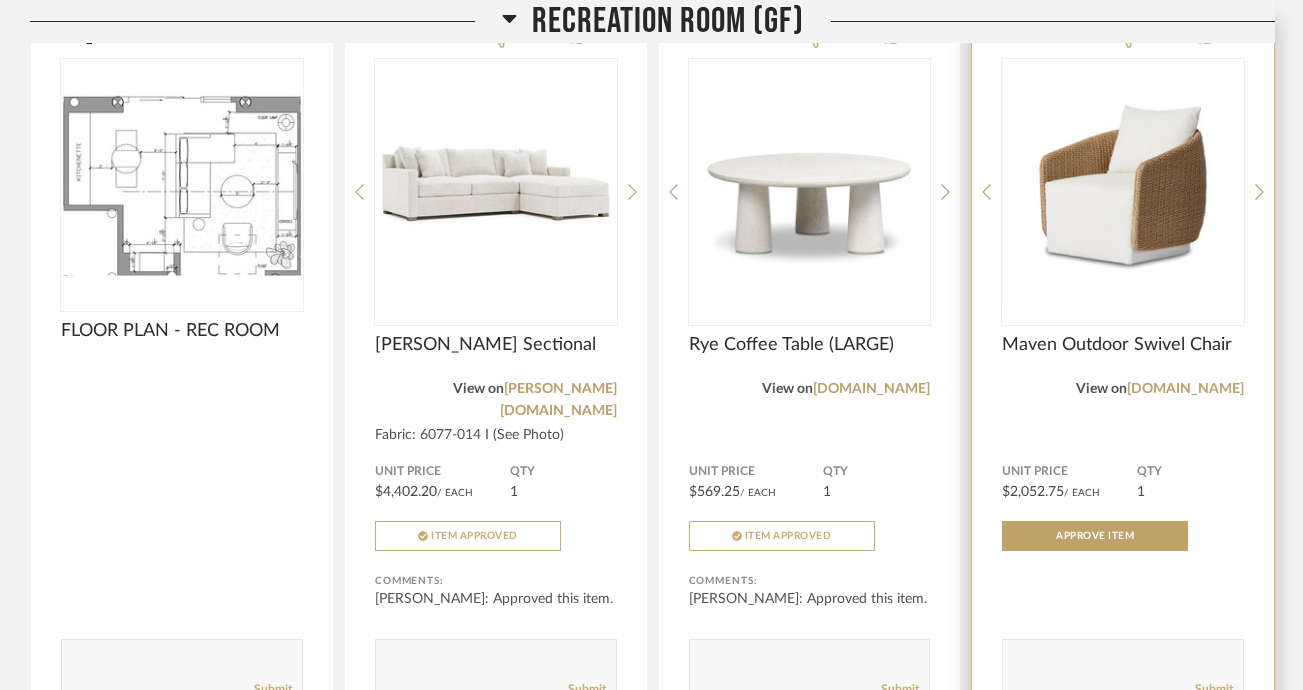 click on "DISLIKE LIKE Maven Outdoor Swivel Chair View on  fourhands.com  Unit Price $2,052.75  / Each  QTY  1 Approve Item Comments:       Submit" 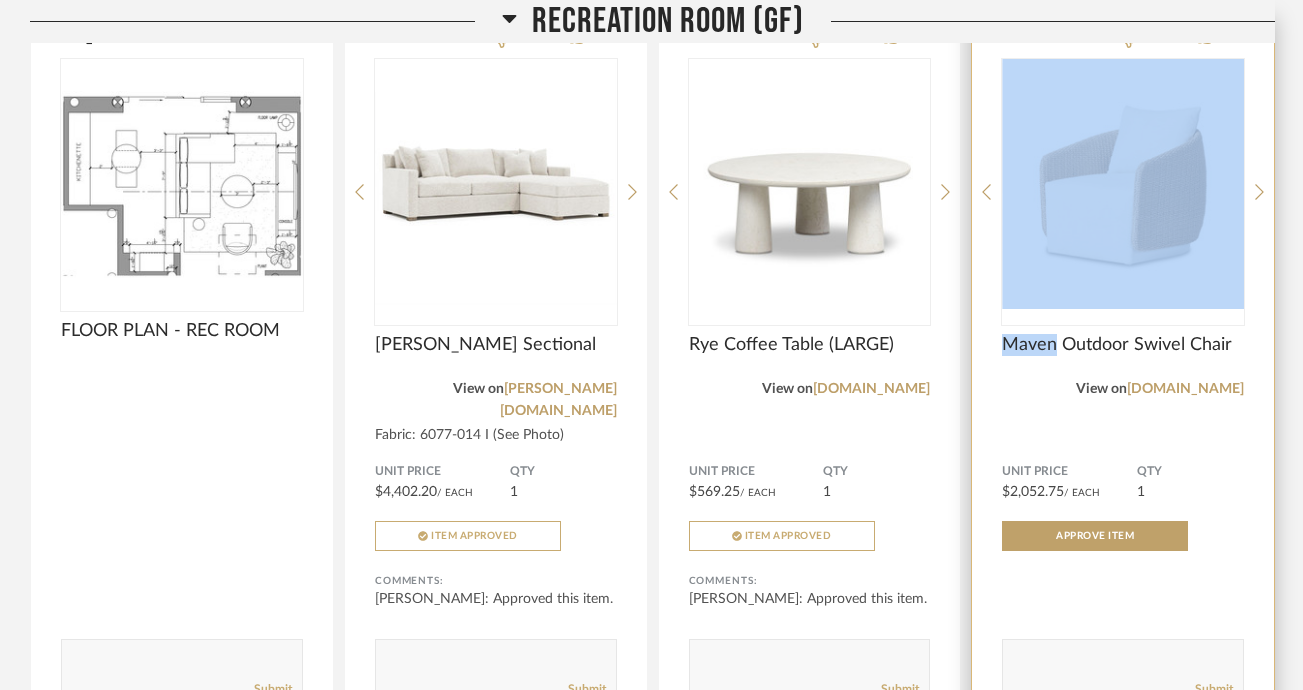 click on "DISLIKE LIKE Maven Outdoor Swivel Chair View on  fourhands.com  Unit Price $2,052.75  / Each  QTY  1 Approve Item Comments:       Submit" 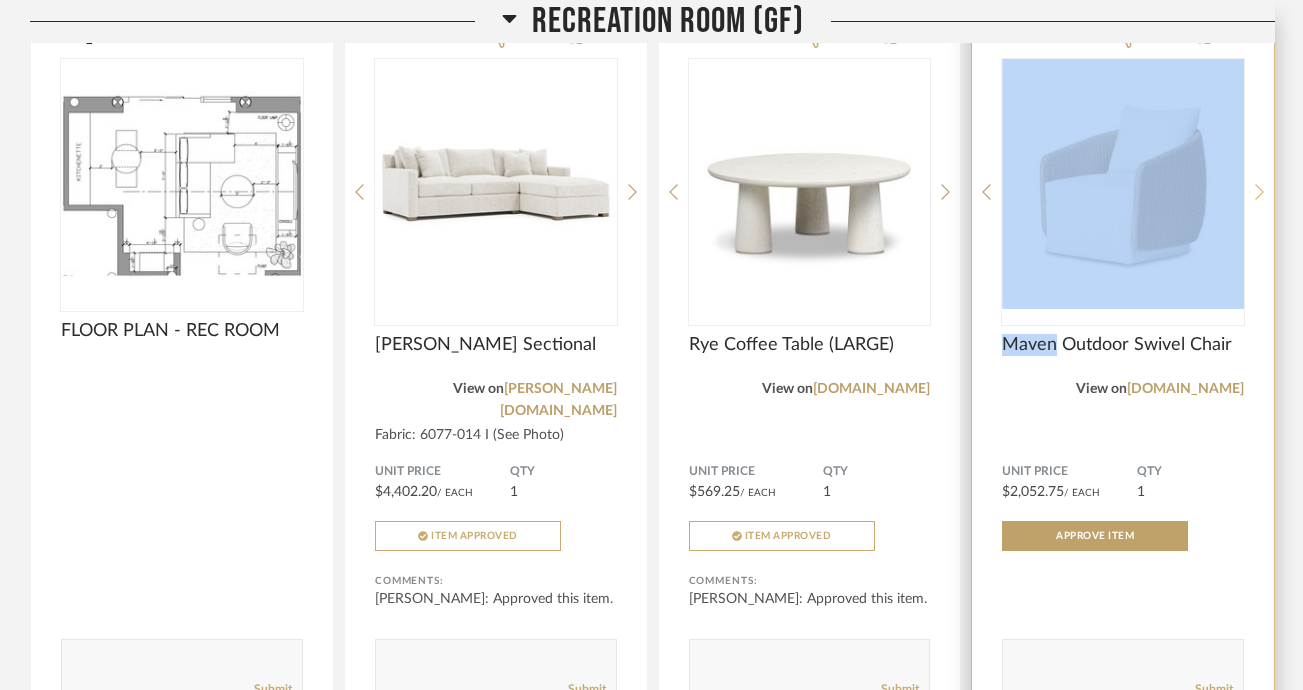 click 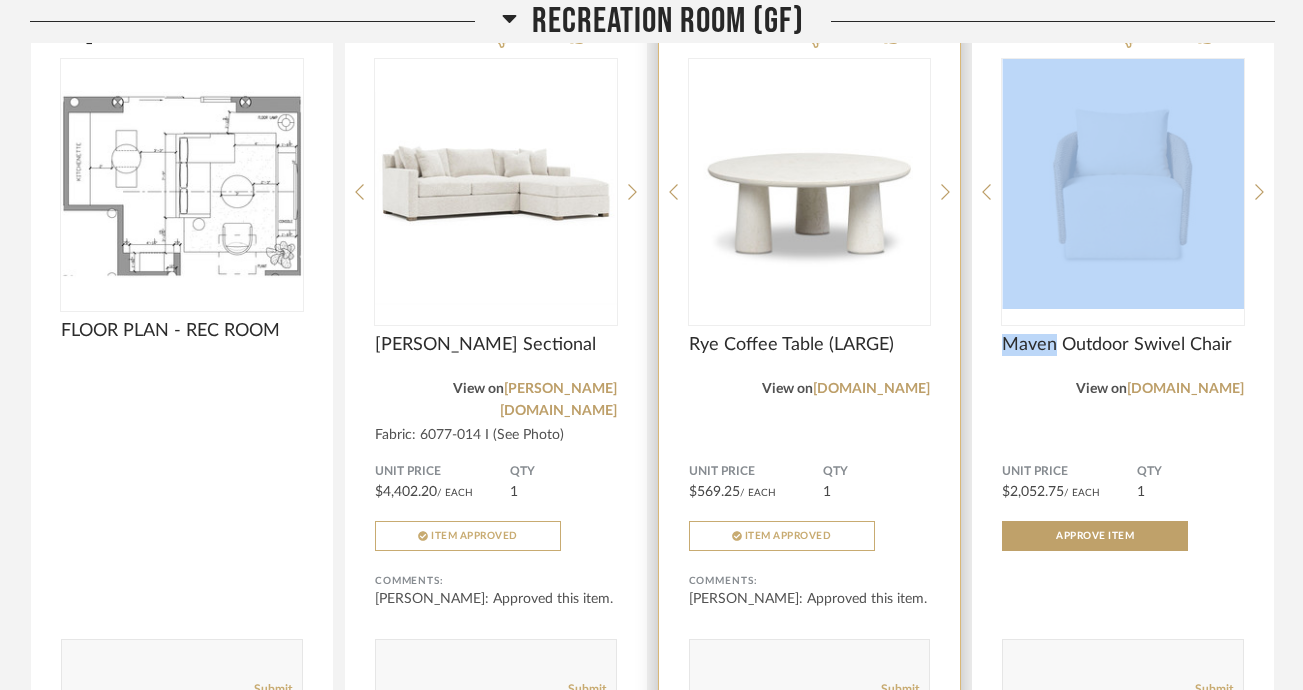 drag, startPoint x: 1263, startPoint y: 197, endPoint x: 923, endPoint y: 245, distance: 343.37152 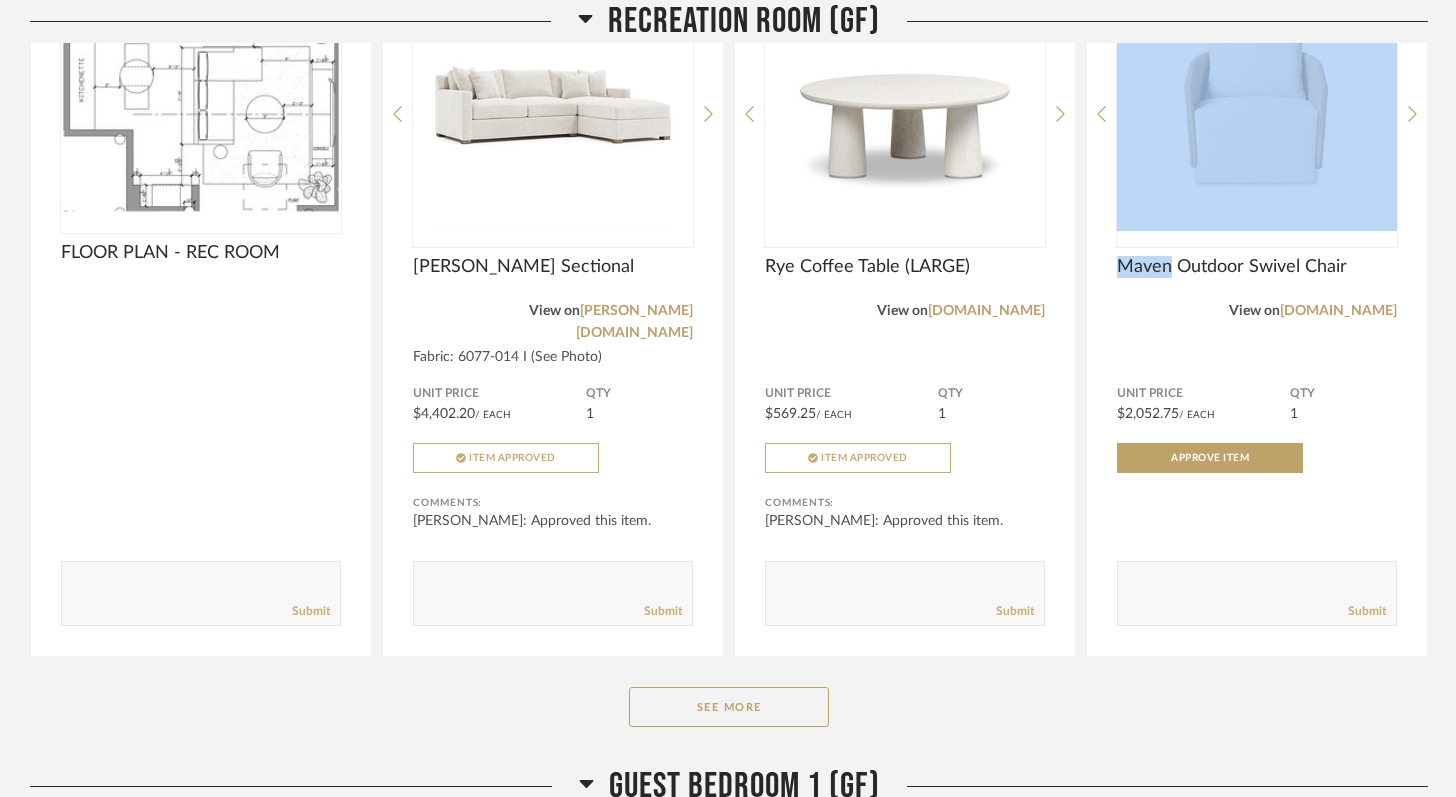 scroll, scrollTop: 1211, scrollLeft: 0, axis: vertical 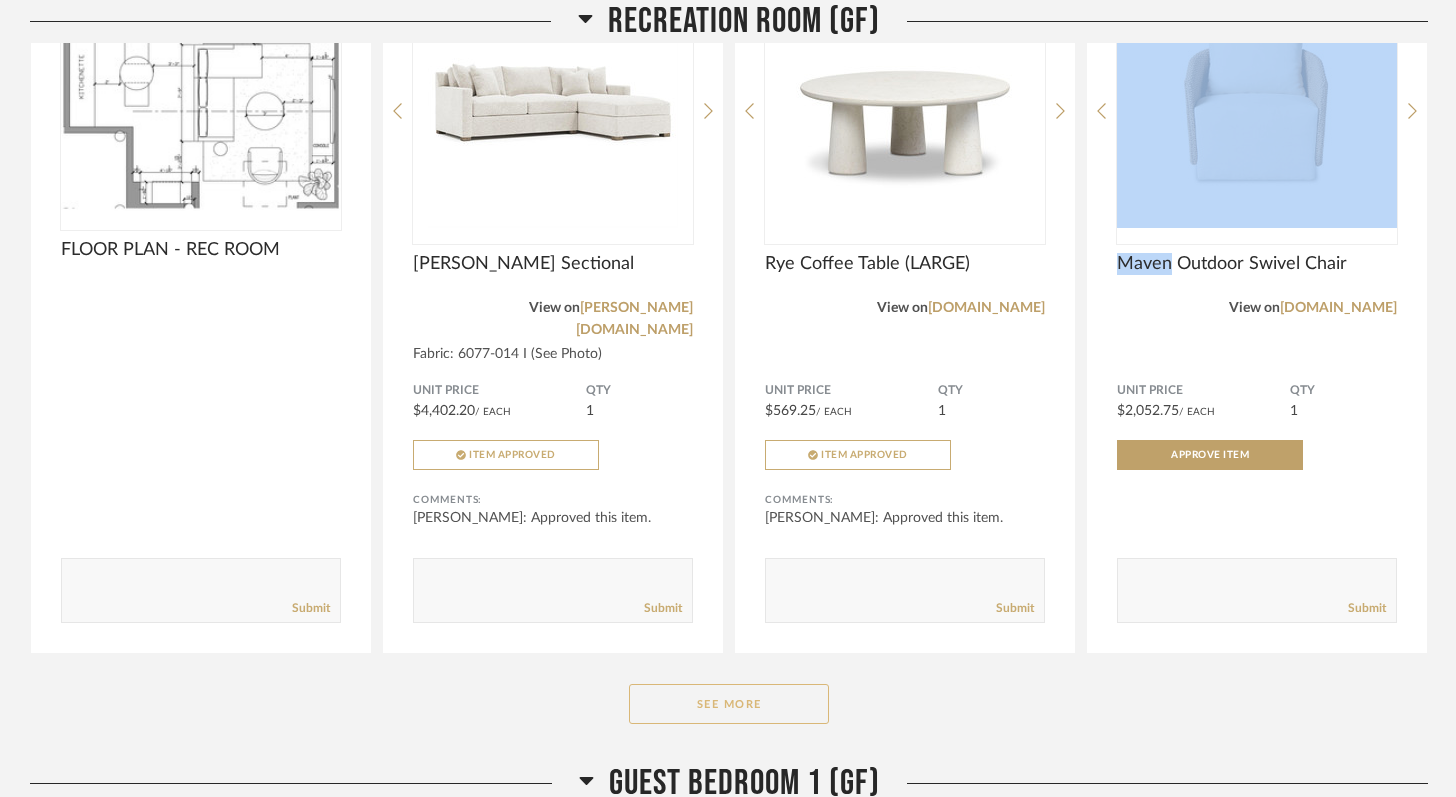 click on "See More" 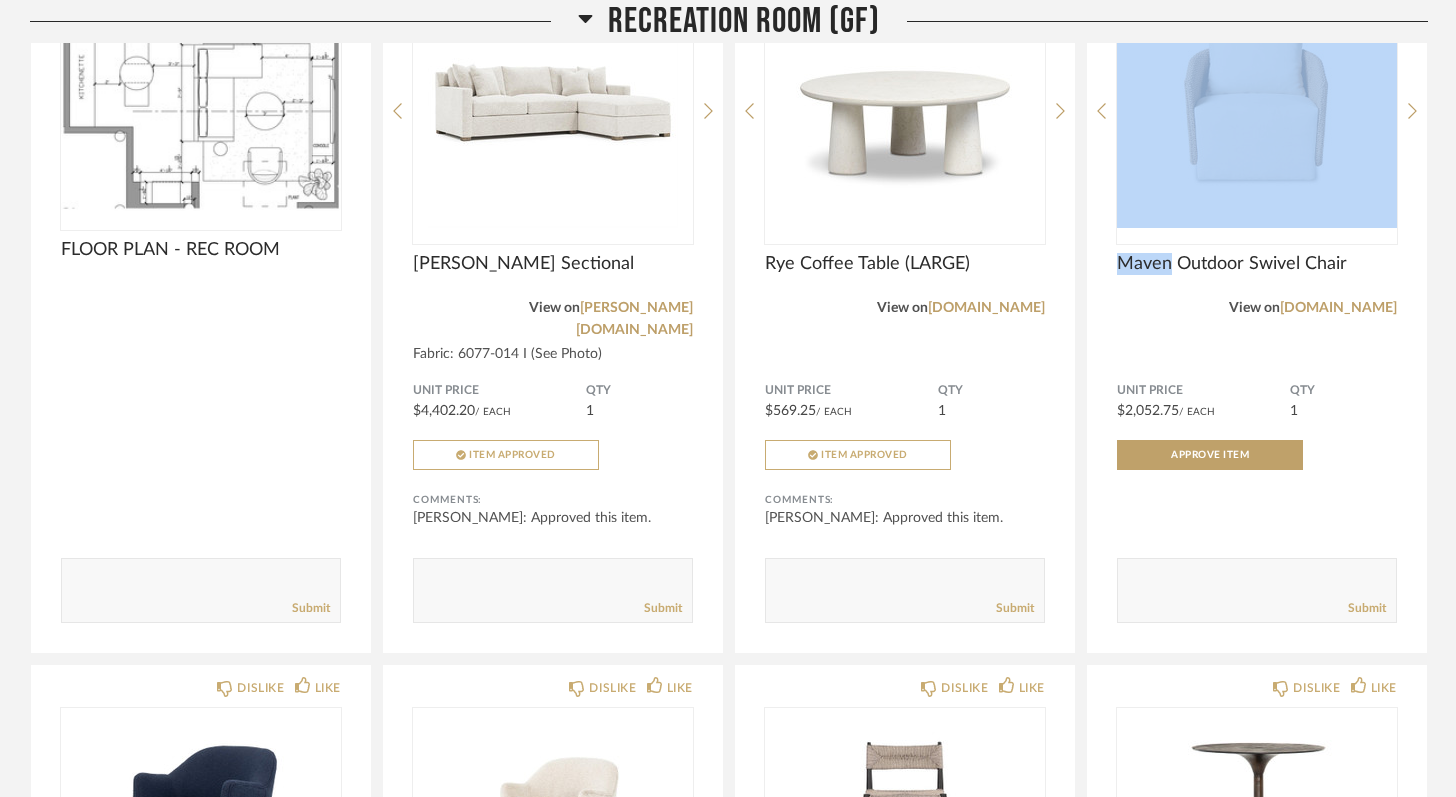 click on "DISLIKE LIKE" 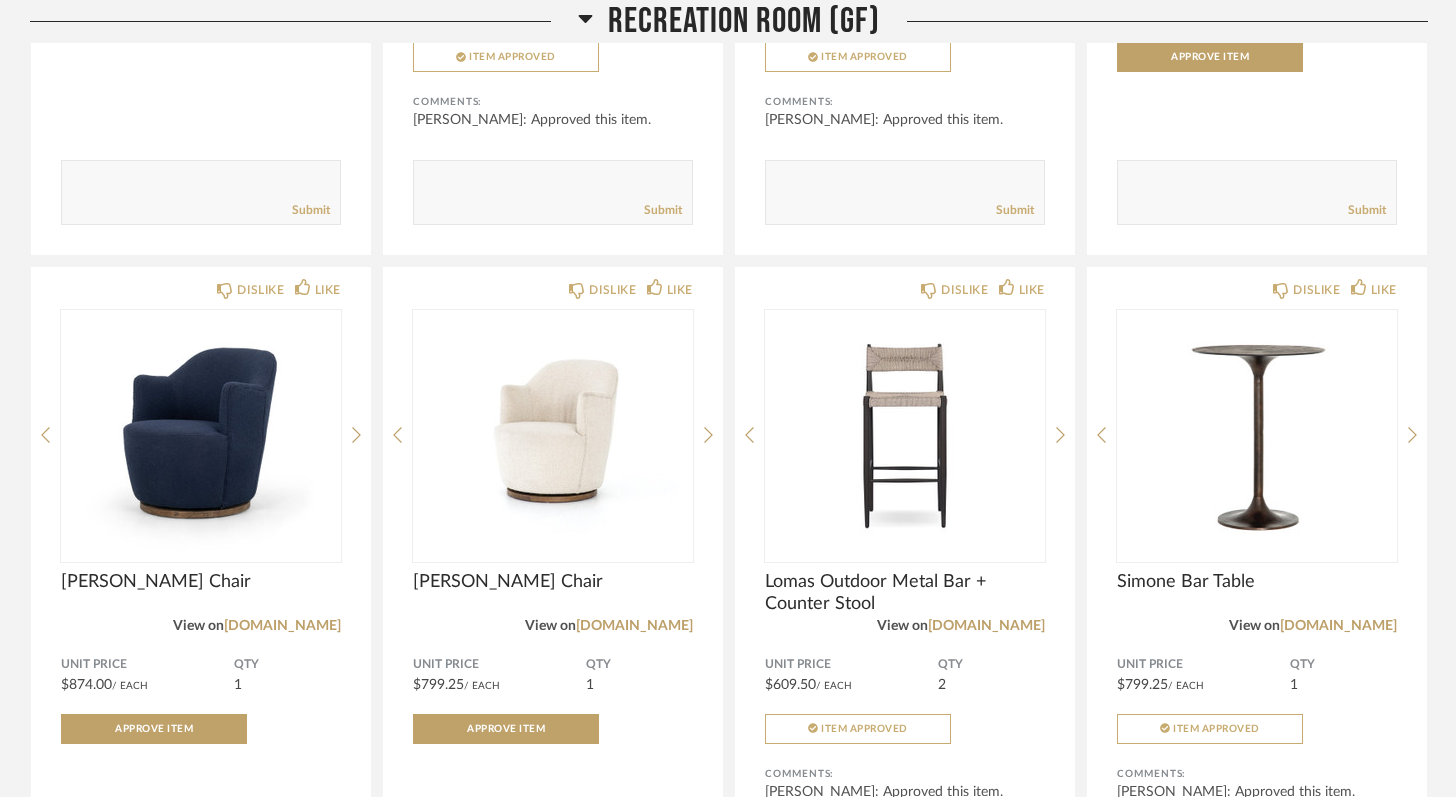 scroll, scrollTop: 1613, scrollLeft: 0, axis: vertical 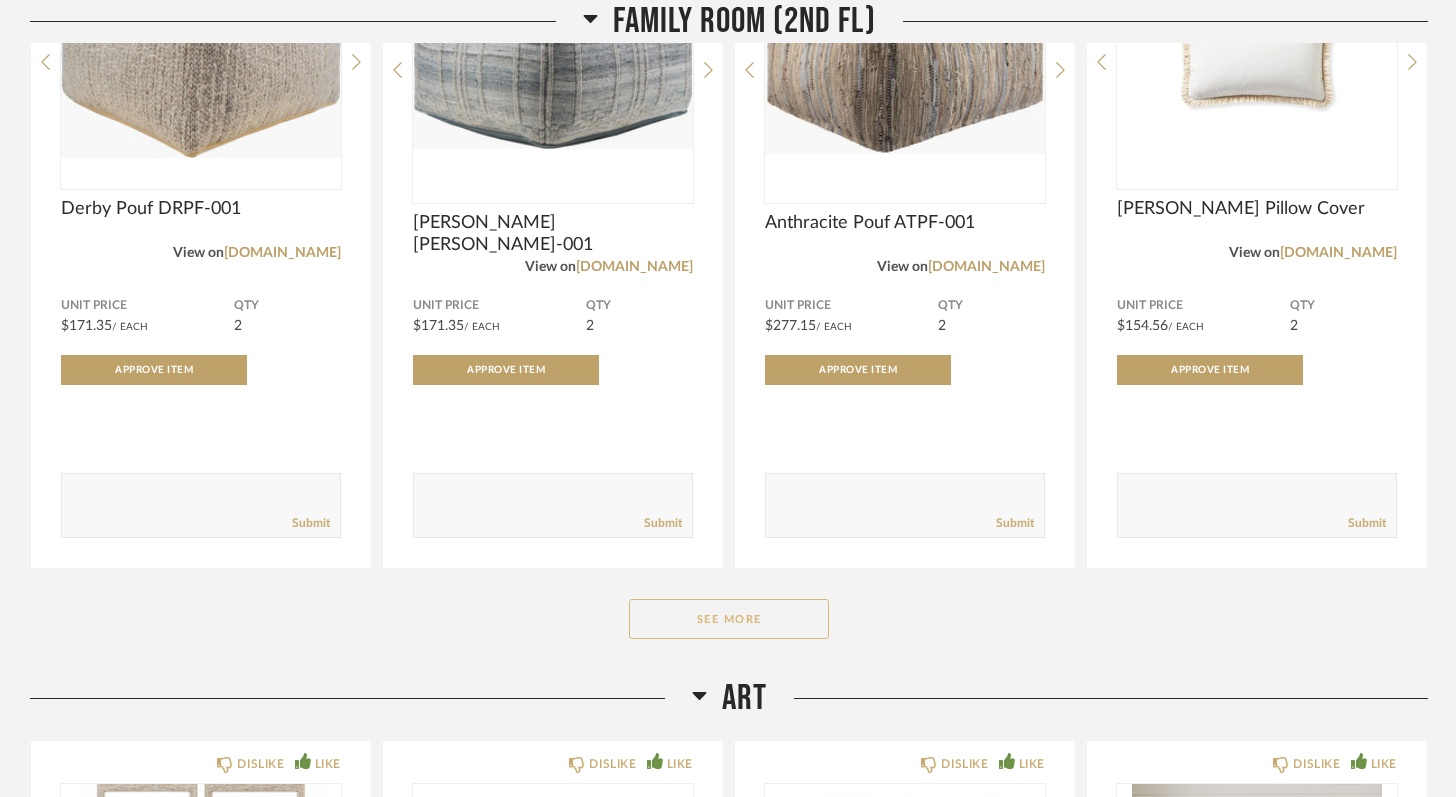 click on "See More" 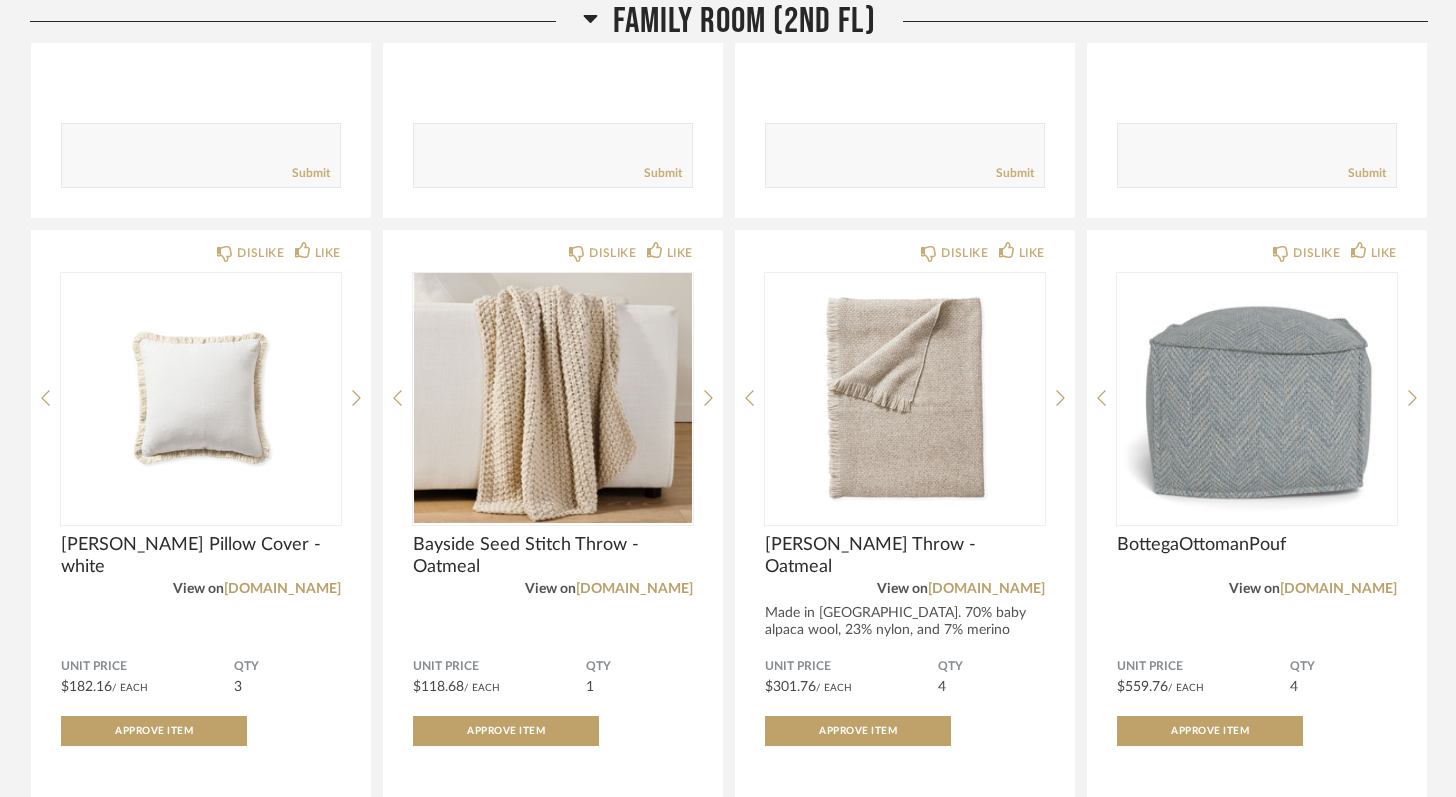 scroll, scrollTop: 5448, scrollLeft: 0, axis: vertical 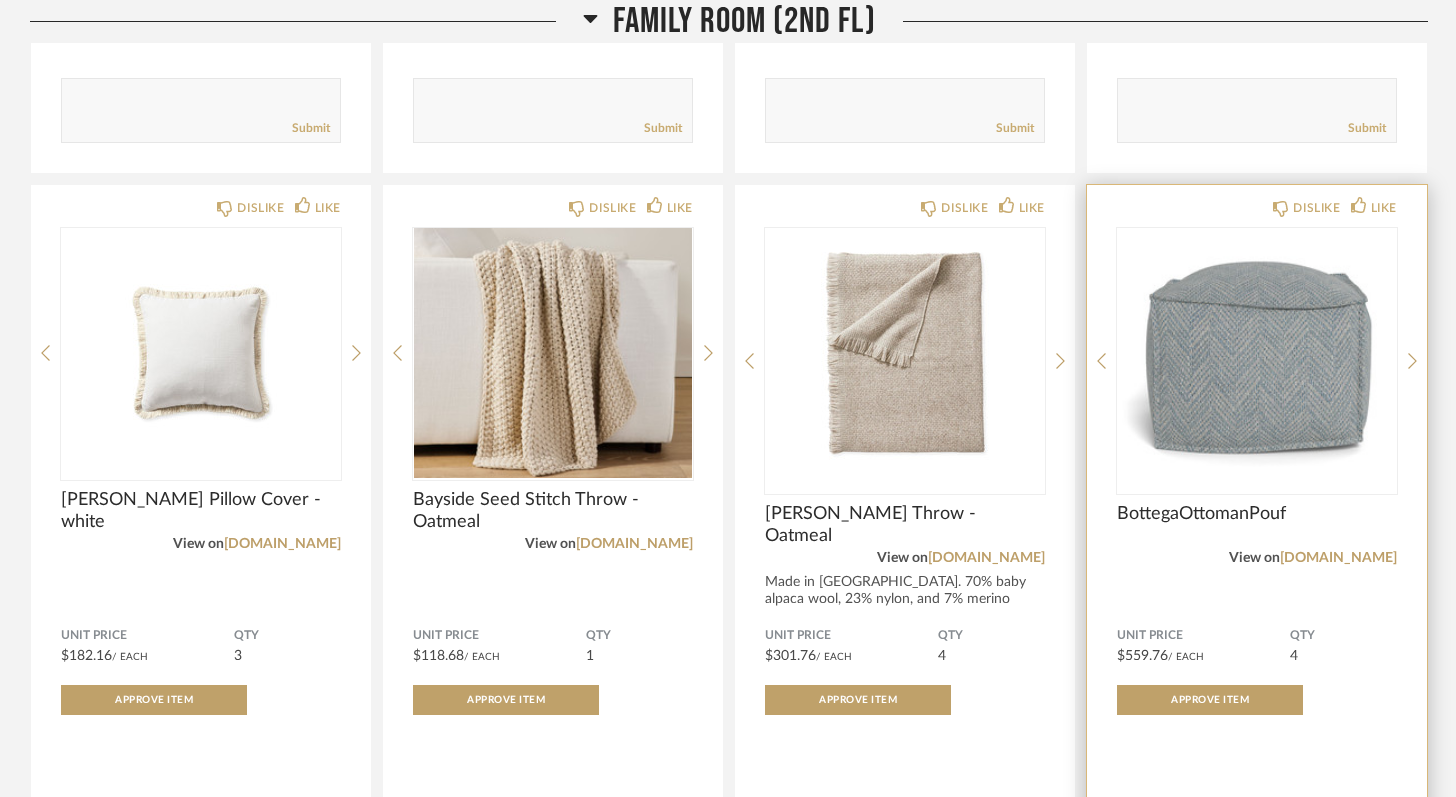 click at bounding box center (1257, 353) 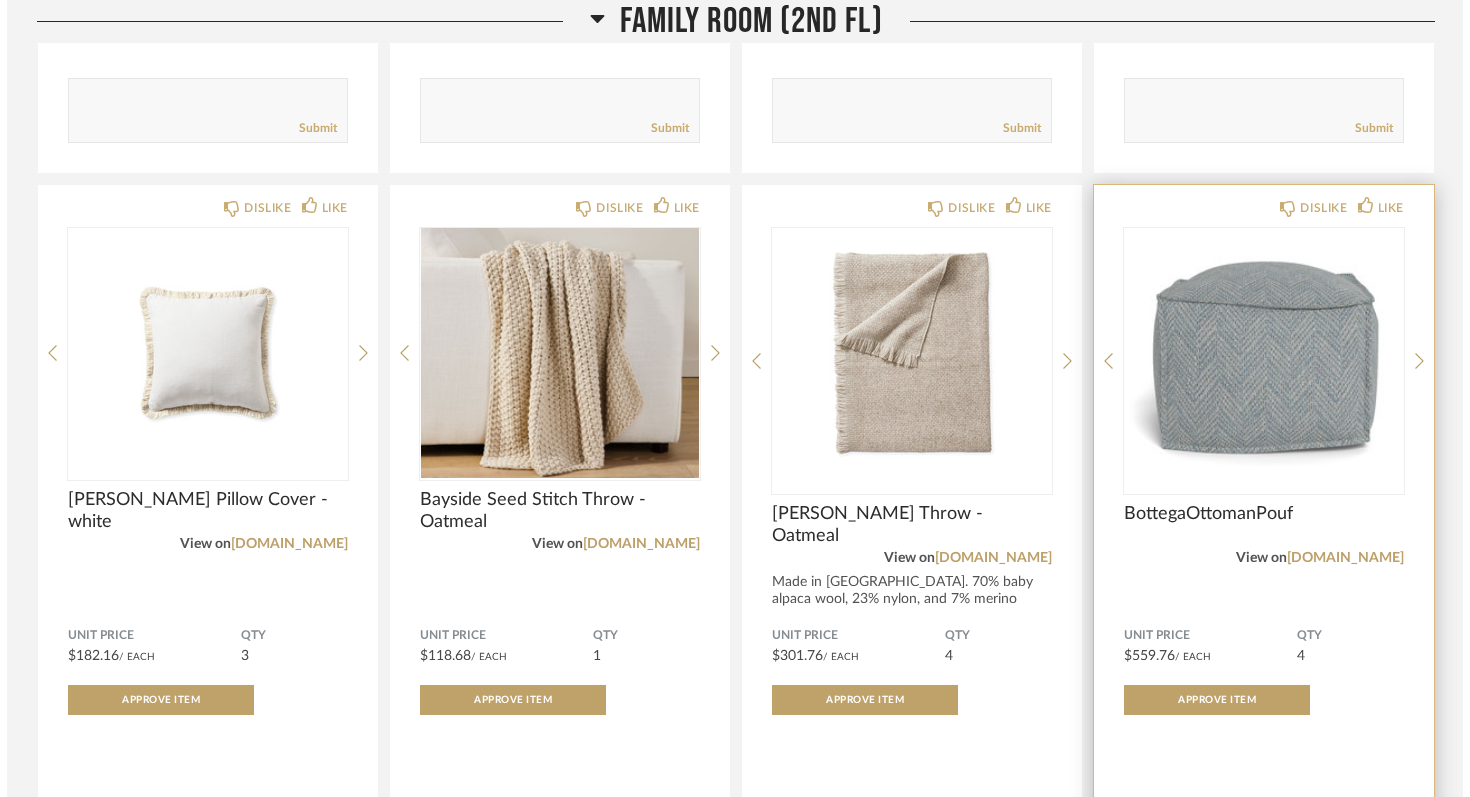 scroll, scrollTop: 0, scrollLeft: 0, axis: both 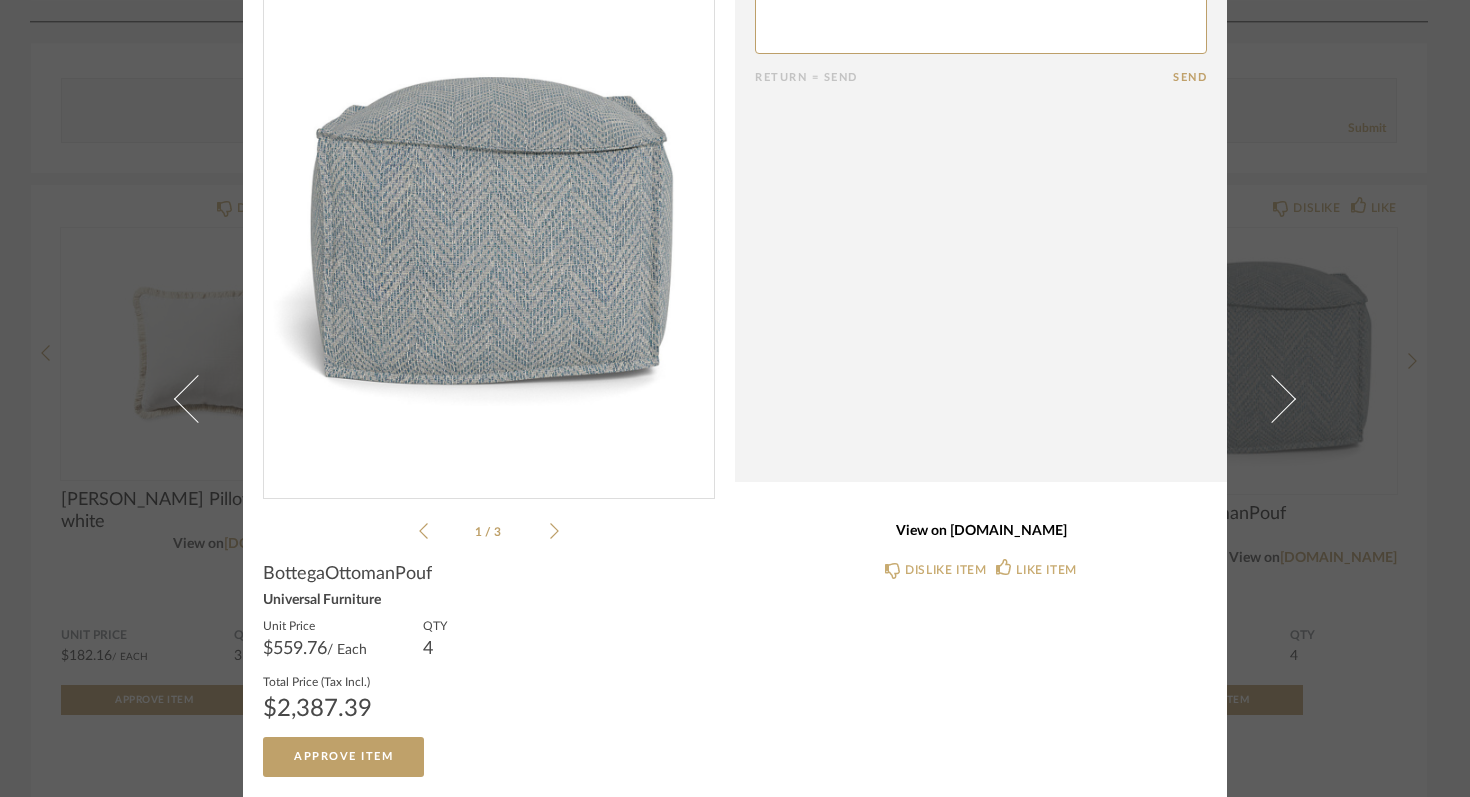 click on "View on shop.universalfurniture.com" at bounding box center (981, 531) 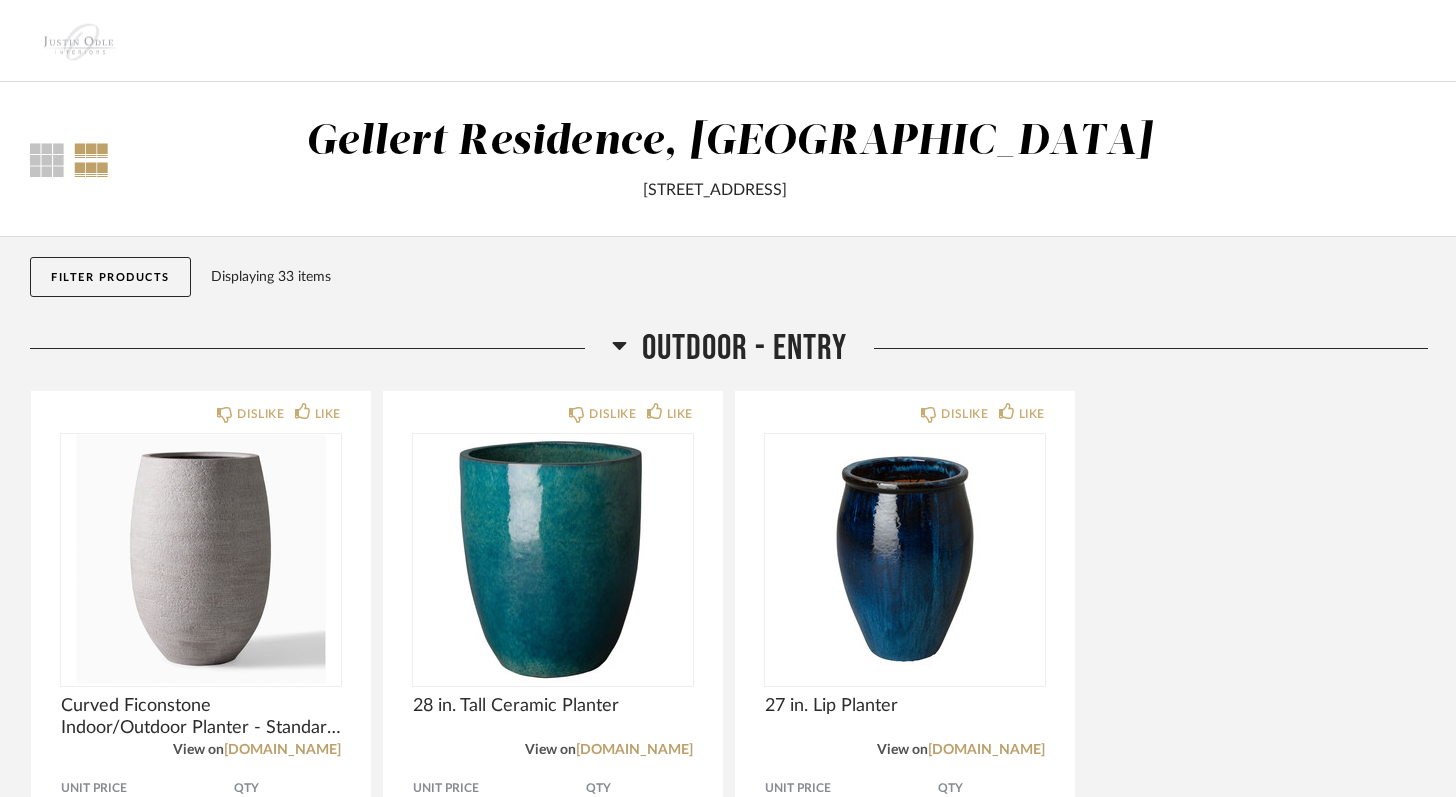 scroll, scrollTop: 0, scrollLeft: 0, axis: both 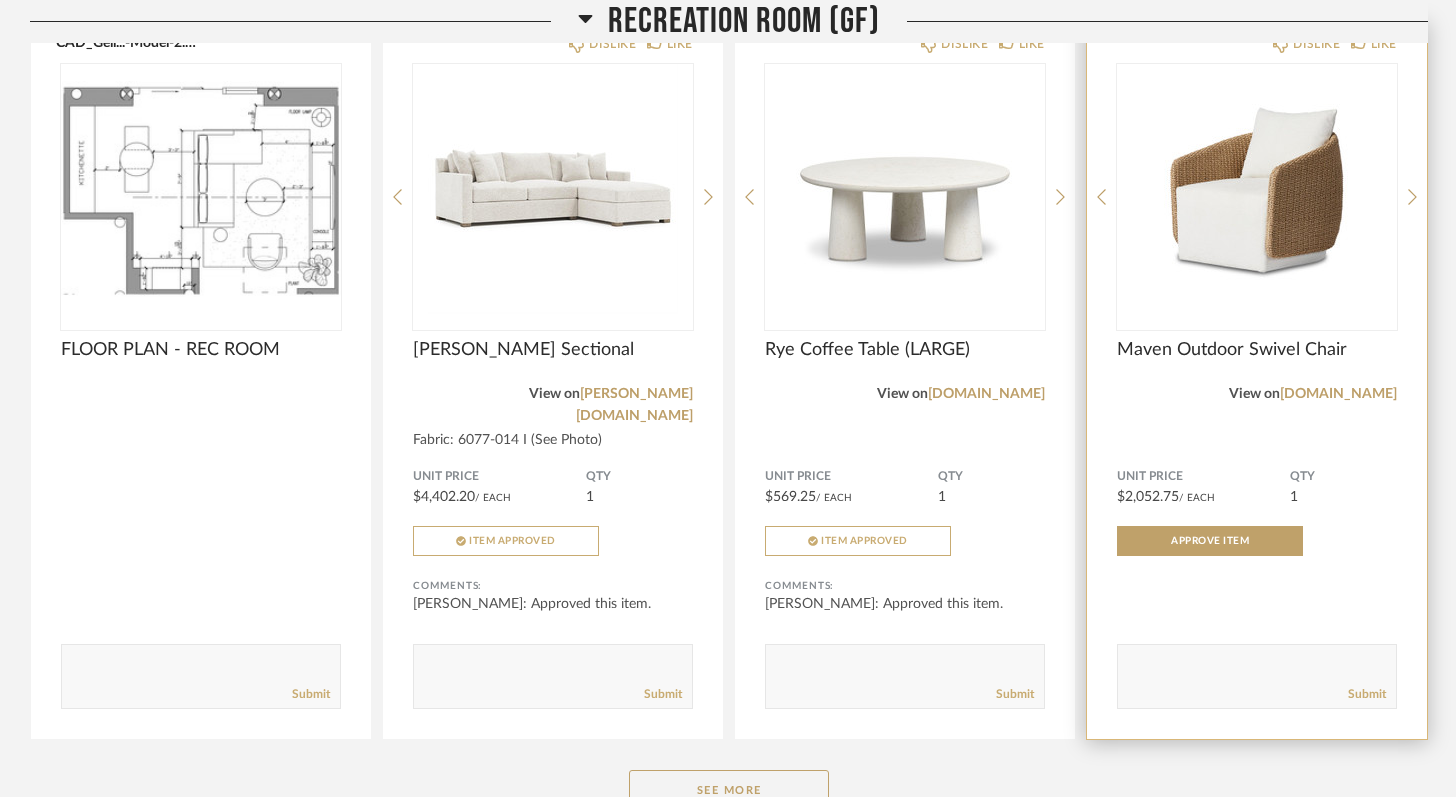 click at bounding box center [1257, 189] 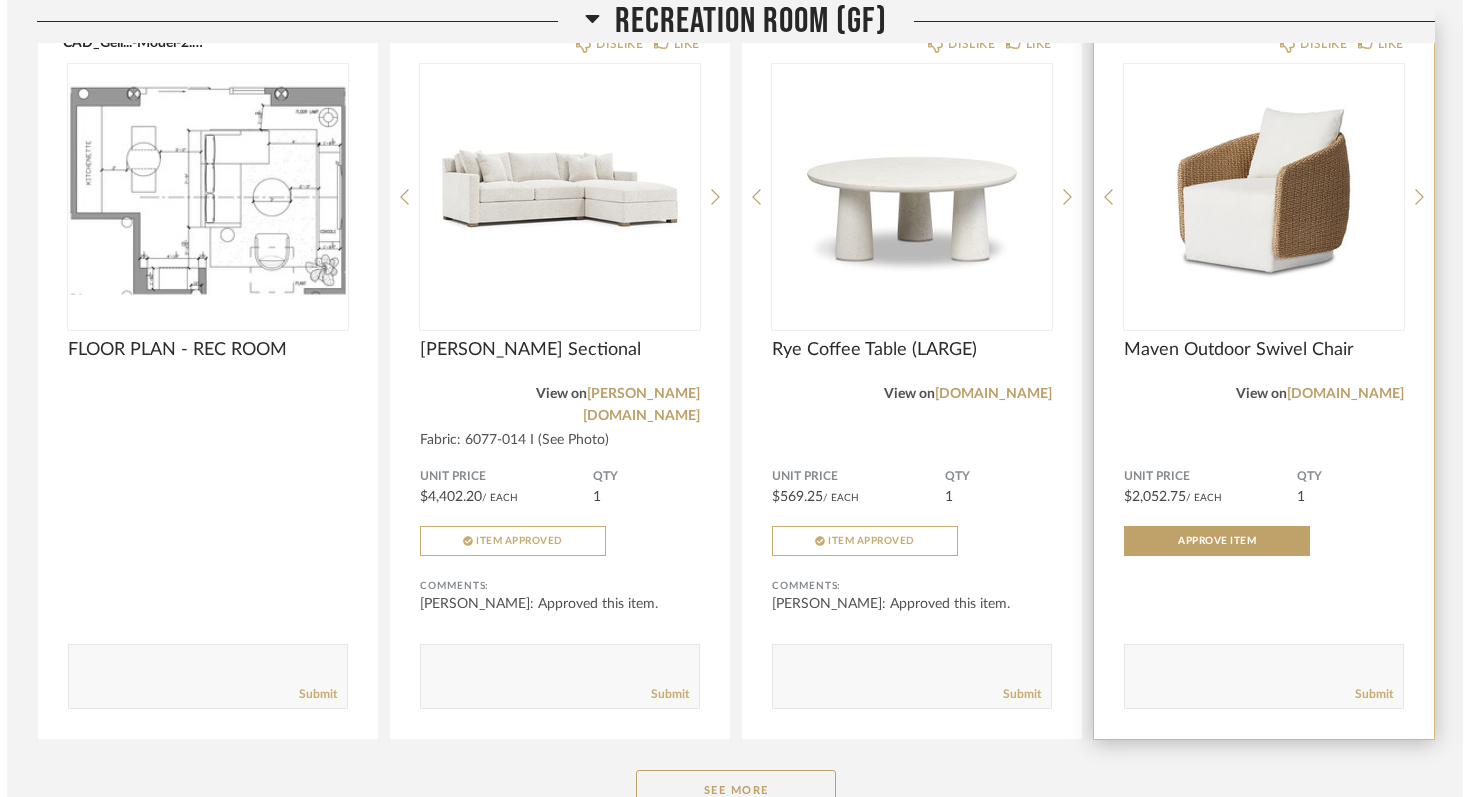 scroll, scrollTop: 0, scrollLeft: 0, axis: both 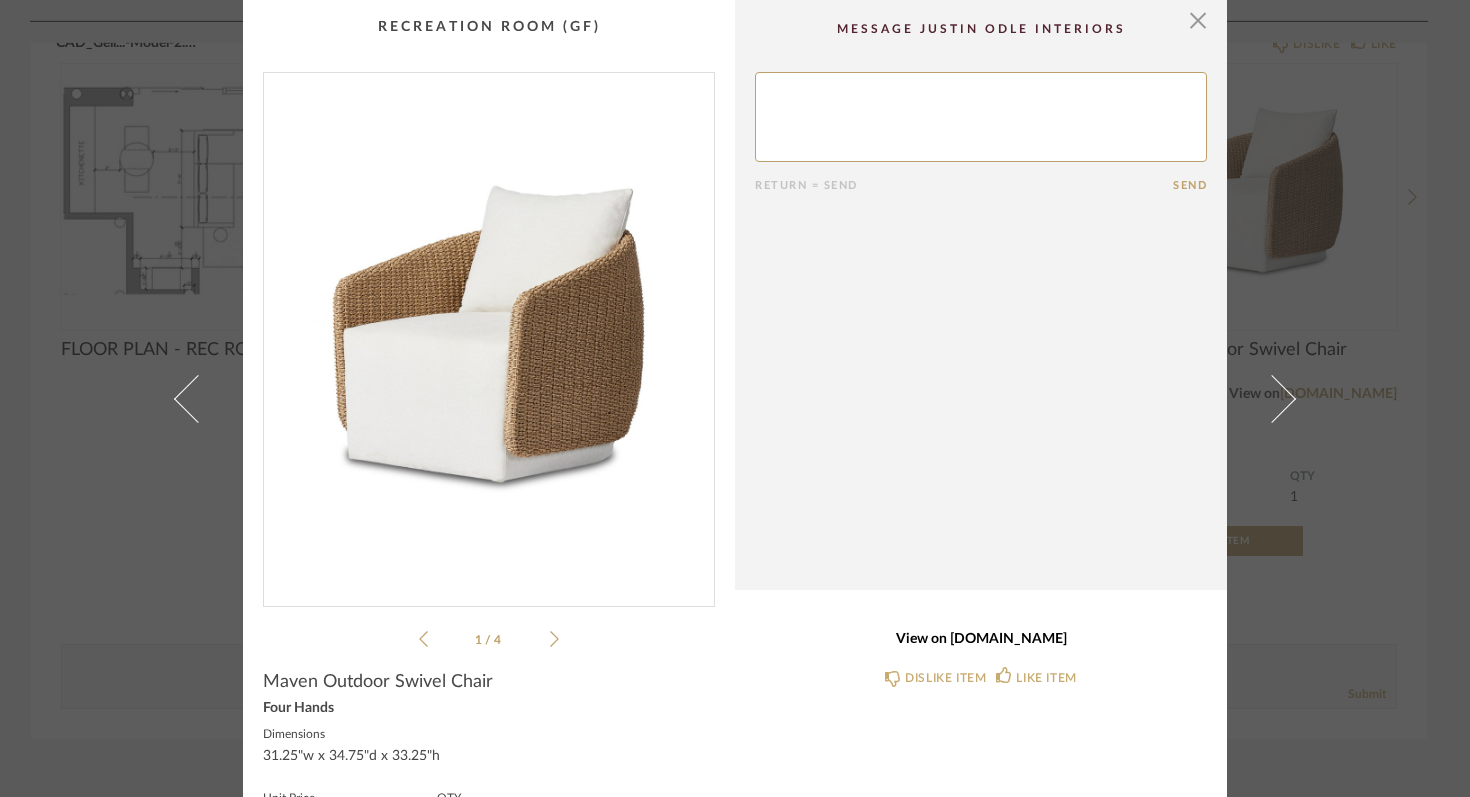 click on "View on [DOMAIN_NAME]" at bounding box center (981, 639) 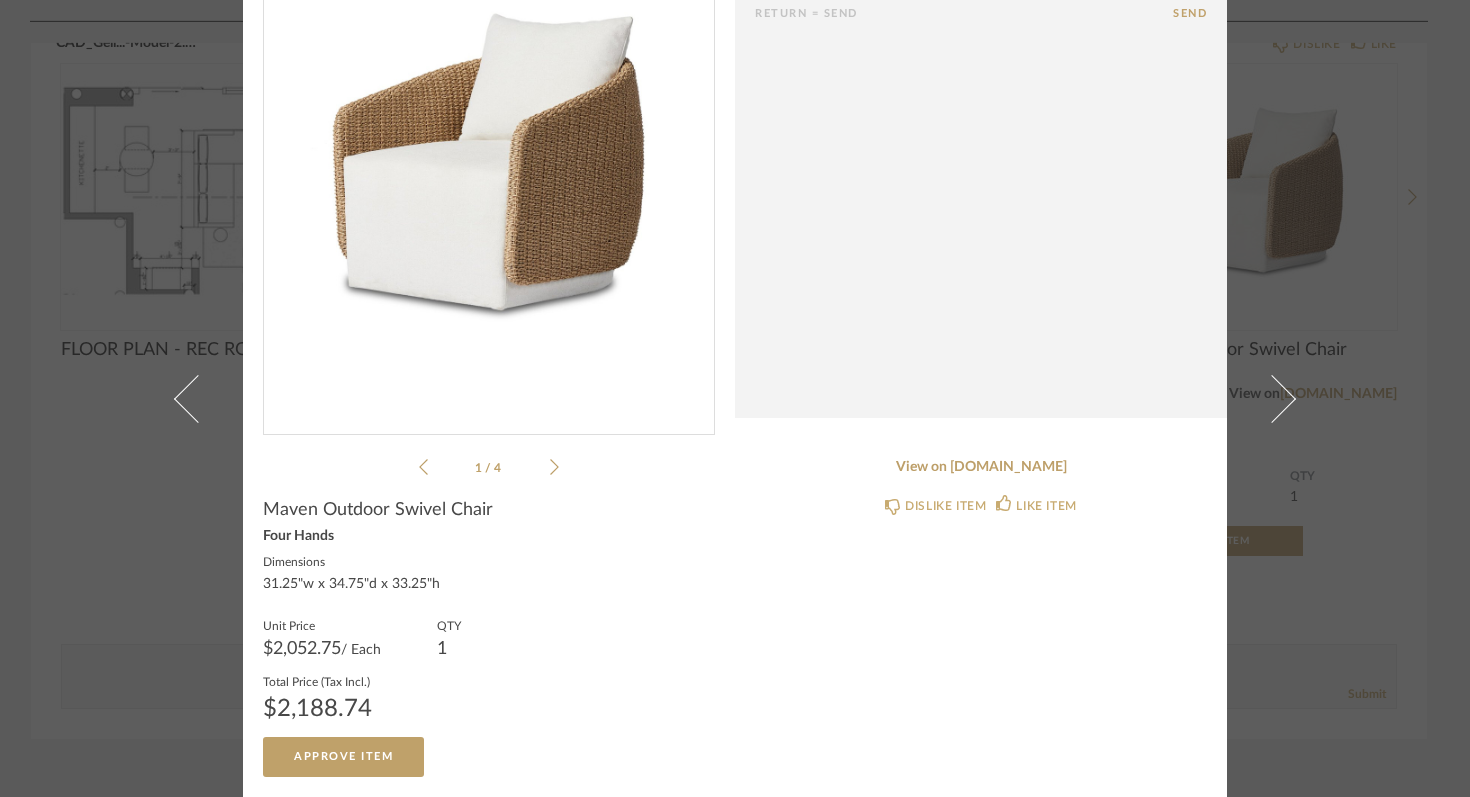scroll, scrollTop: 0, scrollLeft: 0, axis: both 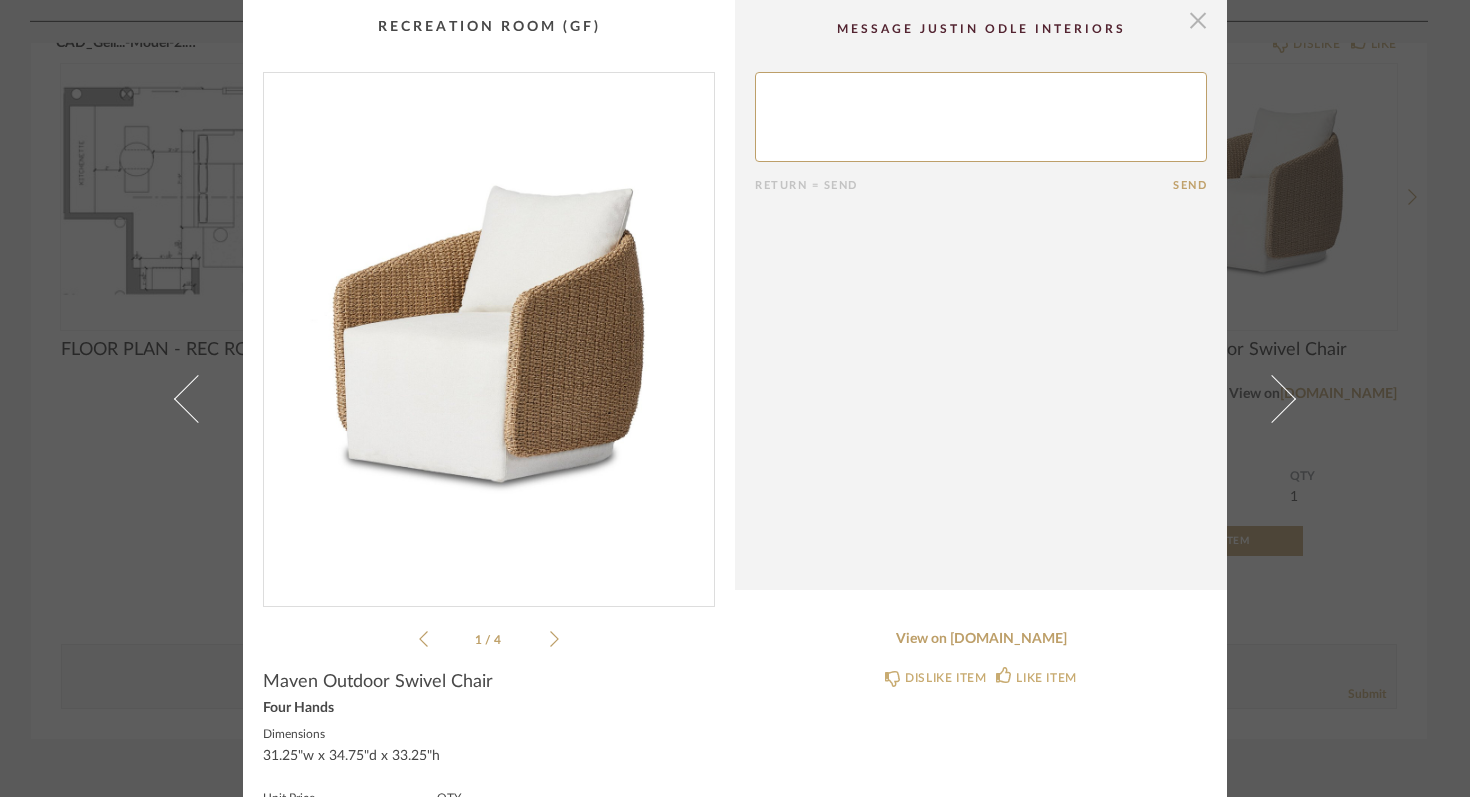 click at bounding box center [1198, 20] 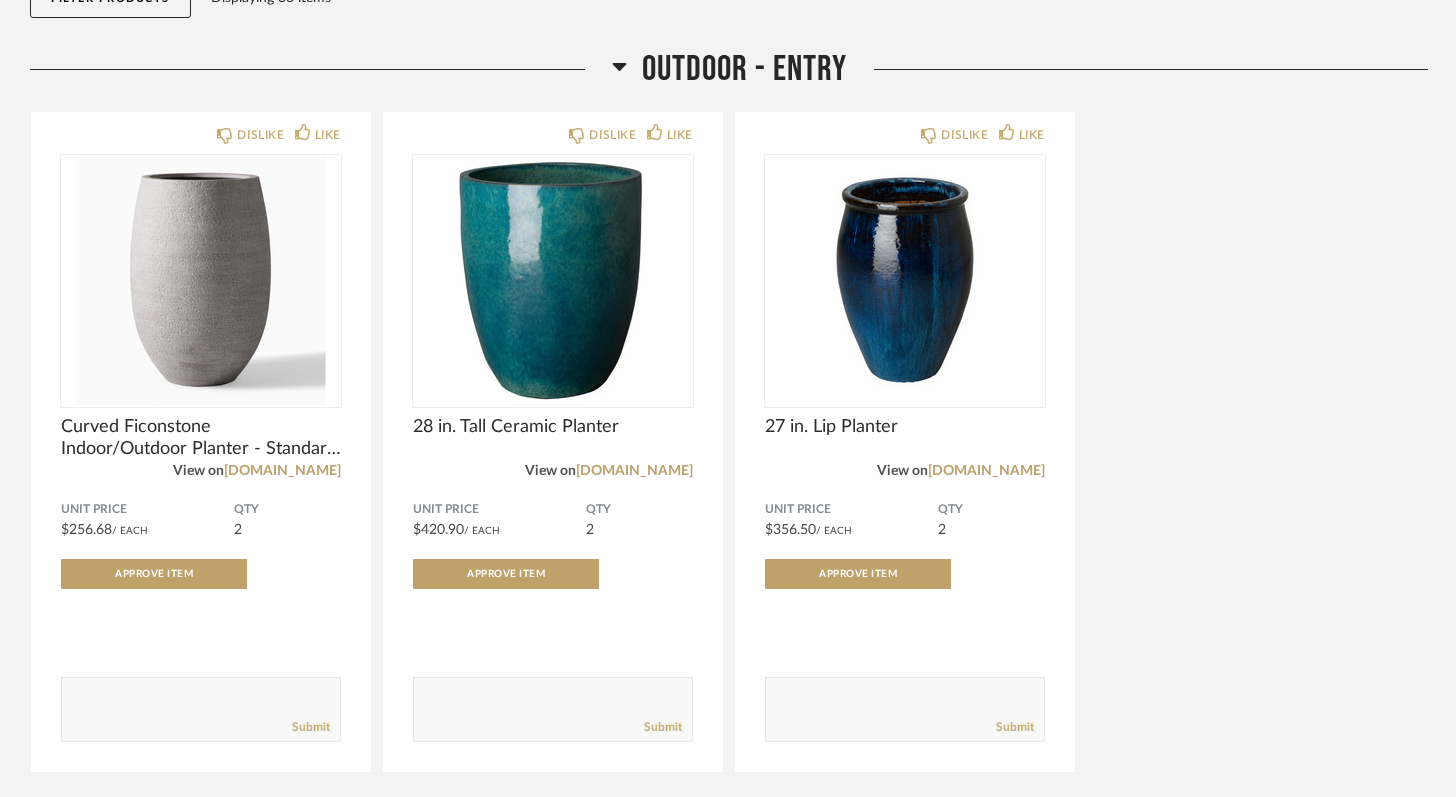 scroll, scrollTop: 1186, scrollLeft: 0, axis: vertical 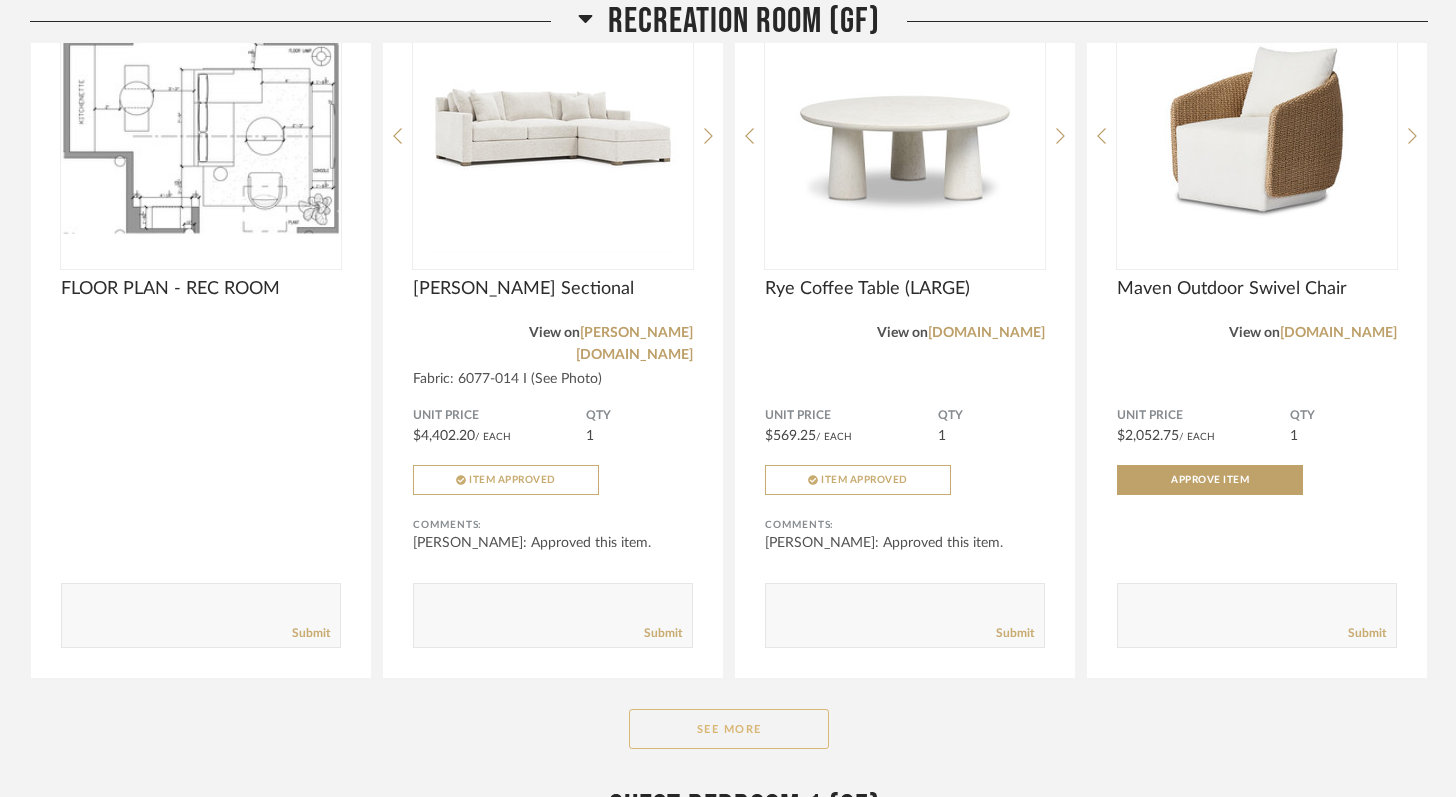 click on "See More" 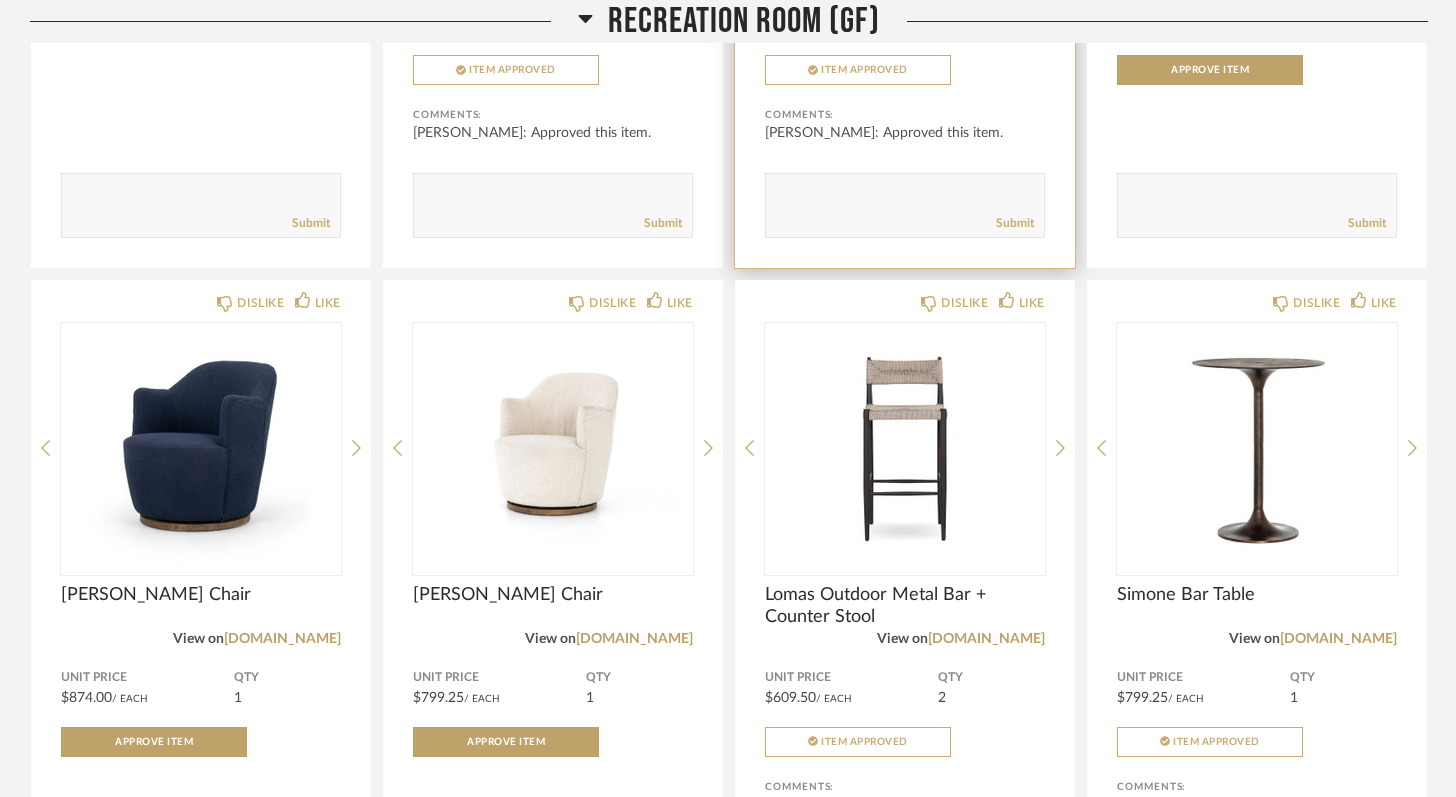 scroll, scrollTop: 1688, scrollLeft: 0, axis: vertical 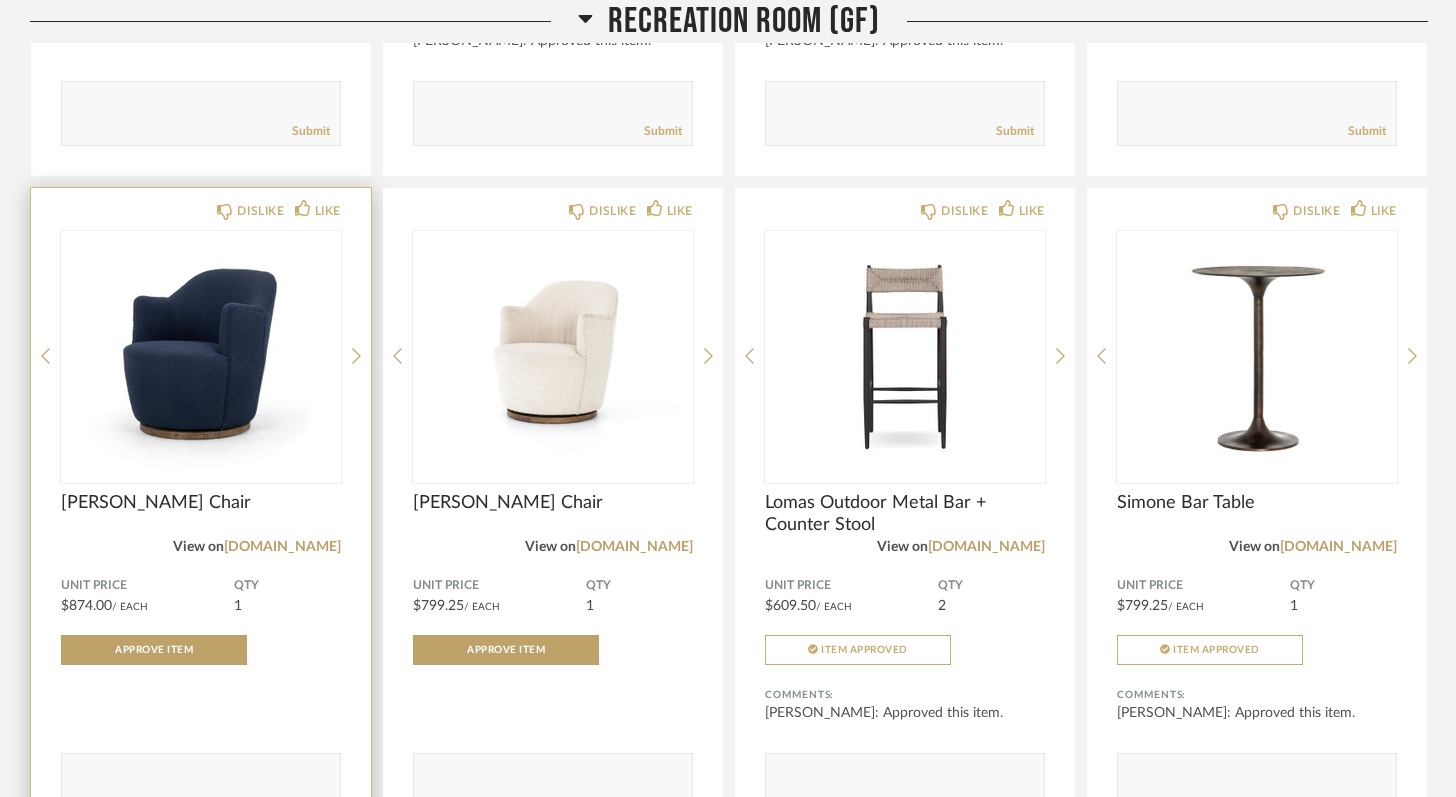 click at bounding box center (201, 356) 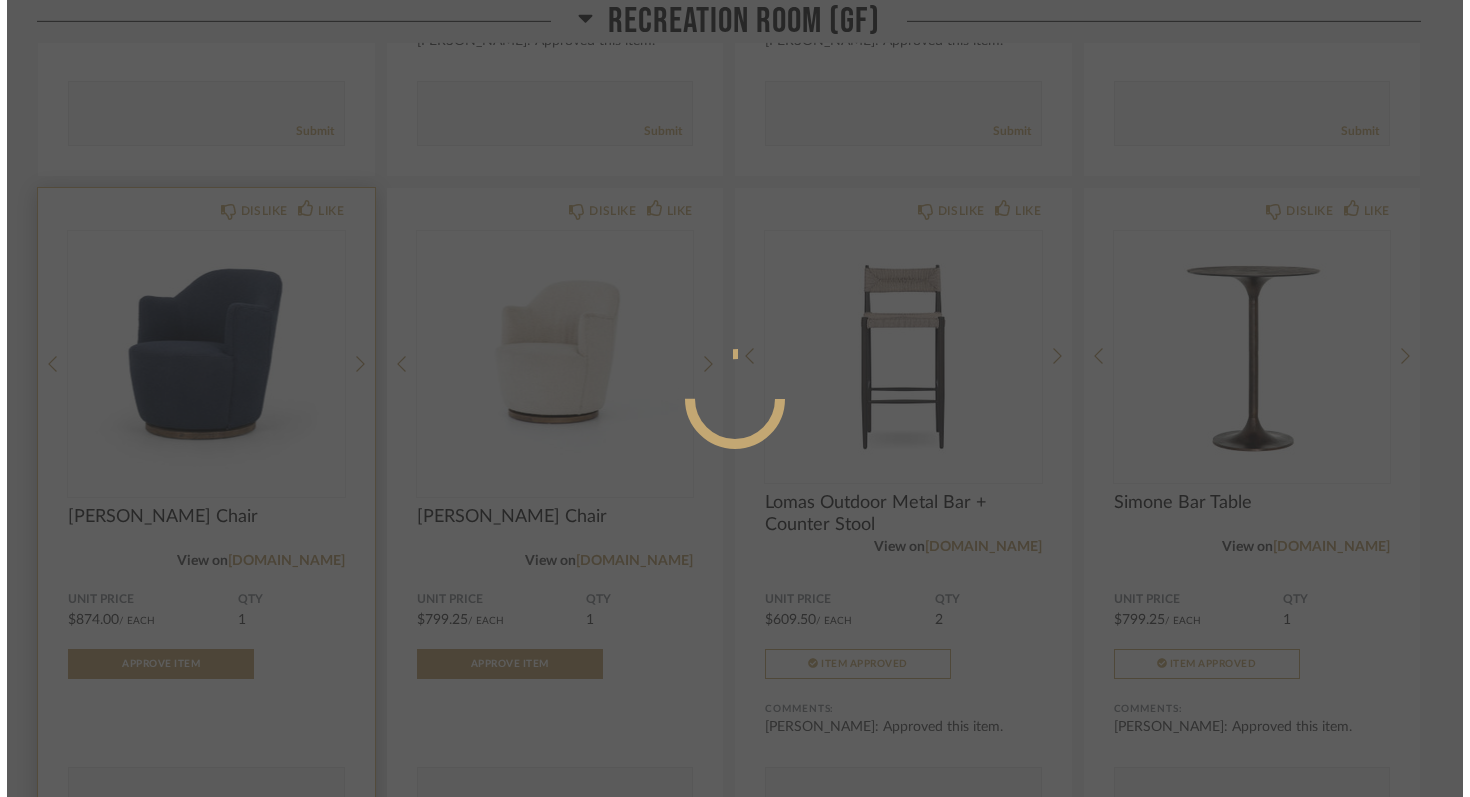 scroll, scrollTop: 0, scrollLeft: 0, axis: both 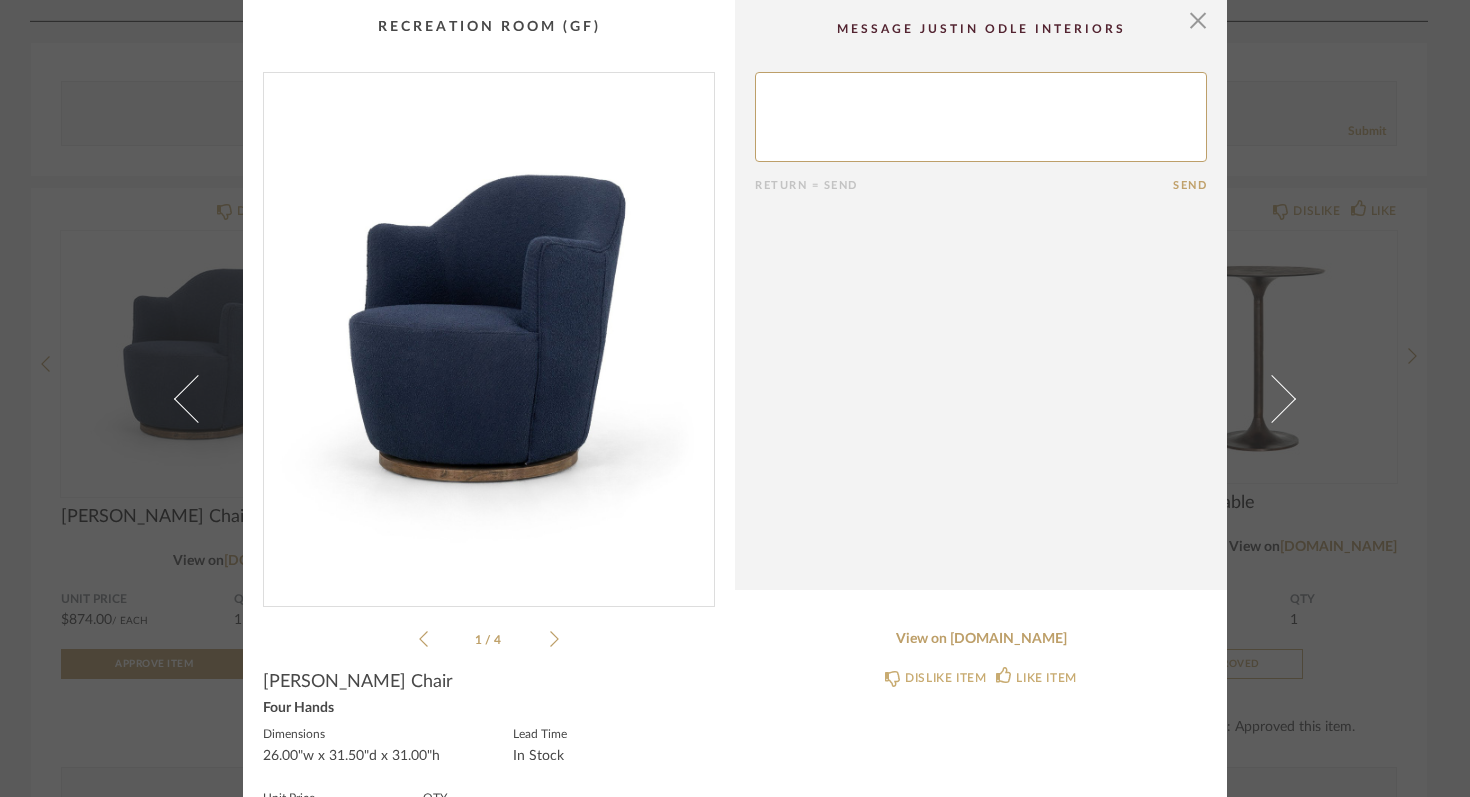 click 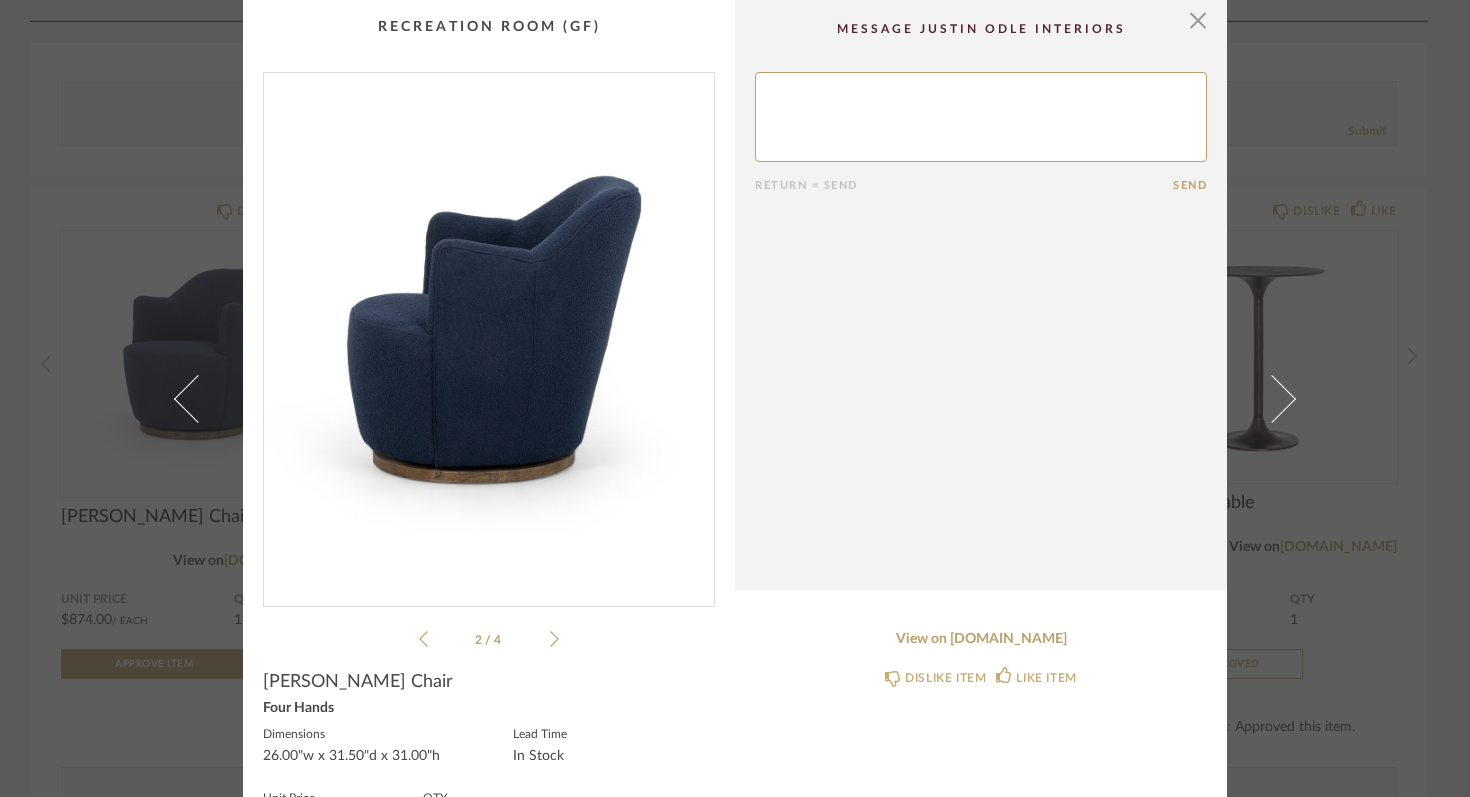 click 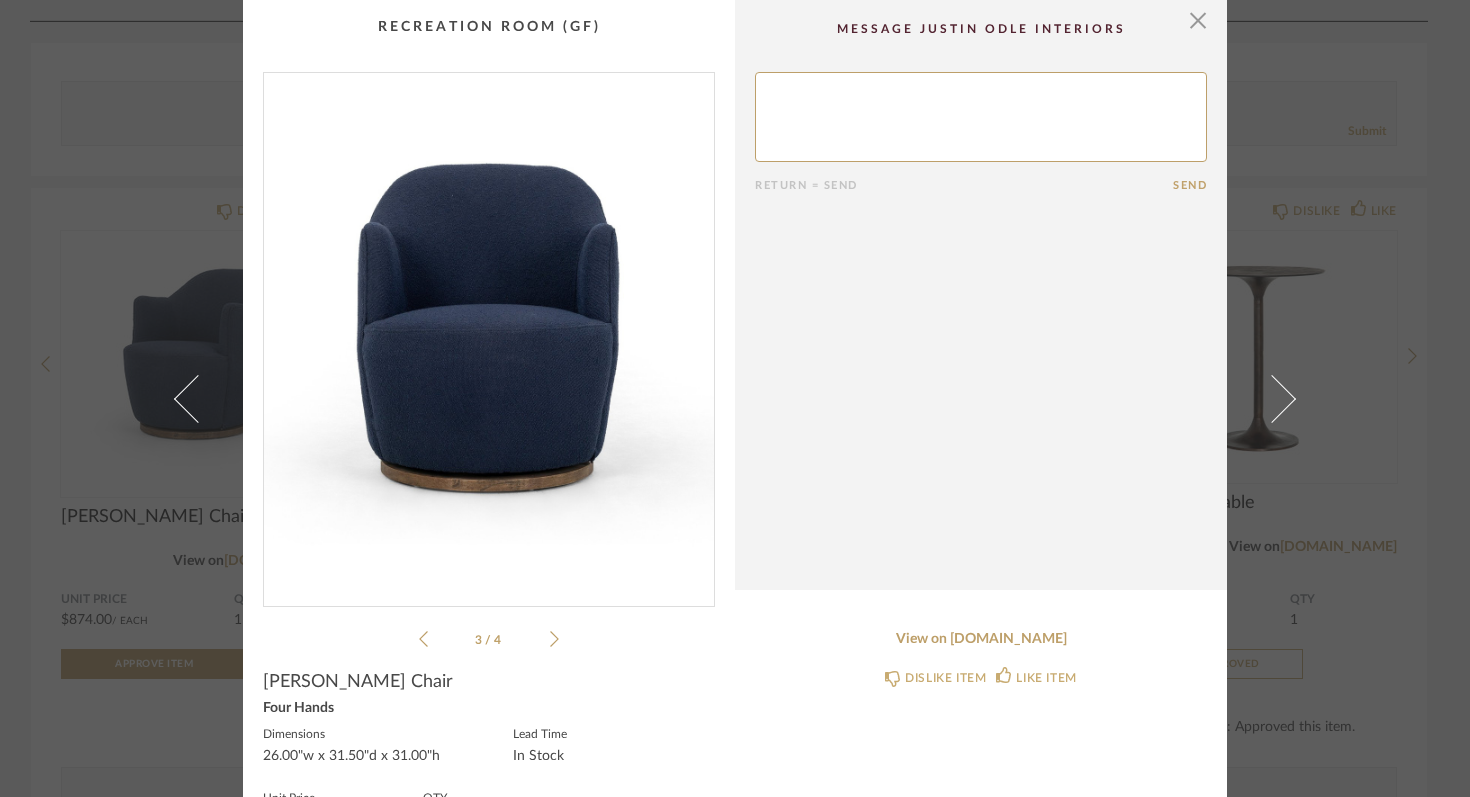 click 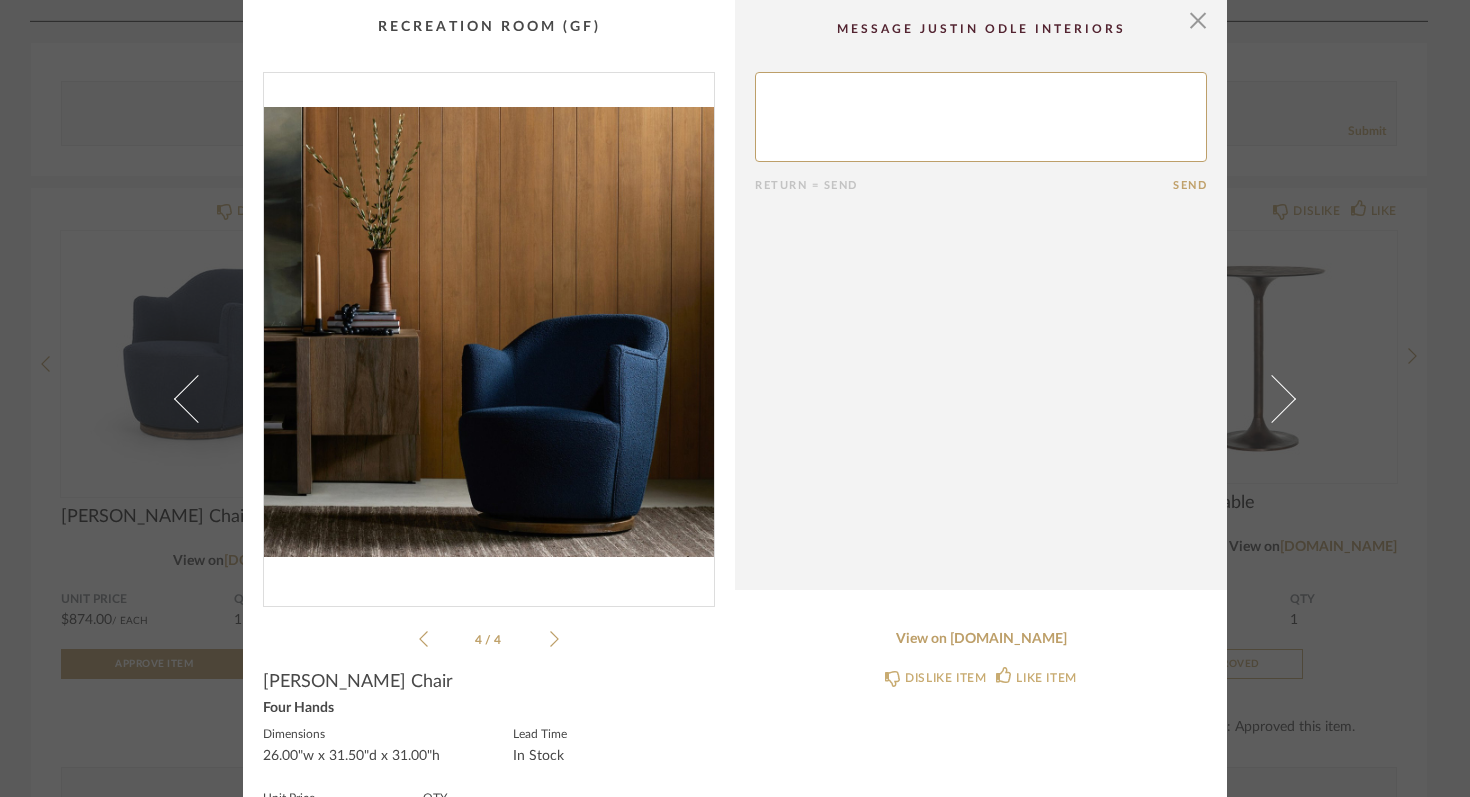 click 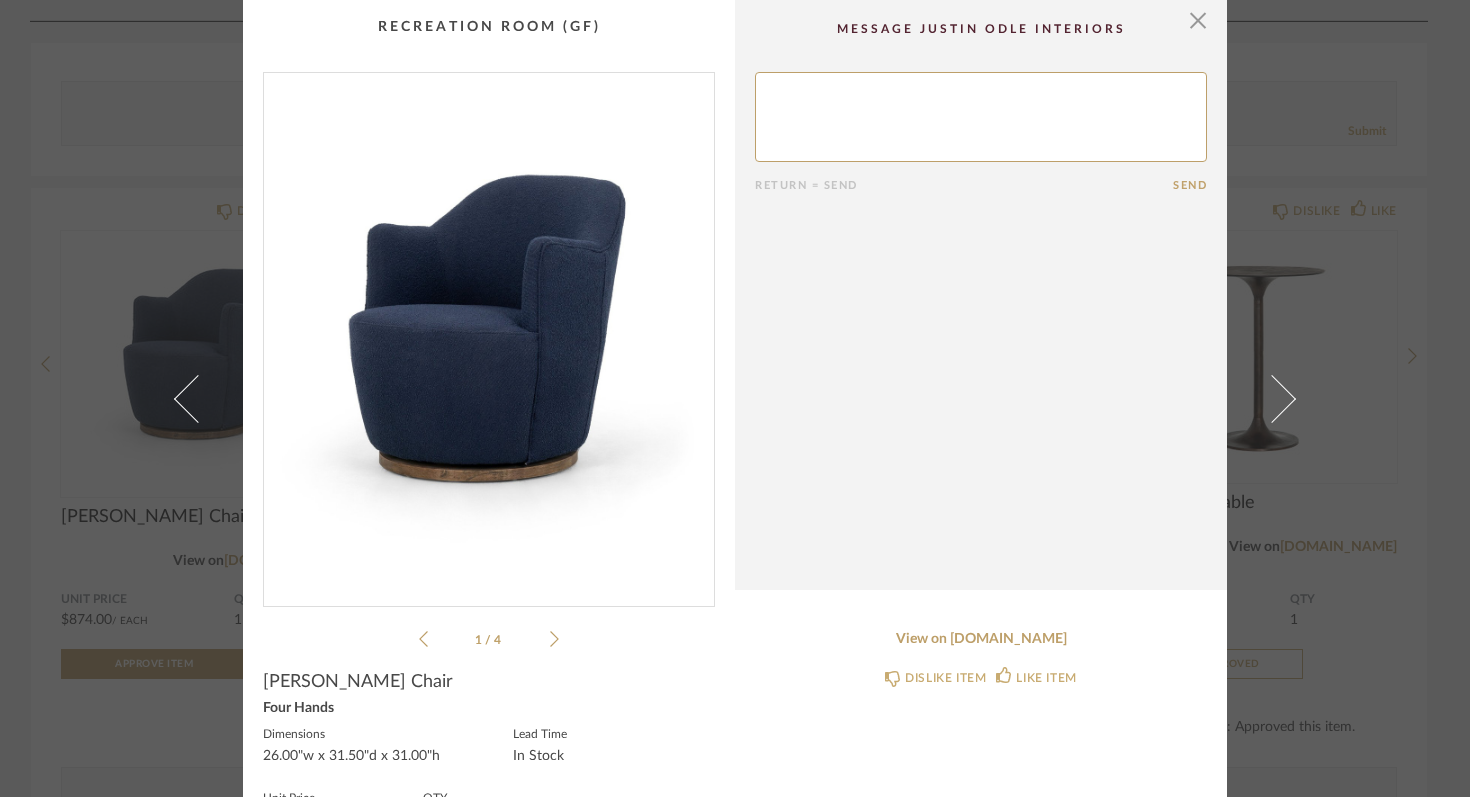 click 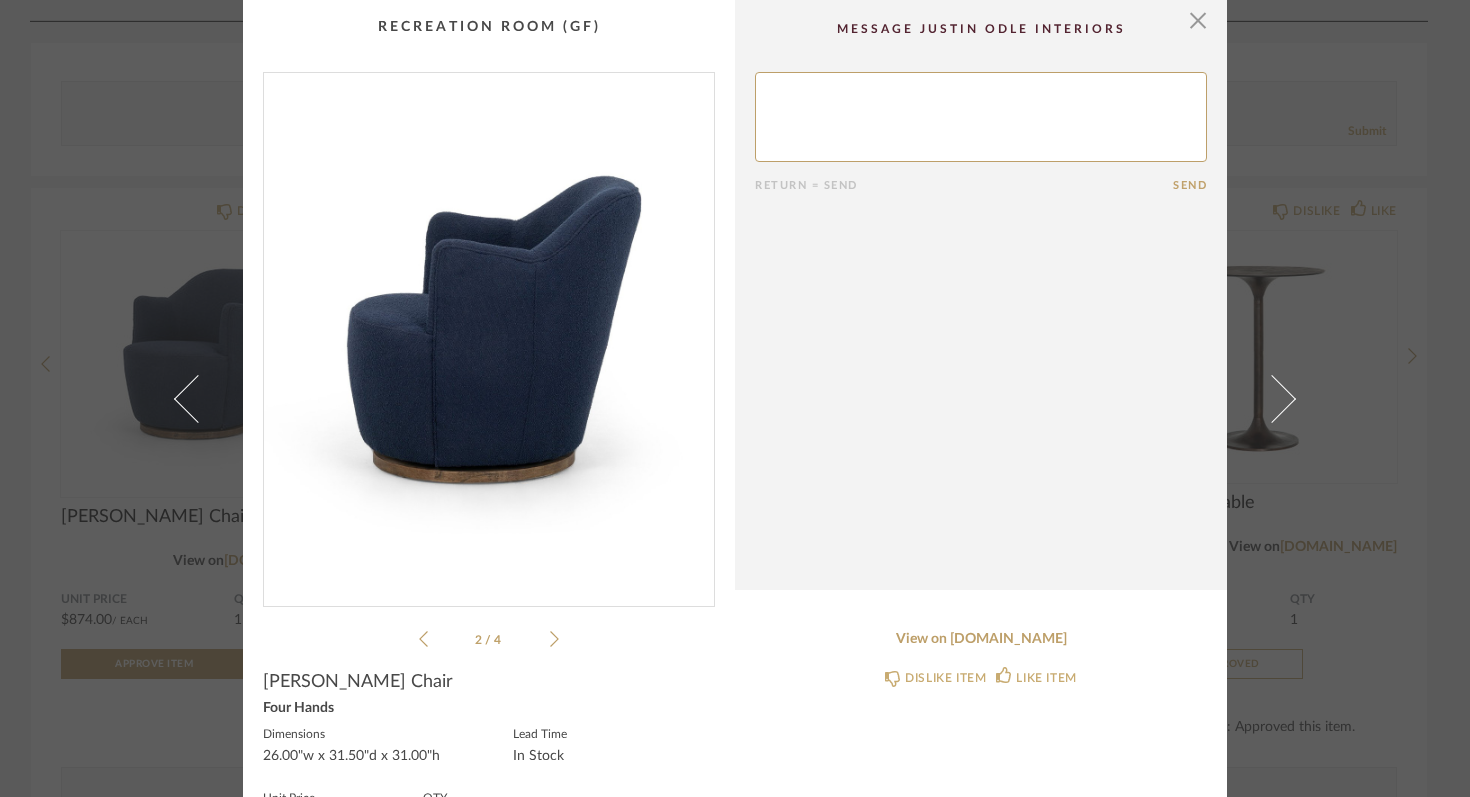 scroll, scrollTop: 172, scrollLeft: 0, axis: vertical 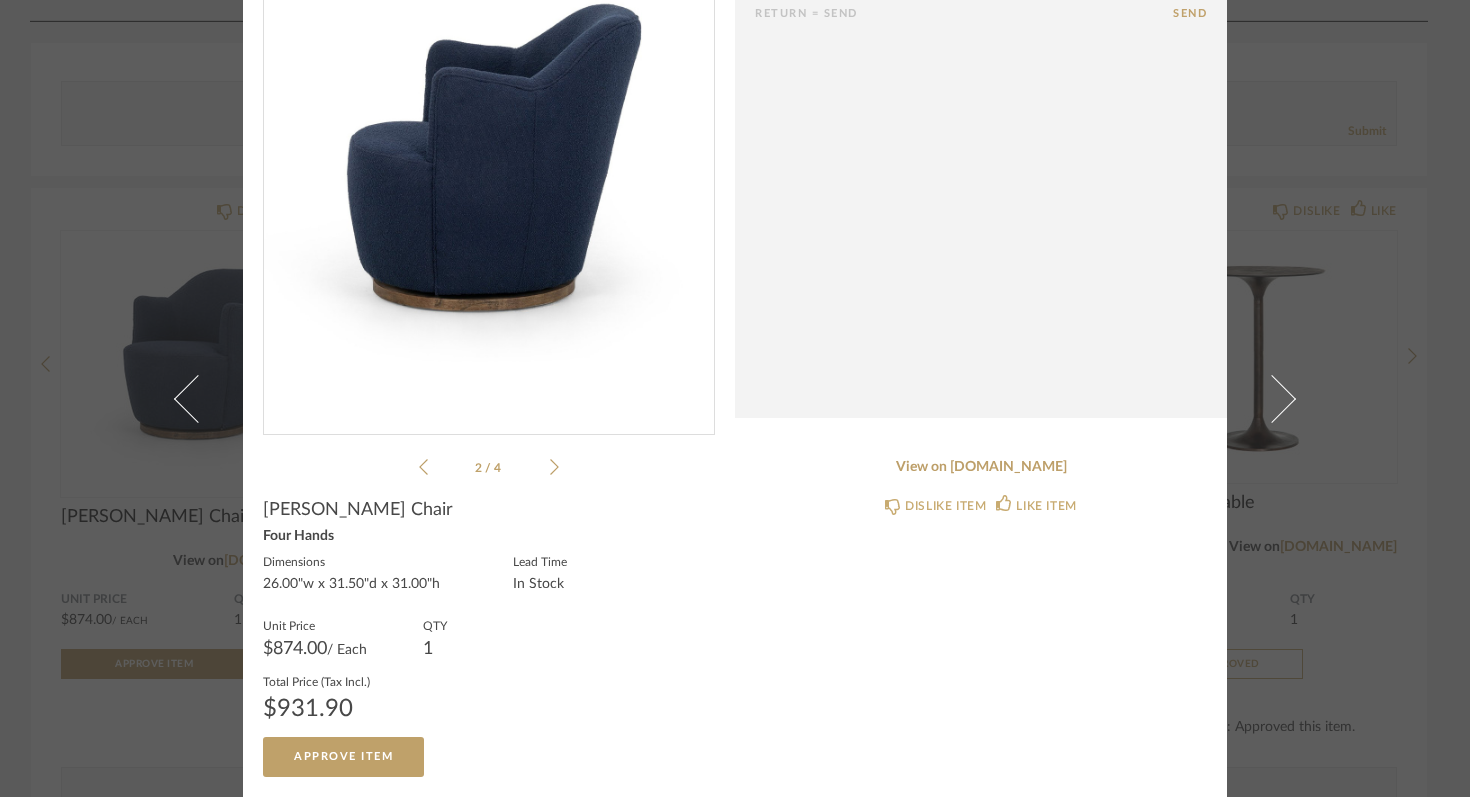 click 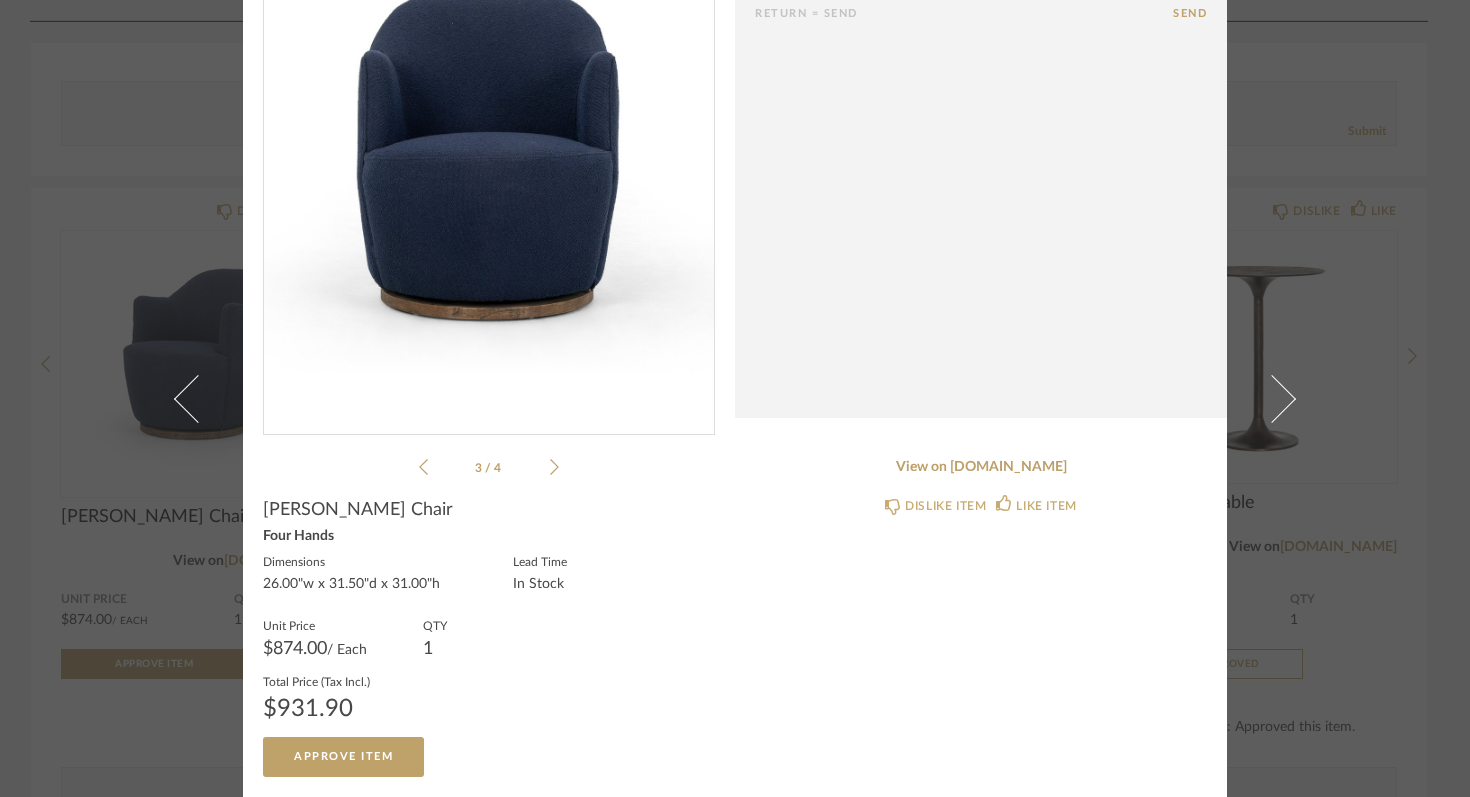 click 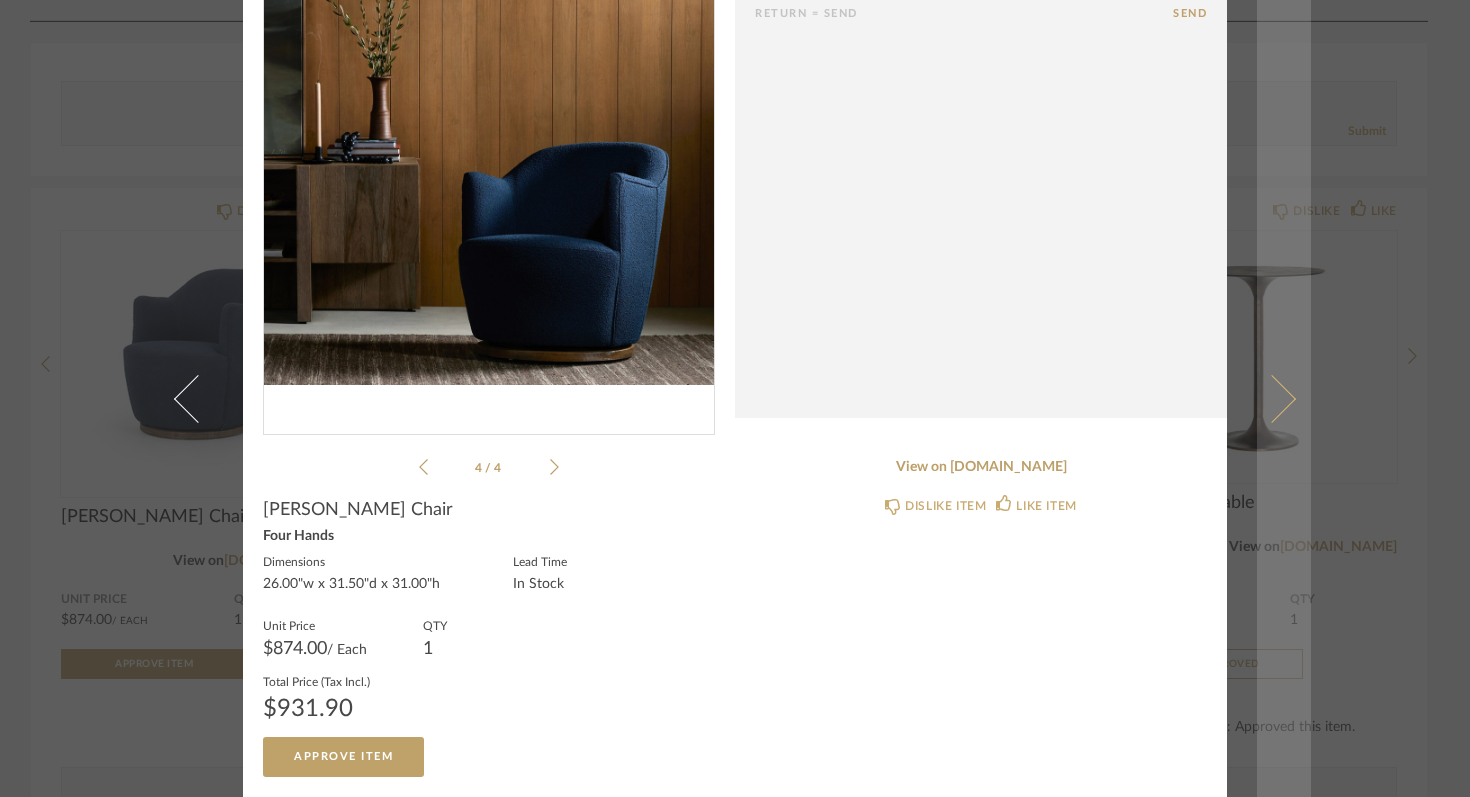 scroll, scrollTop: 0, scrollLeft: 0, axis: both 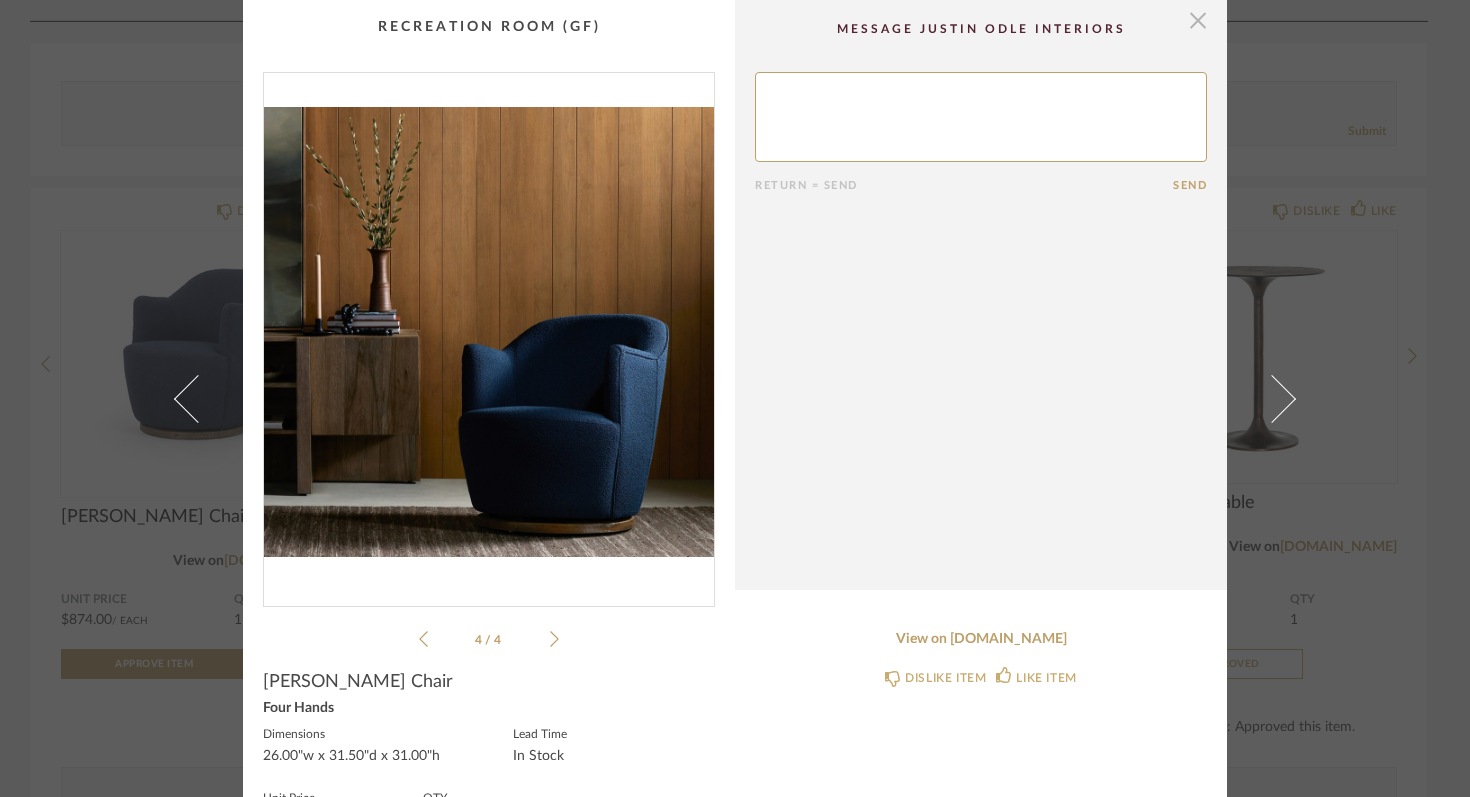 click at bounding box center (1198, 20) 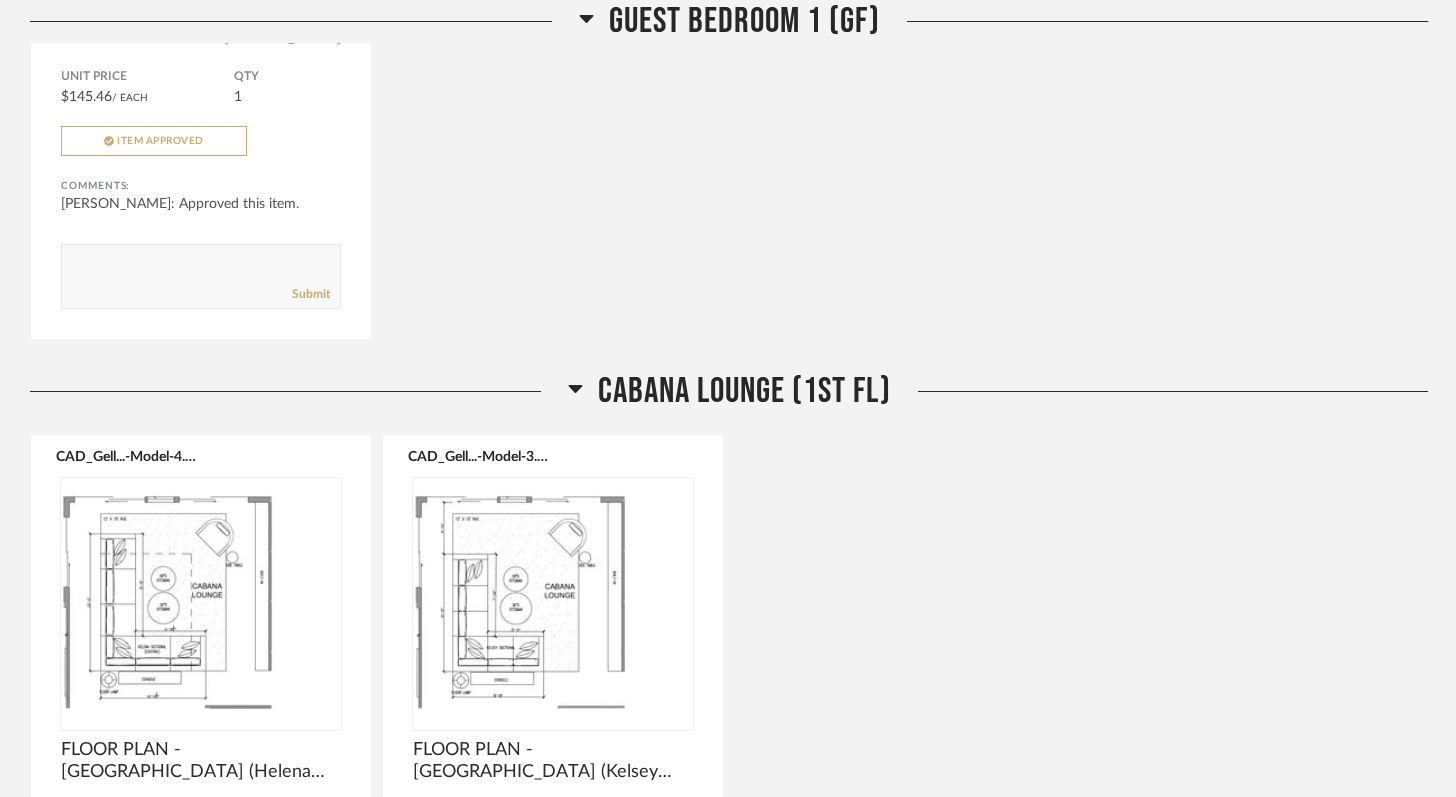 scroll, scrollTop: 3020, scrollLeft: 0, axis: vertical 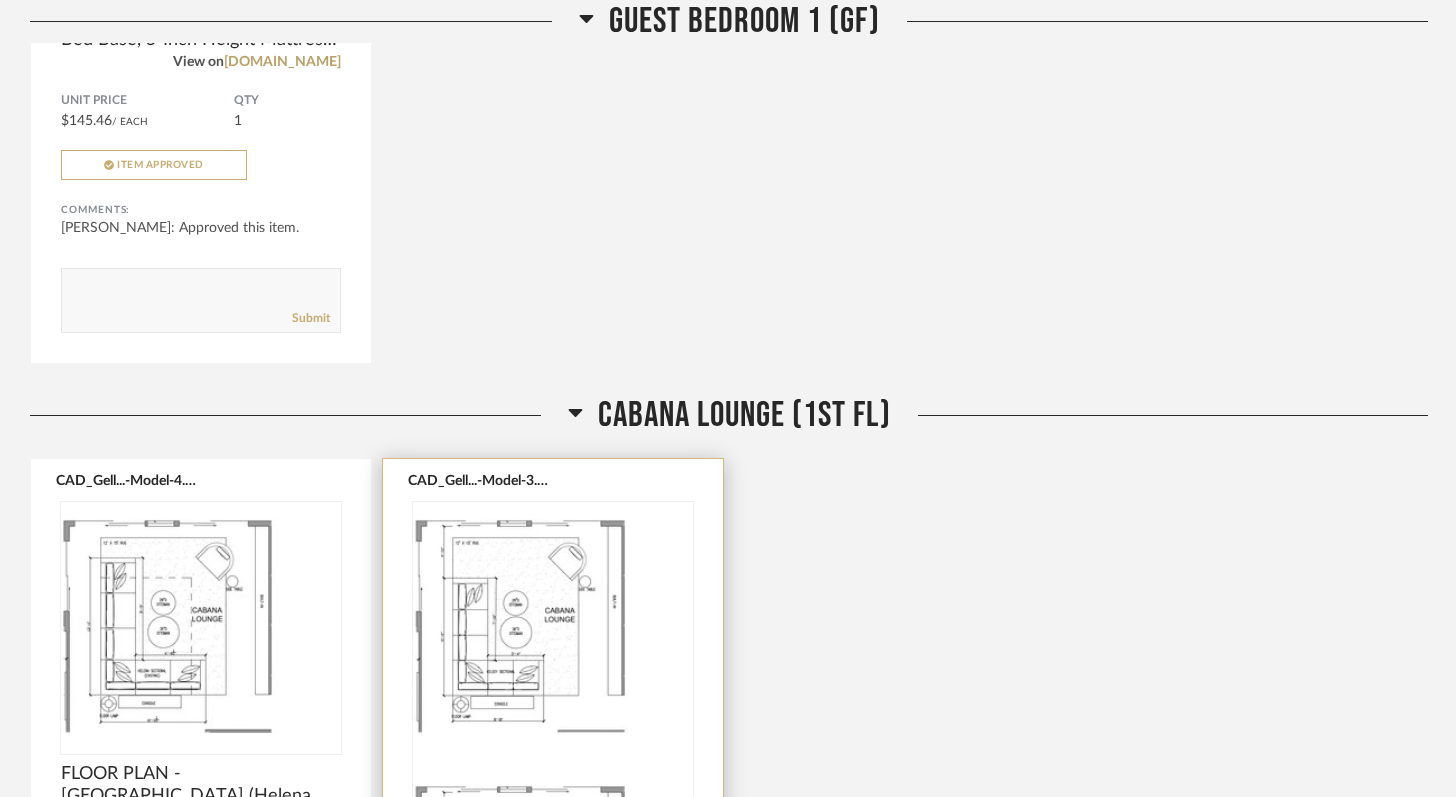 click at bounding box center (553, 627) 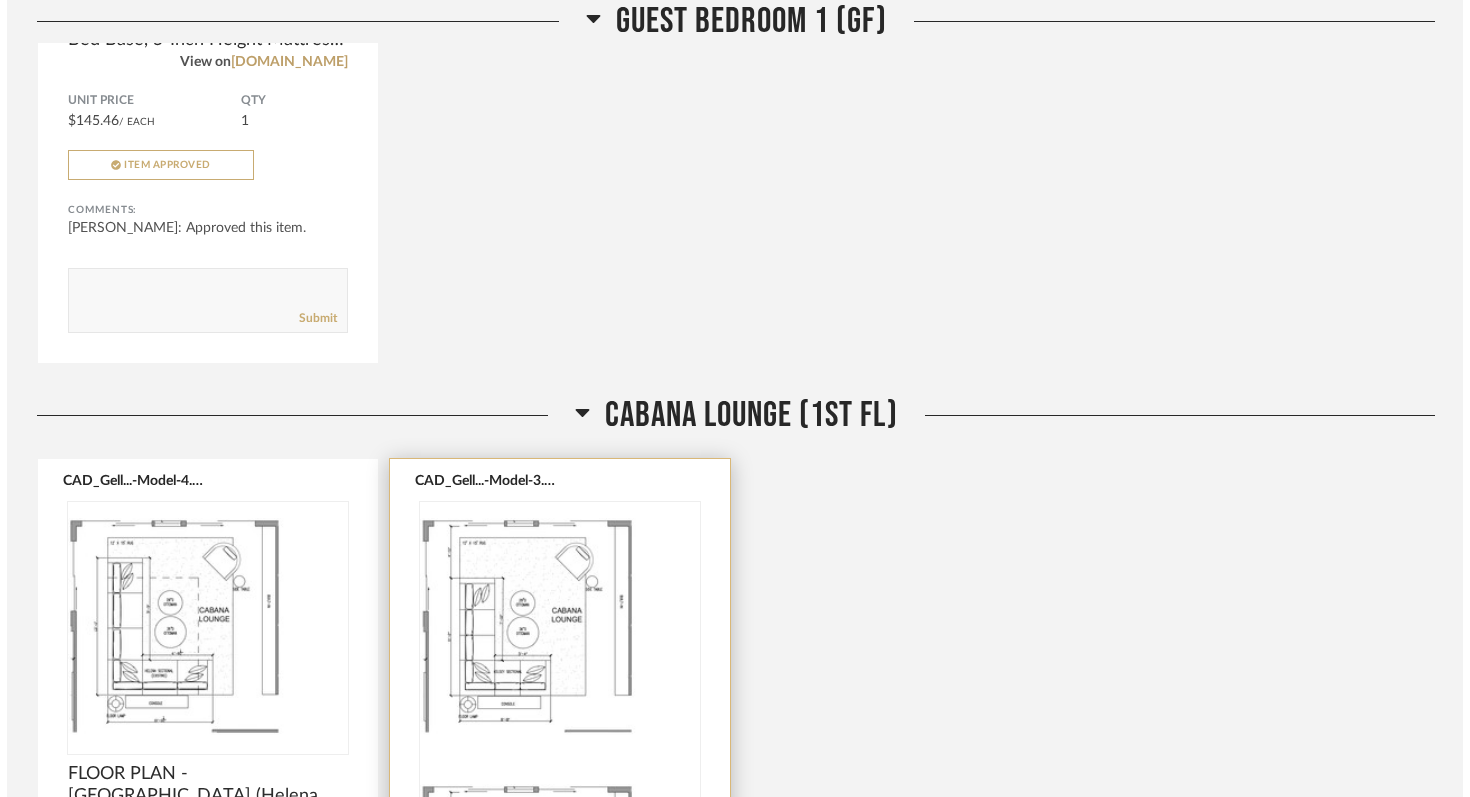 scroll, scrollTop: 0, scrollLeft: 0, axis: both 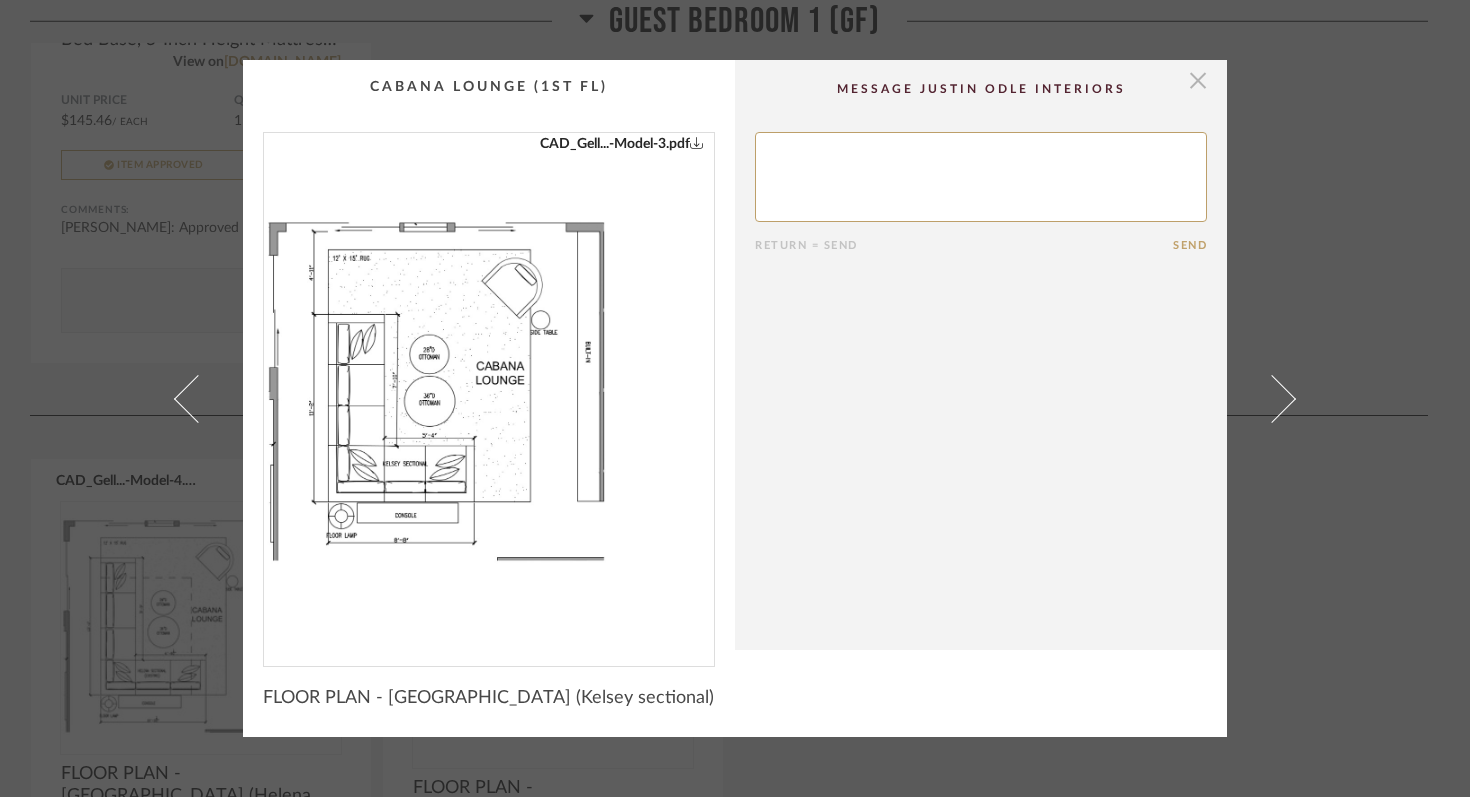 click at bounding box center (1198, 80) 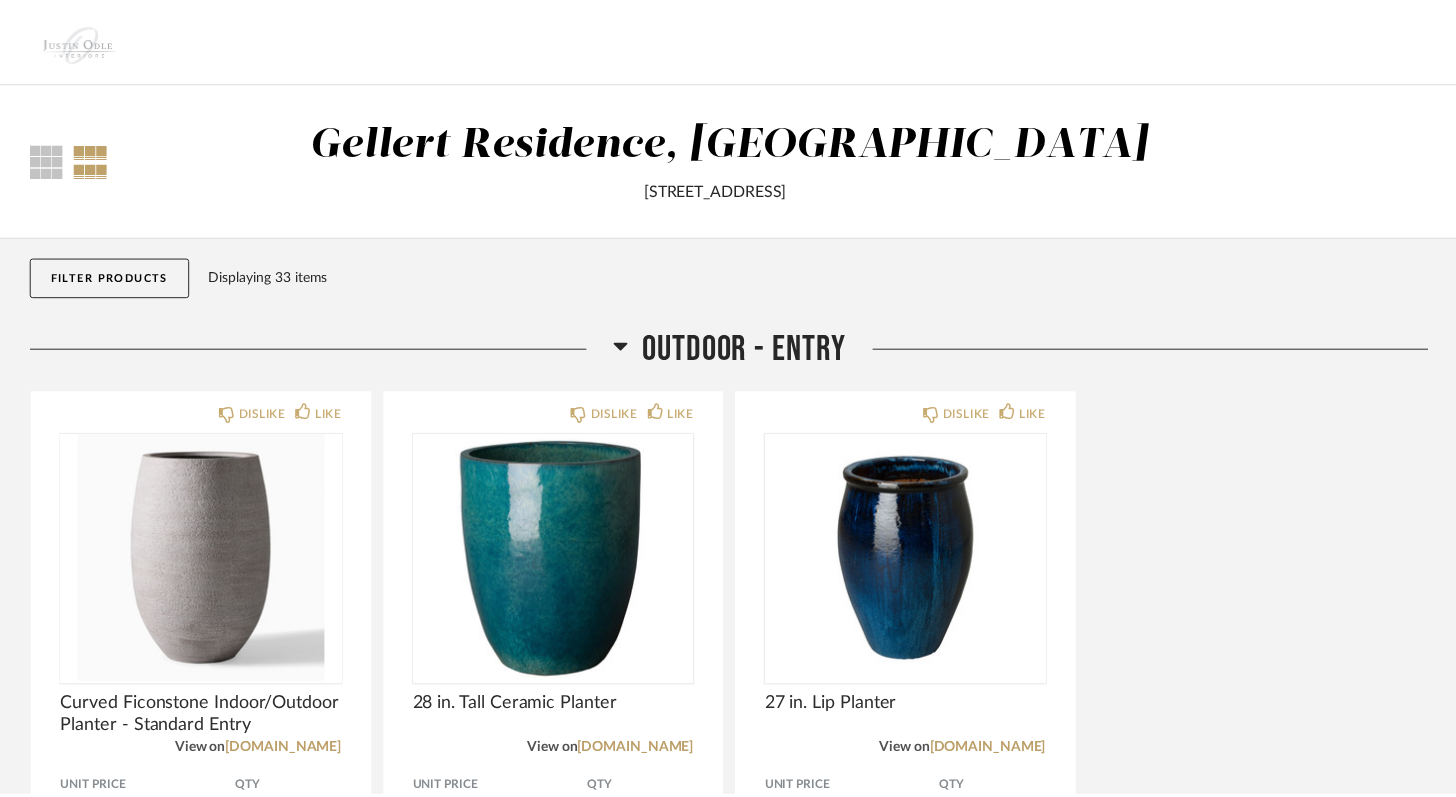 scroll, scrollTop: 3020, scrollLeft: 0, axis: vertical 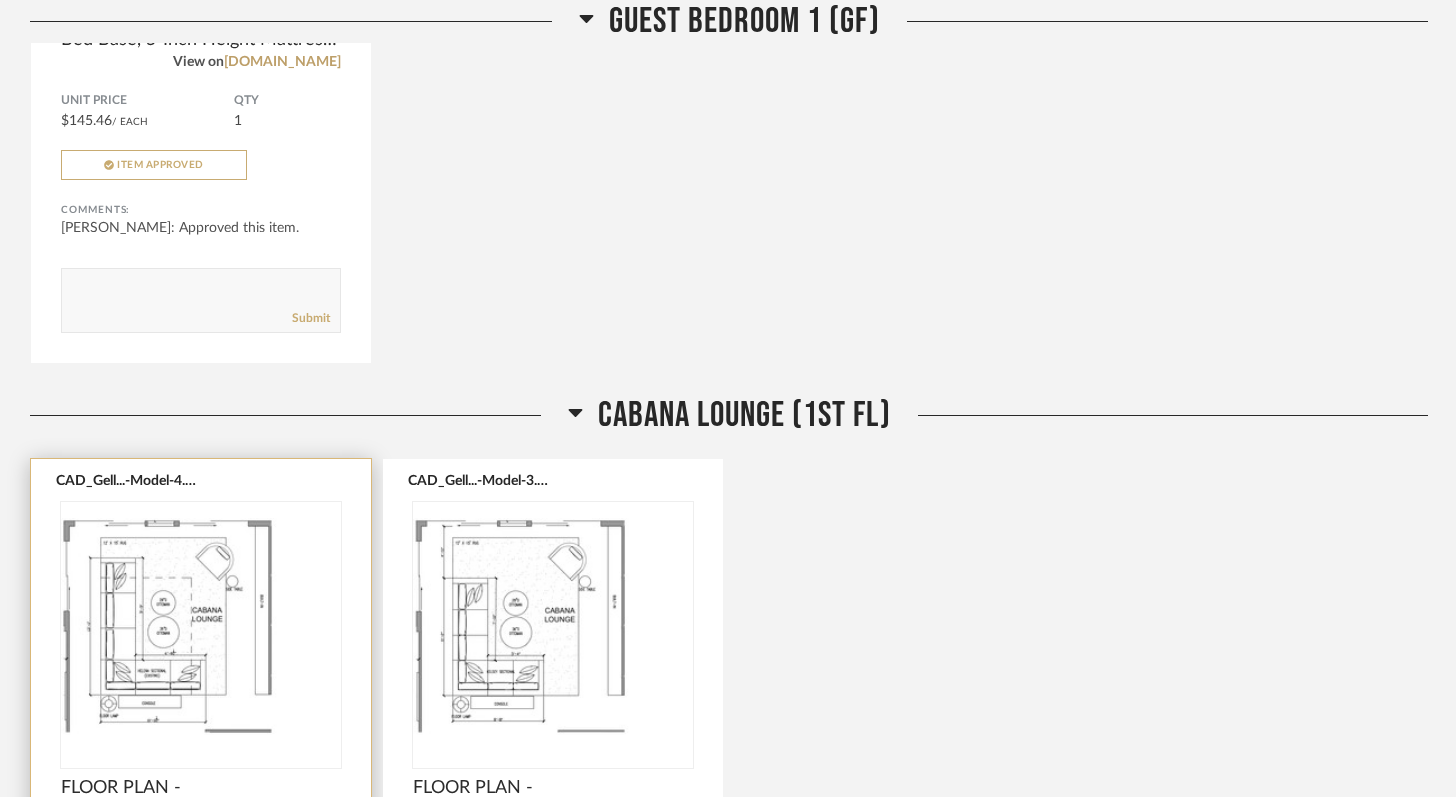 click 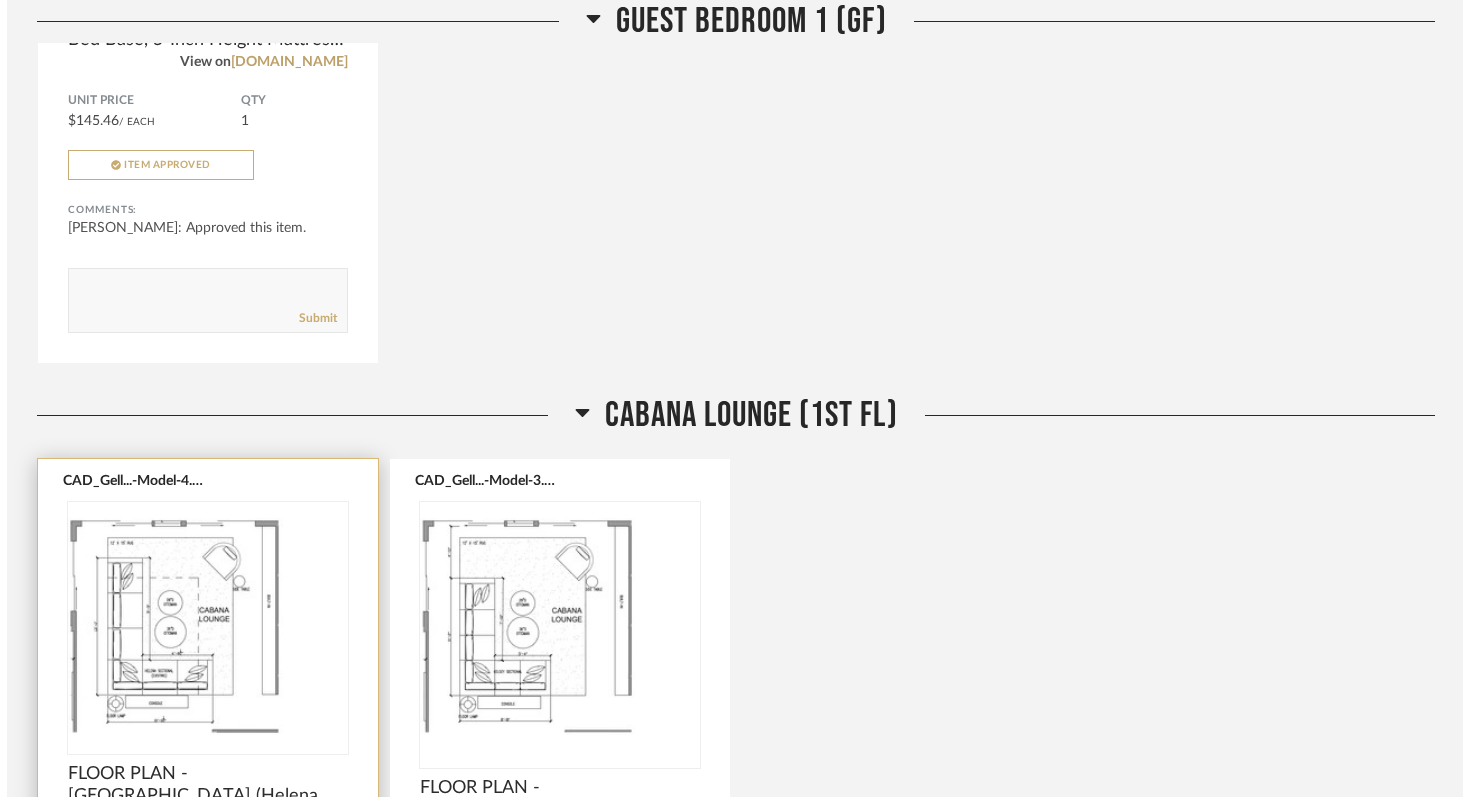 scroll, scrollTop: 0, scrollLeft: 0, axis: both 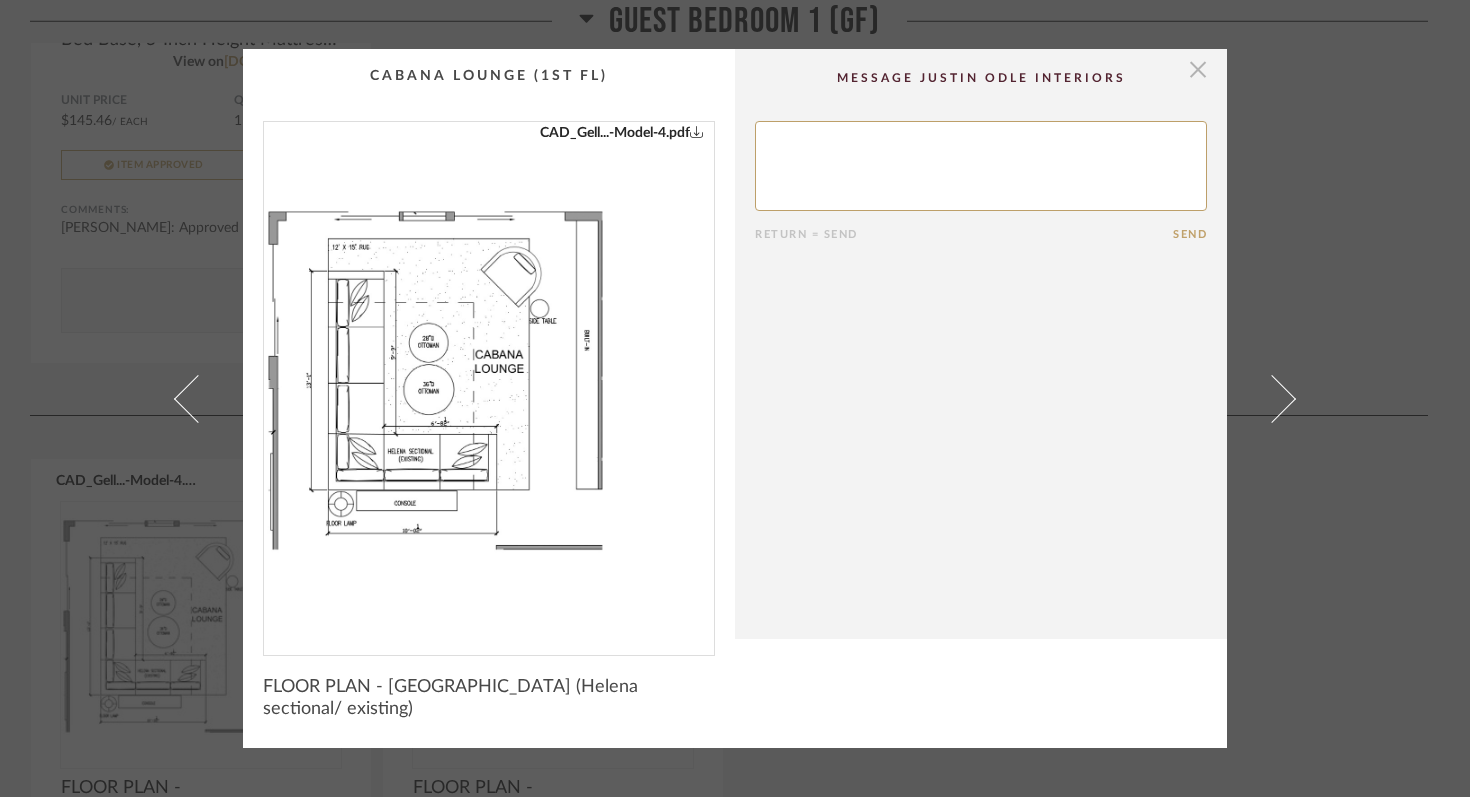 click at bounding box center [1198, 69] 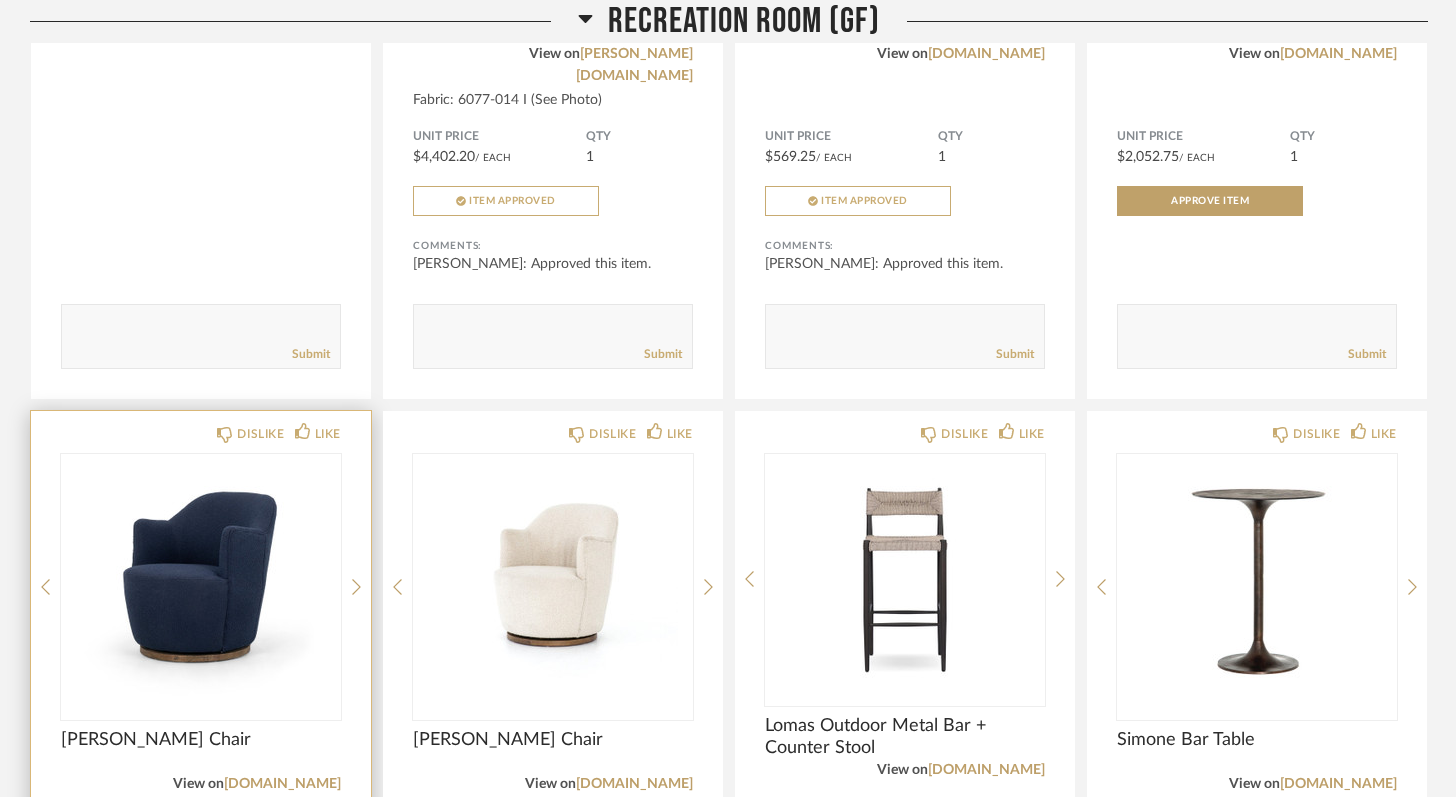 scroll, scrollTop: 1483, scrollLeft: 0, axis: vertical 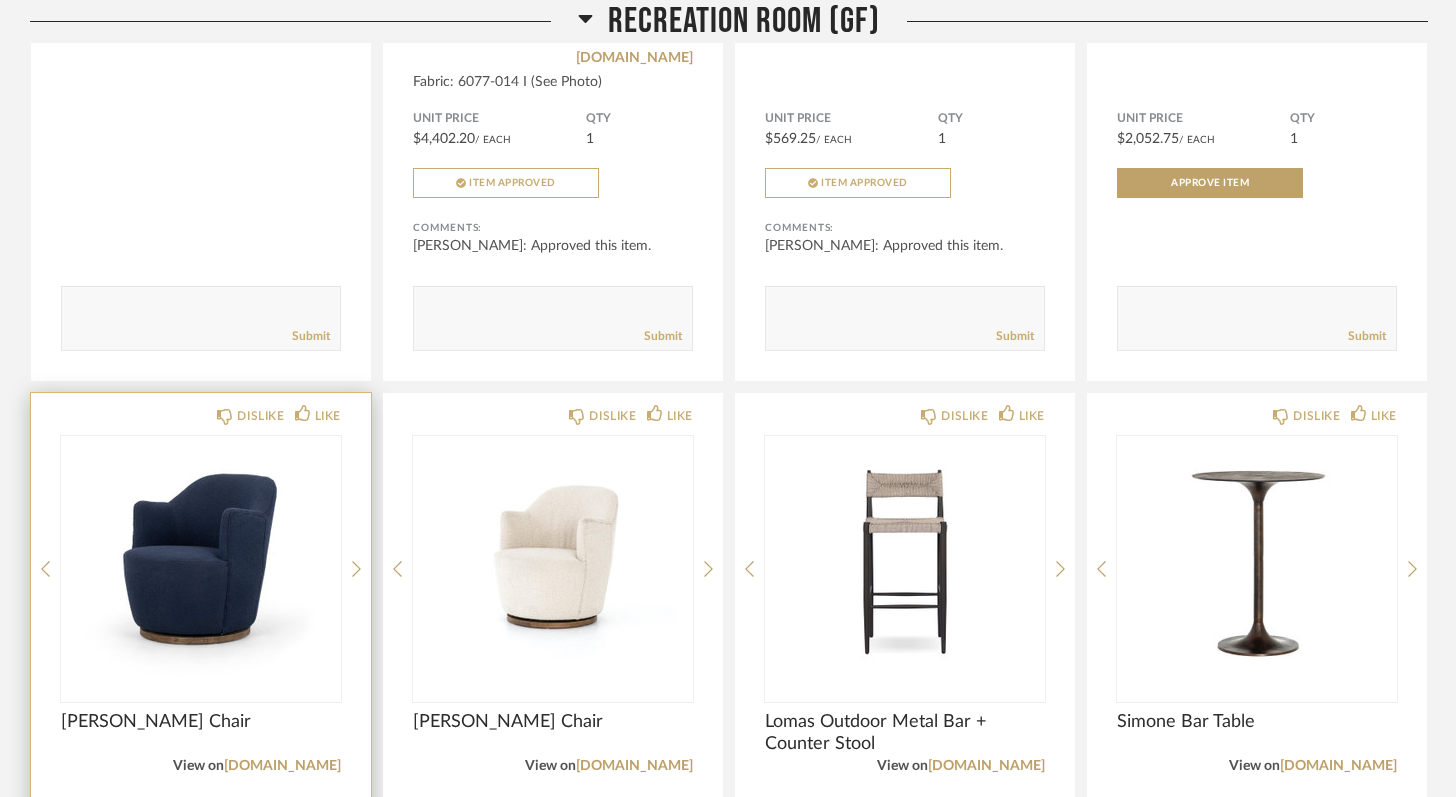 click at bounding box center (201, 561) 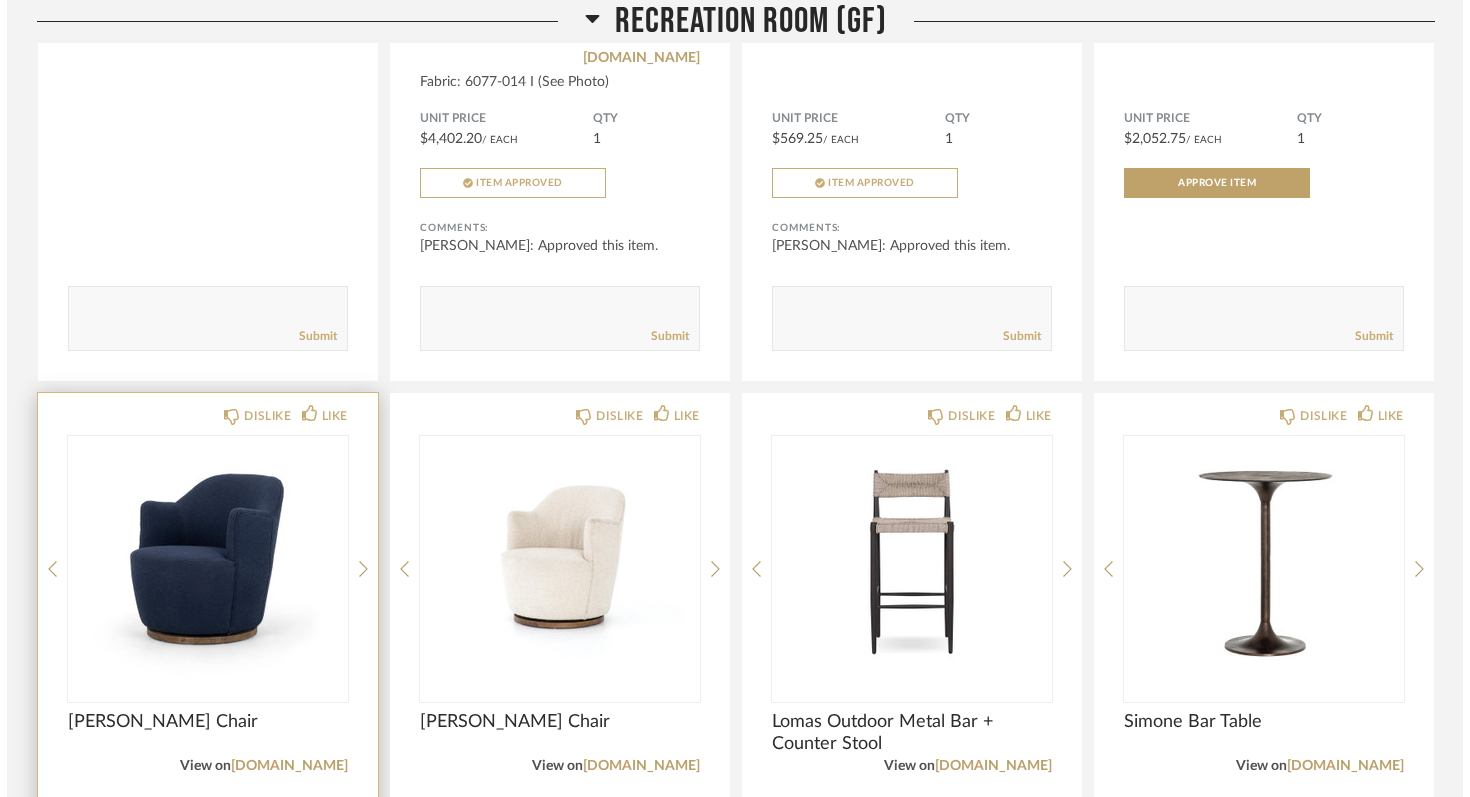 scroll, scrollTop: 0, scrollLeft: 0, axis: both 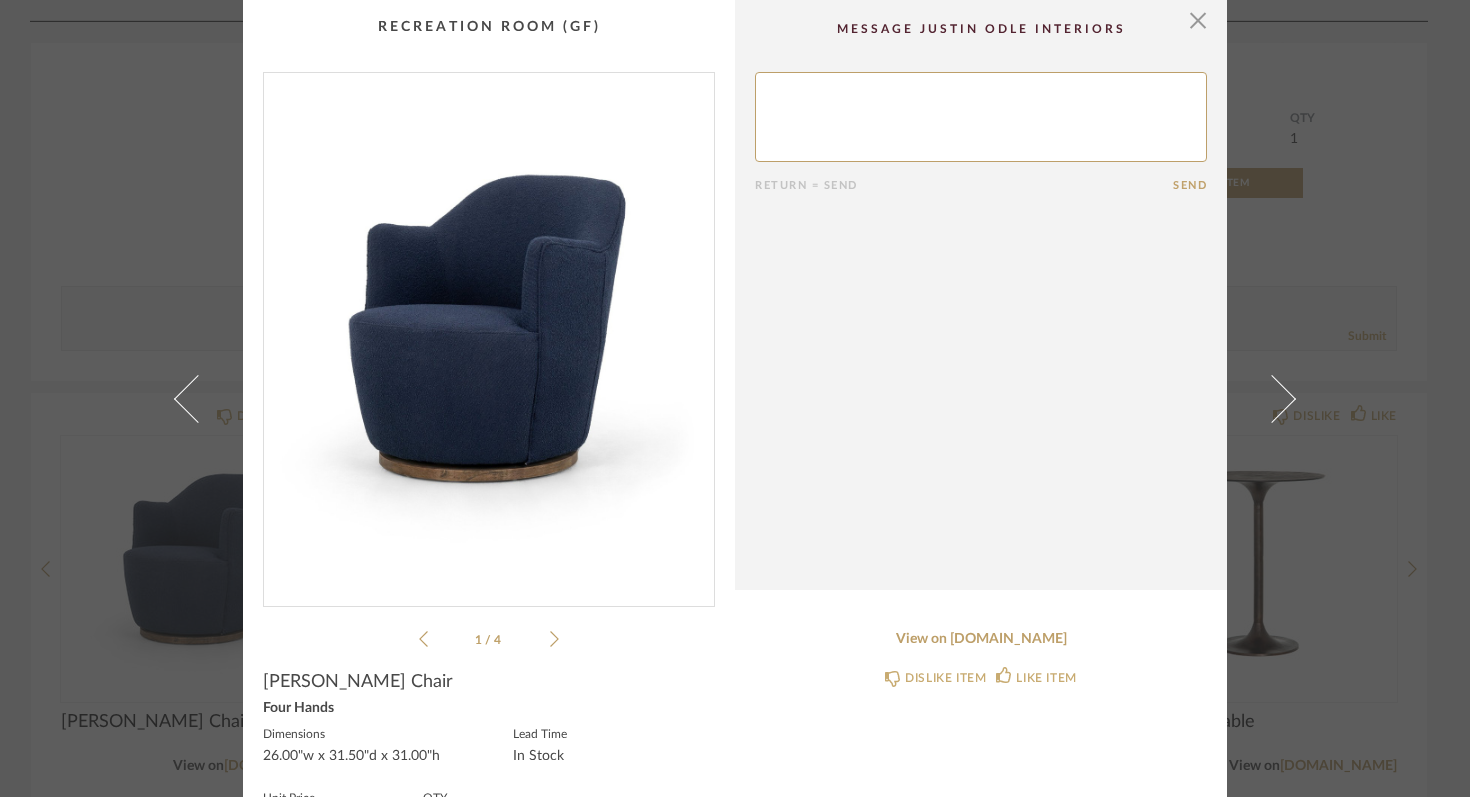 click 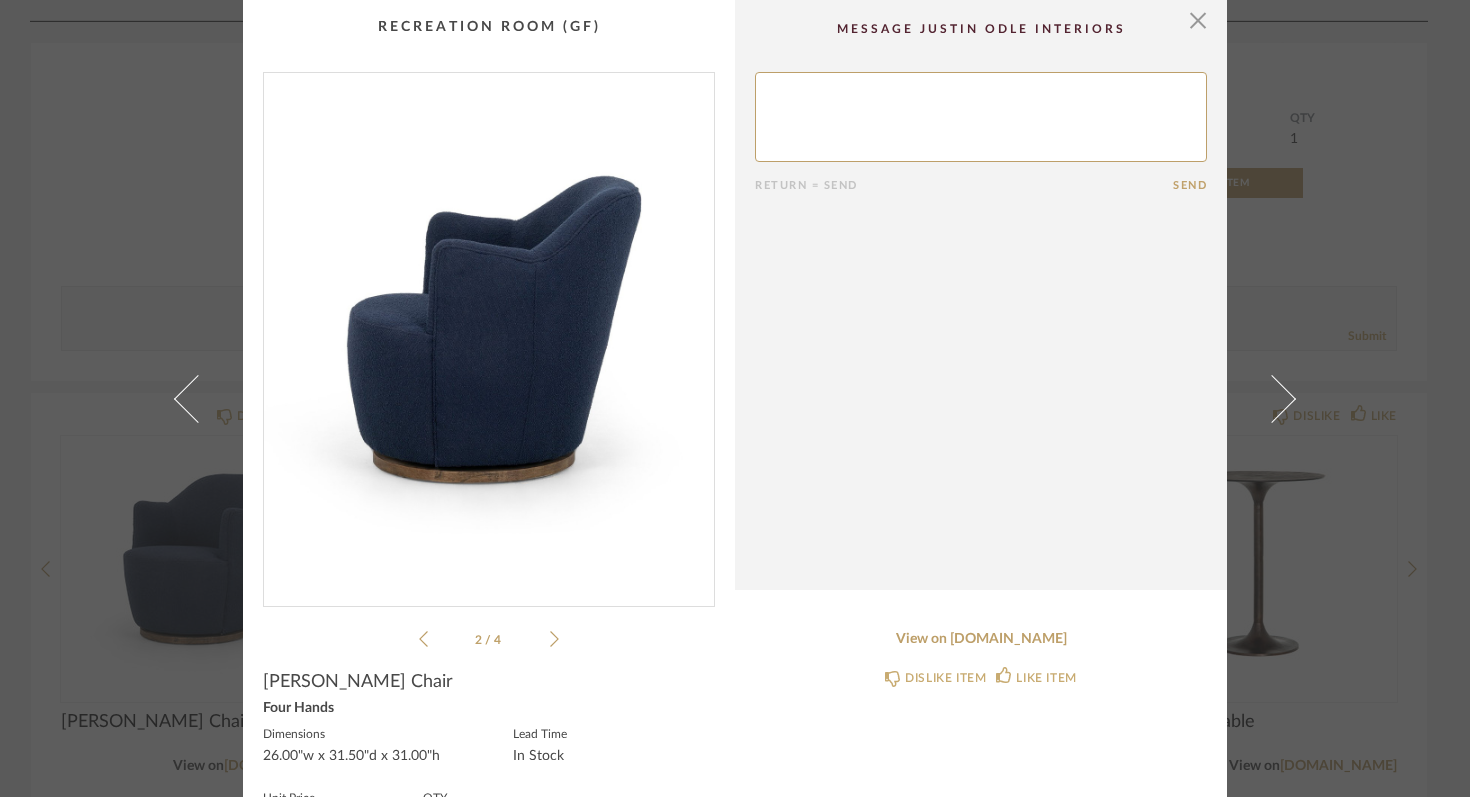 click 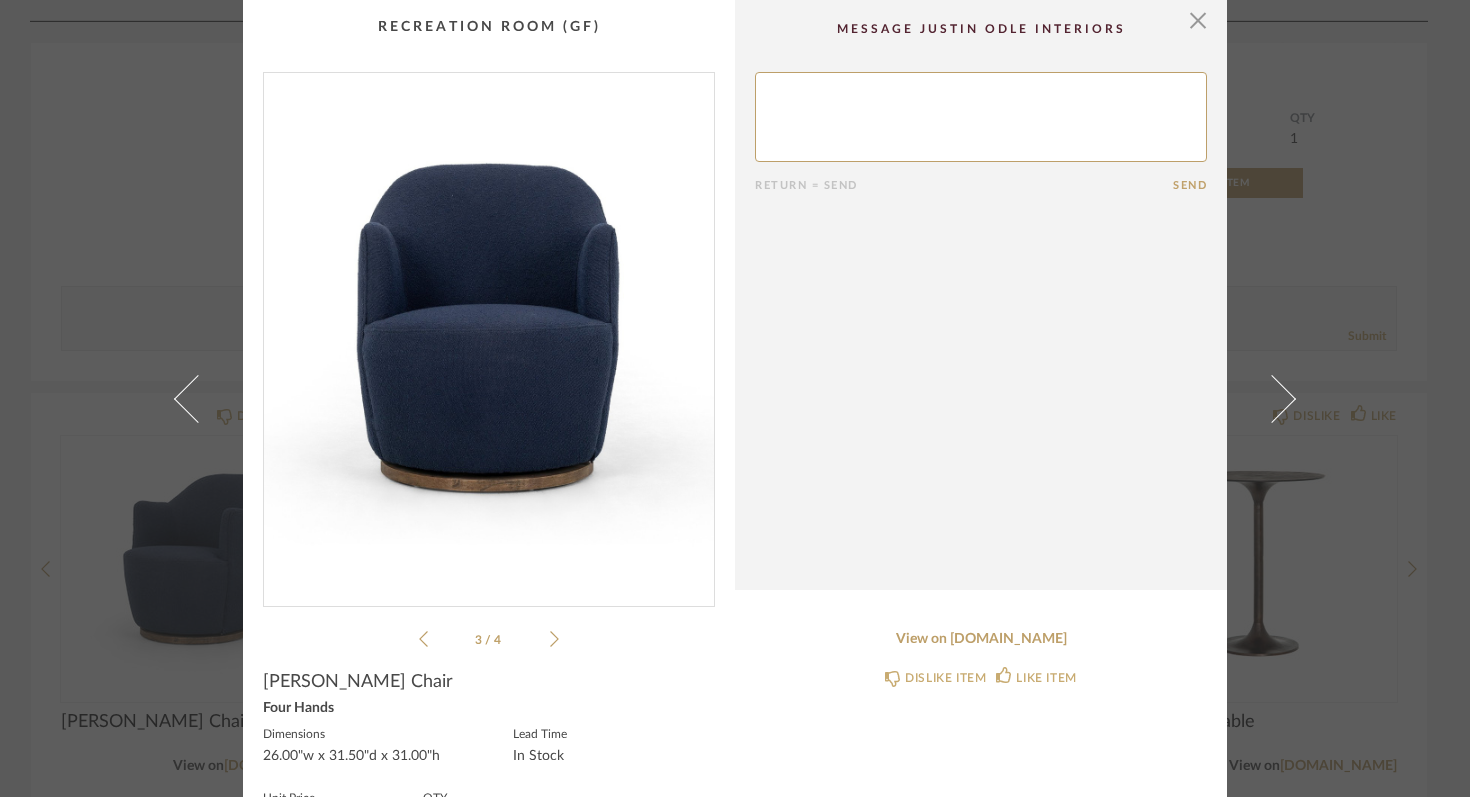 click 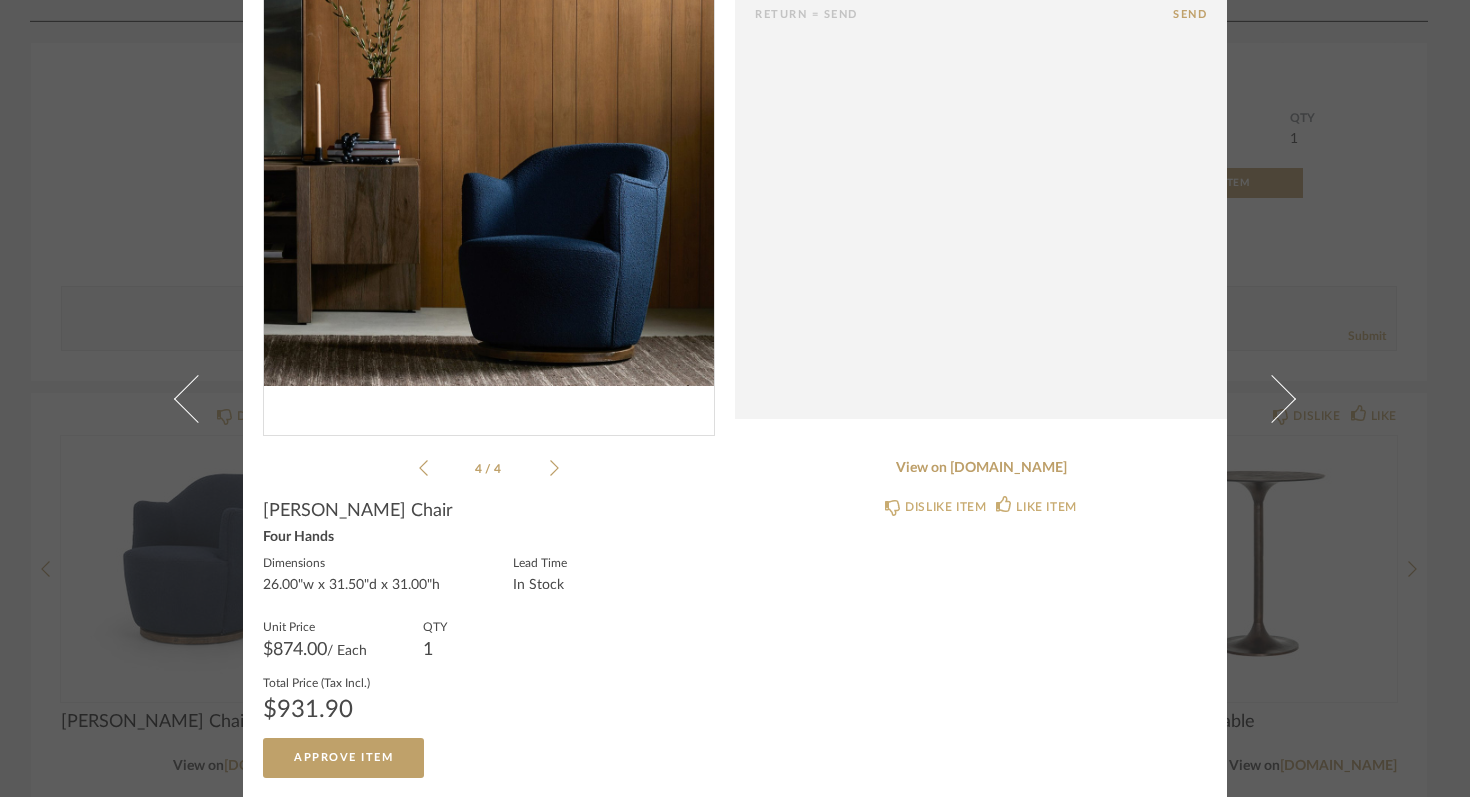 scroll, scrollTop: 172, scrollLeft: 0, axis: vertical 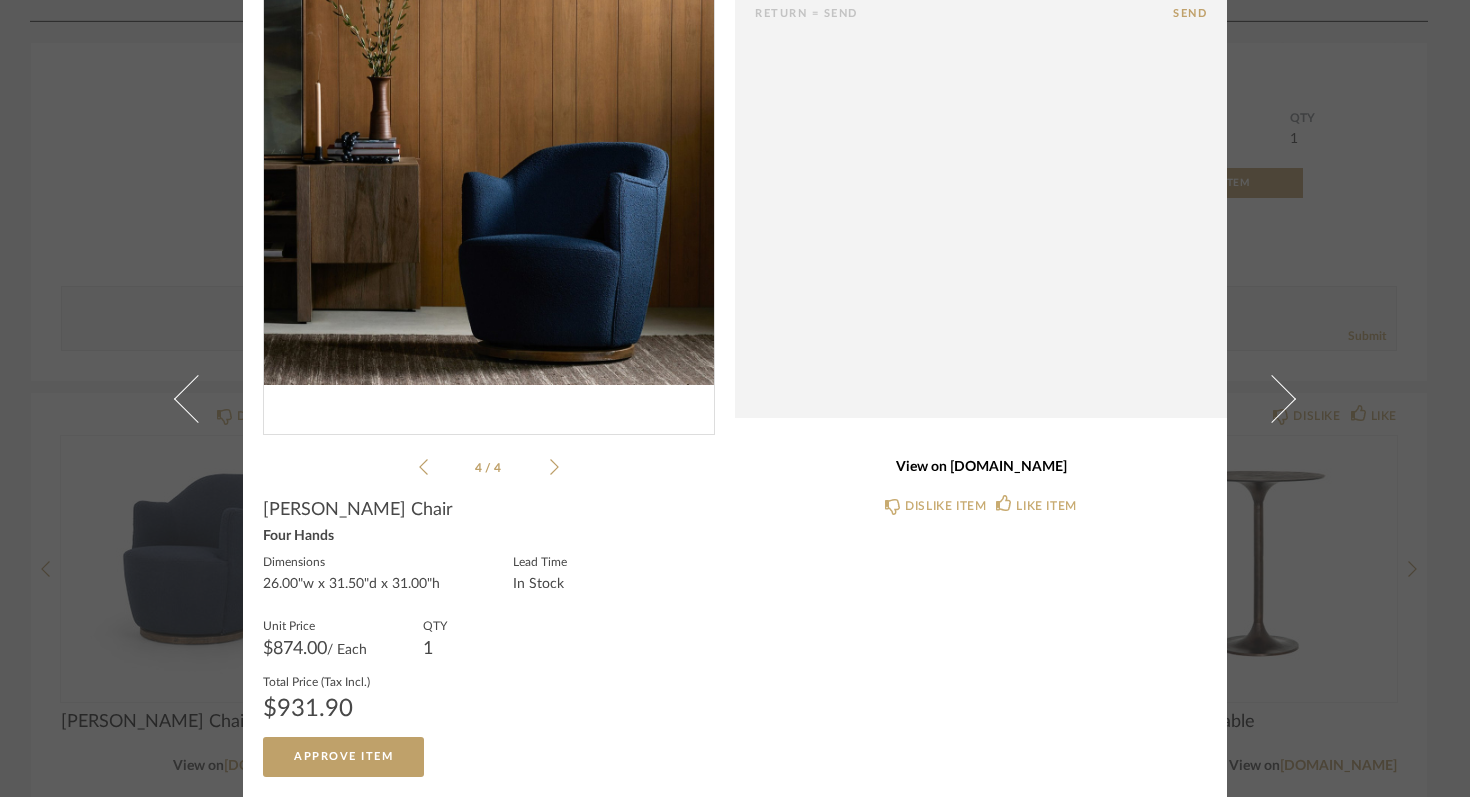 click on "View on [DOMAIN_NAME]" at bounding box center (981, 467) 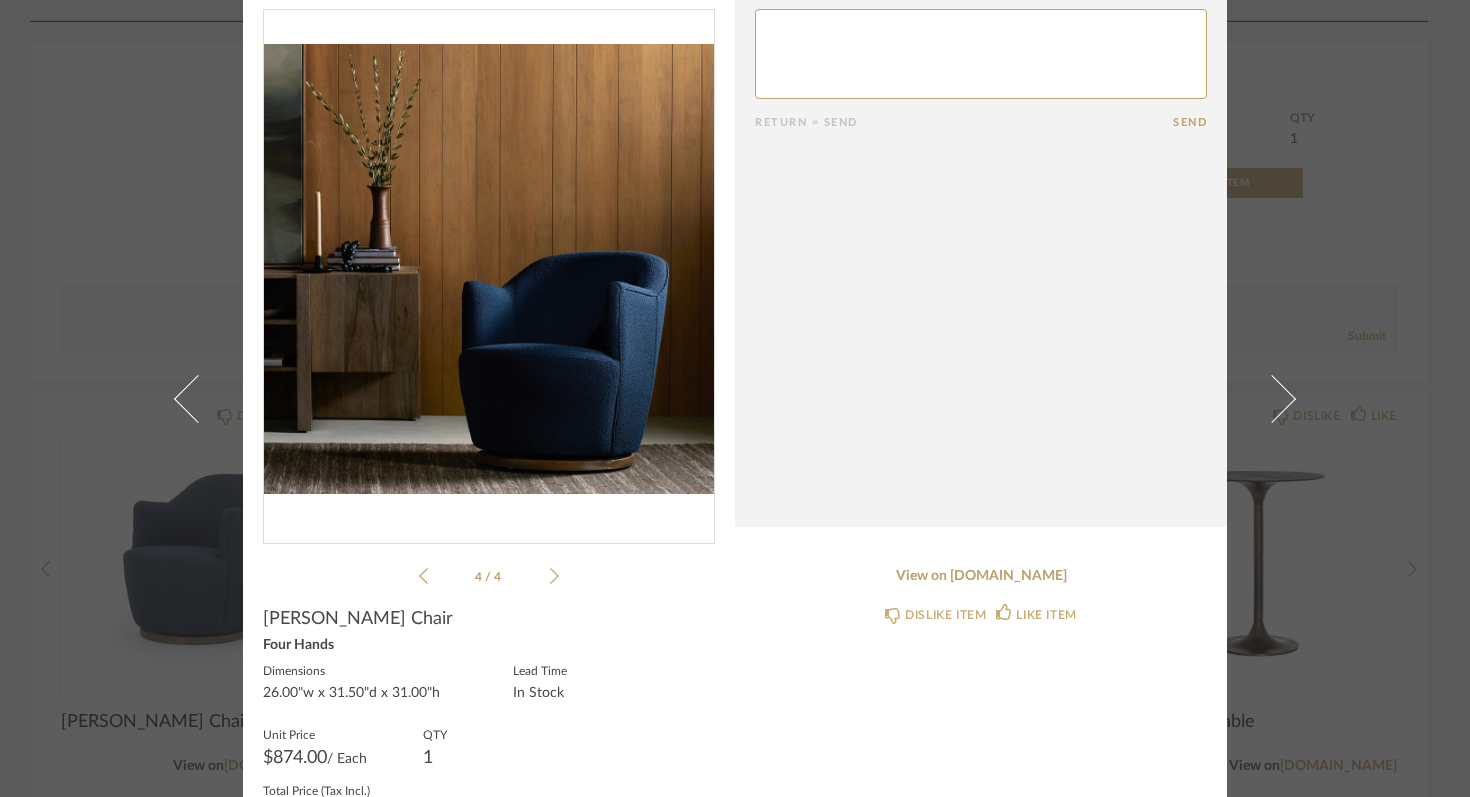 scroll, scrollTop: 0, scrollLeft: 0, axis: both 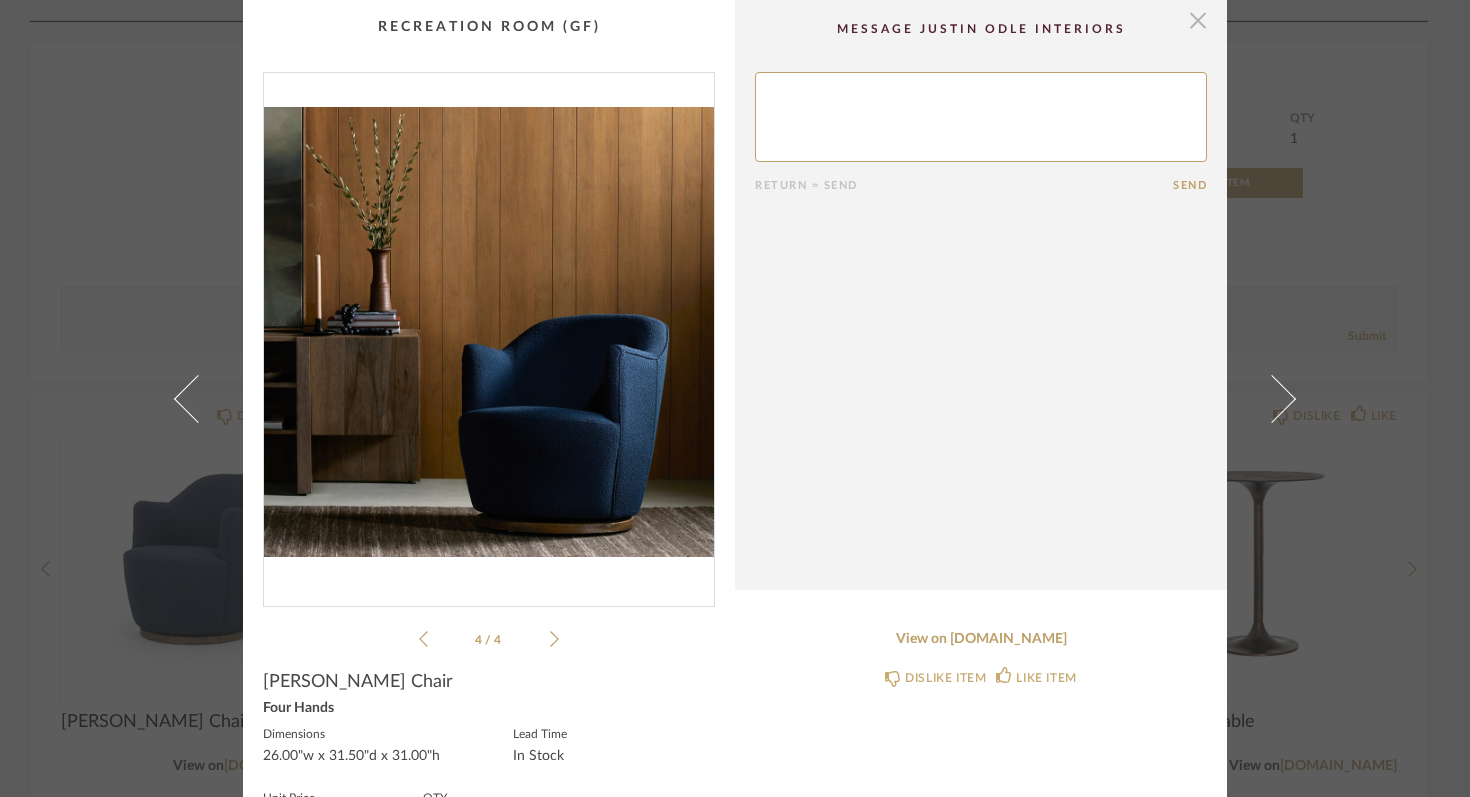 click at bounding box center (1198, 20) 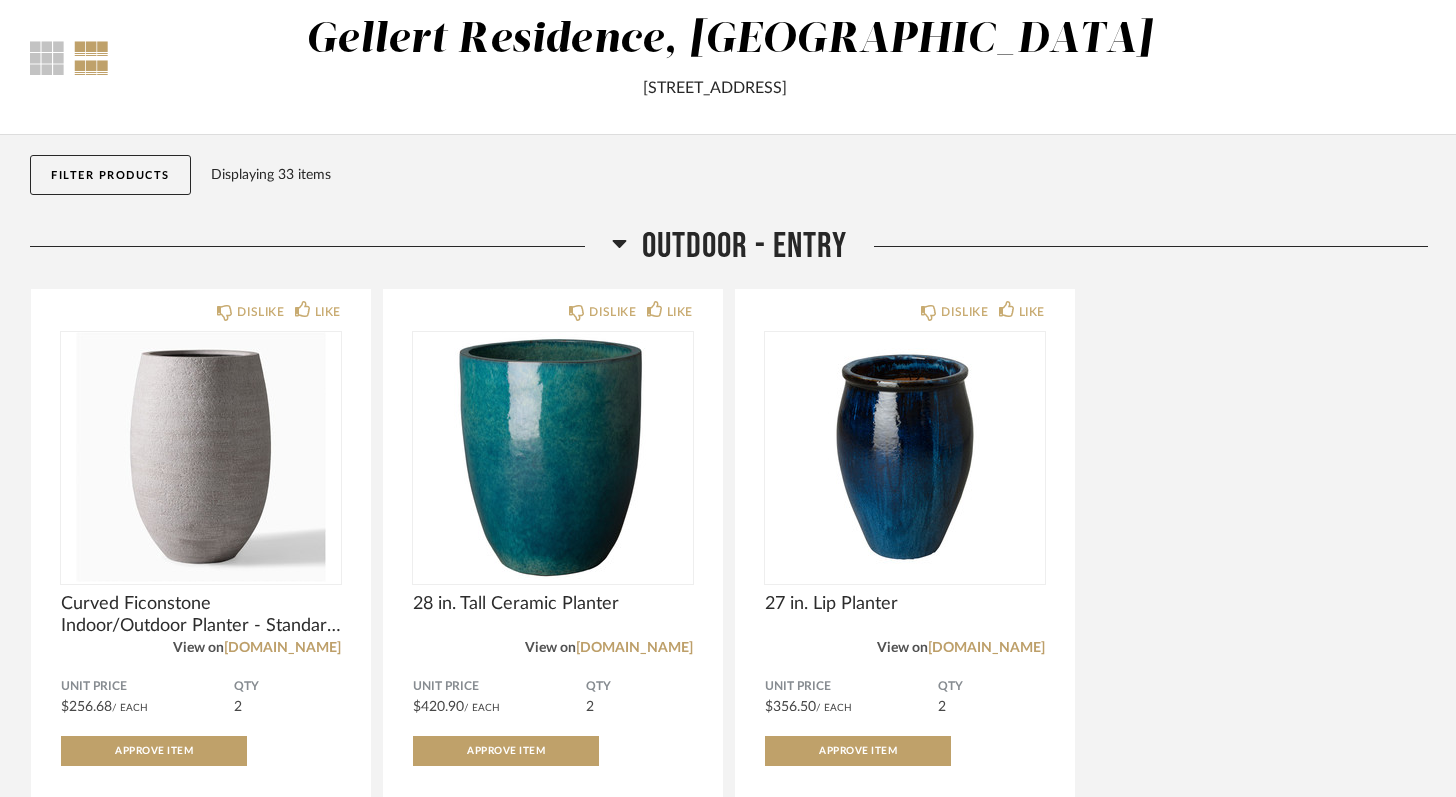 scroll, scrollTop: 104, scrollLeft: 0, axis: vertical 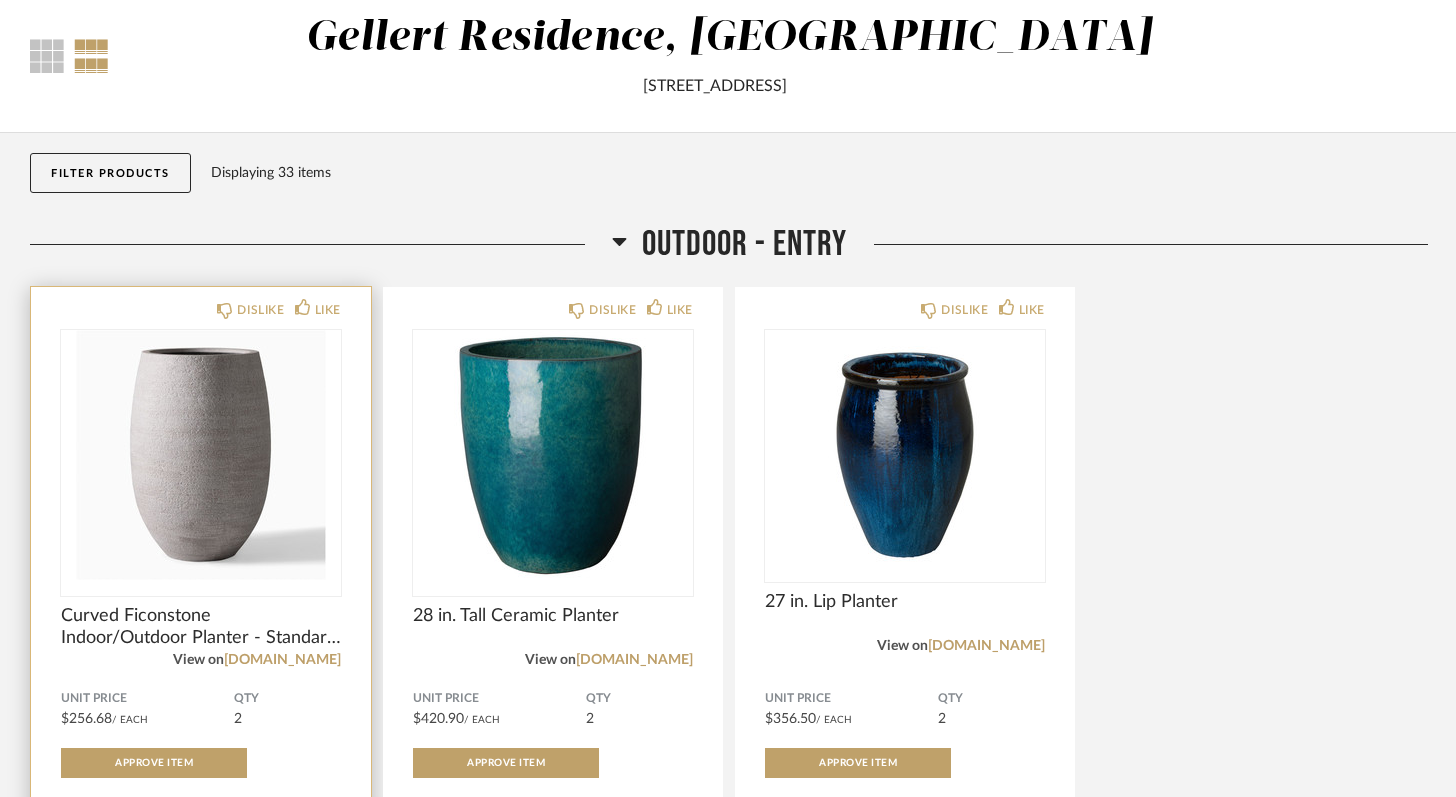 click at bounding box center [201, 455] 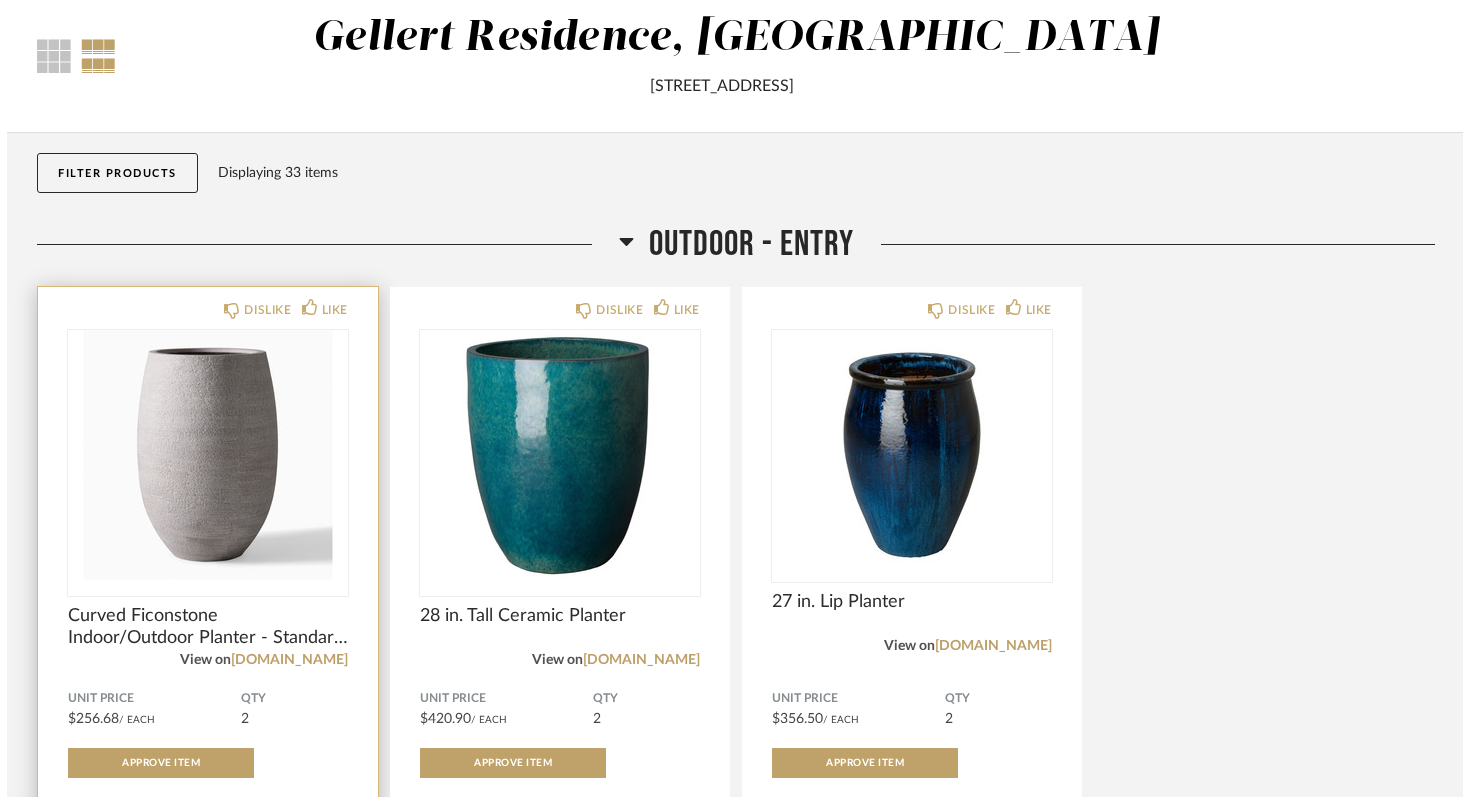 scroll, scrollTop: 0, scrollLeft: 0, axis: both 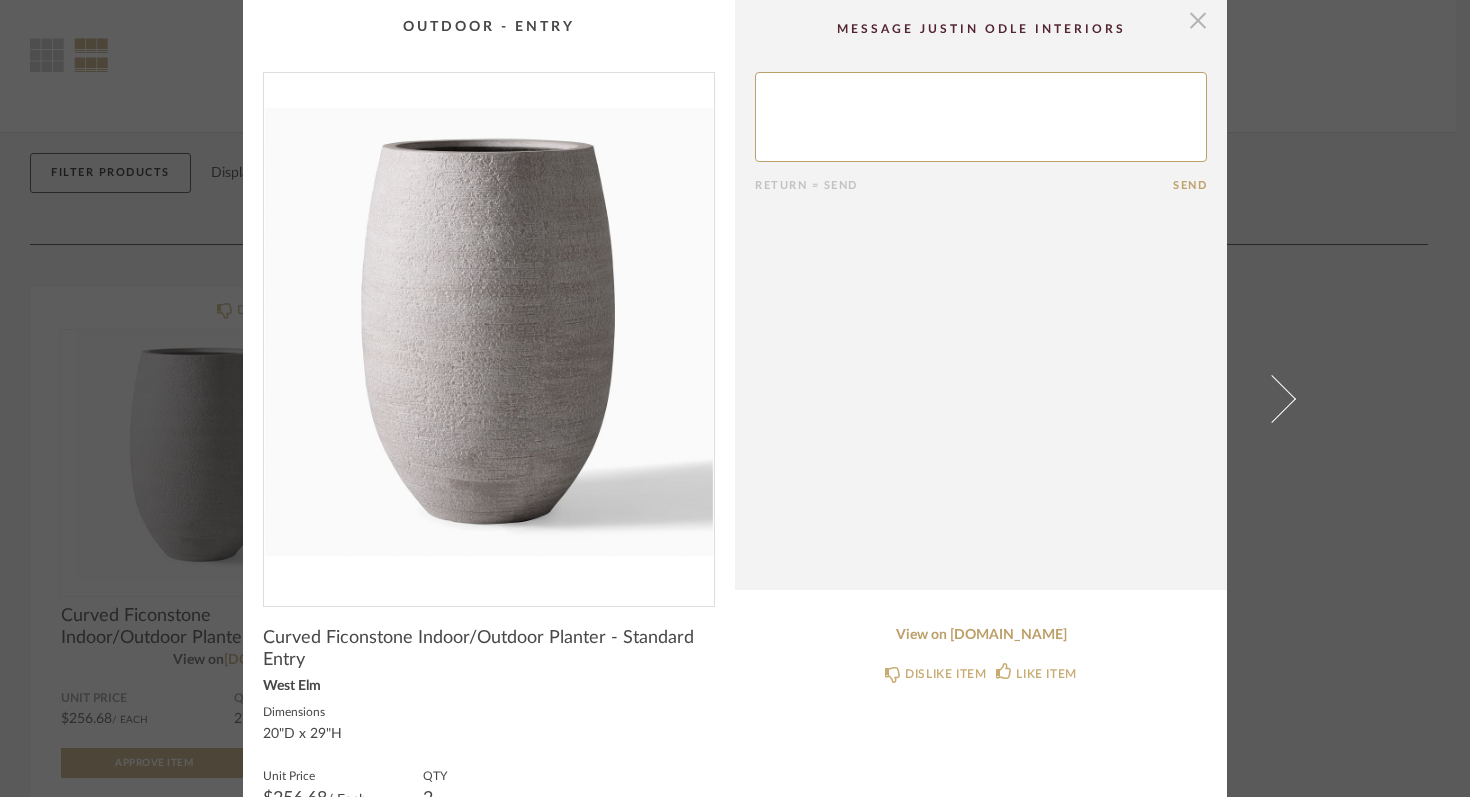 click at bounding box center [1198, 20] 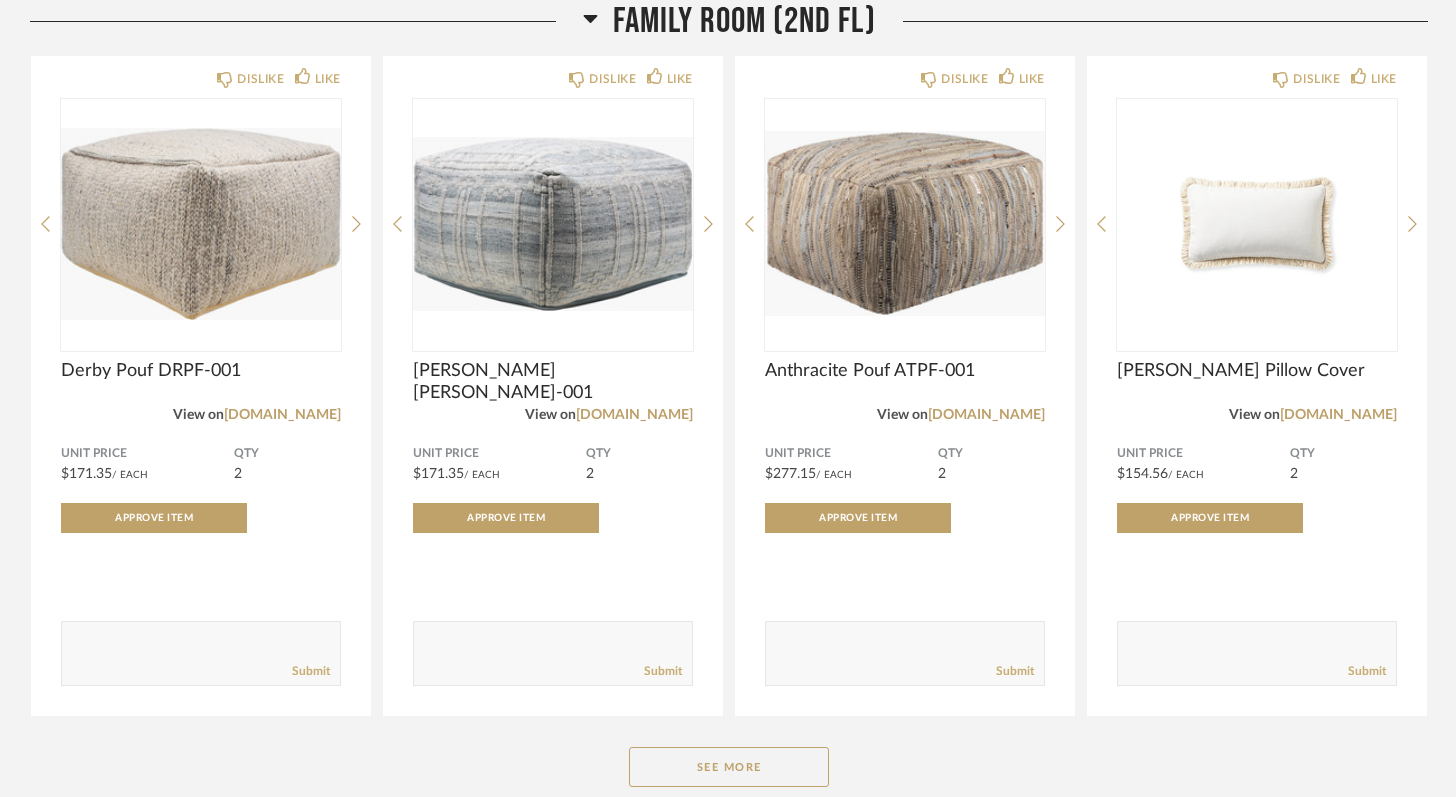 scroll, scrollTop: 4906, scrollLeft: 0, axis: vertical 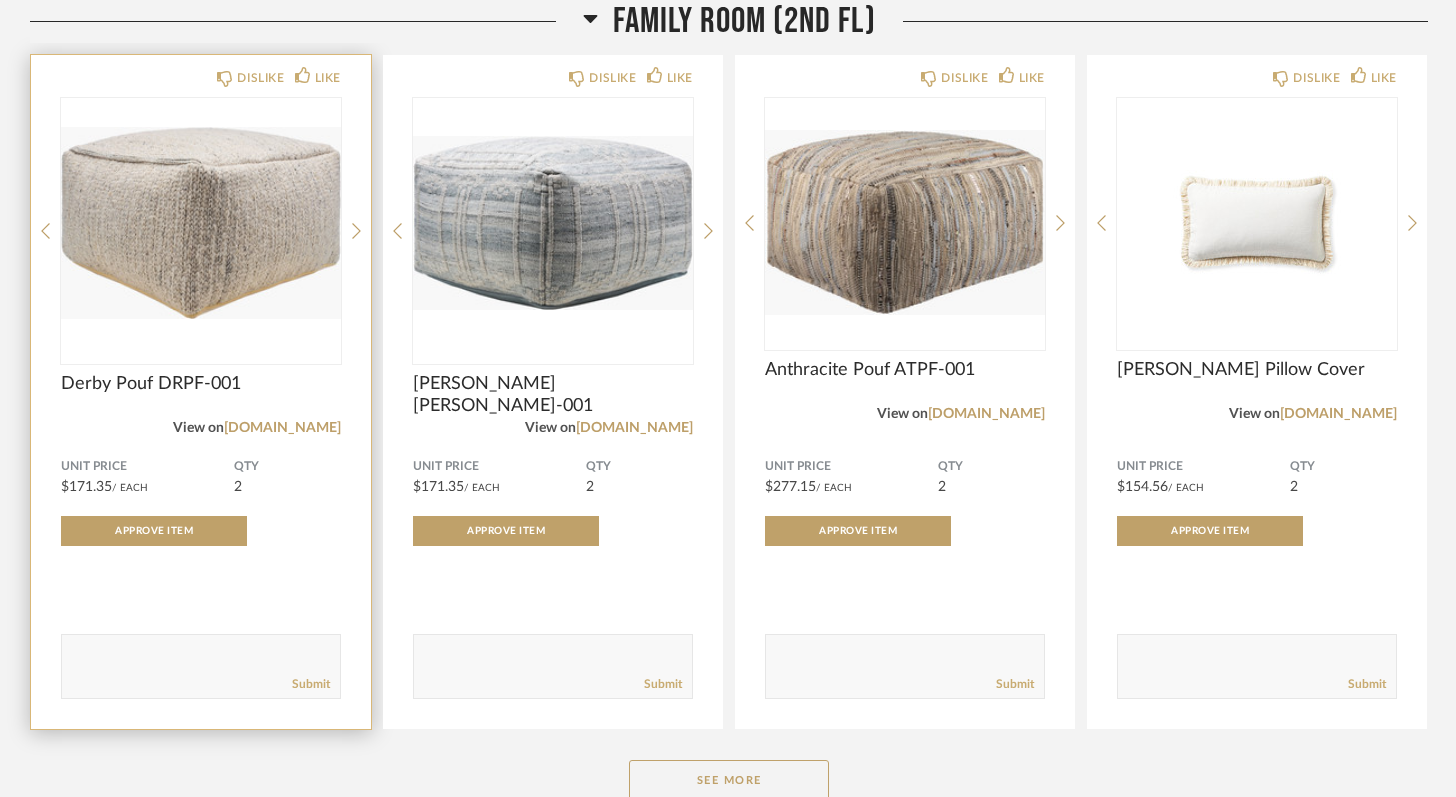 click at bounding box center [201, 223] 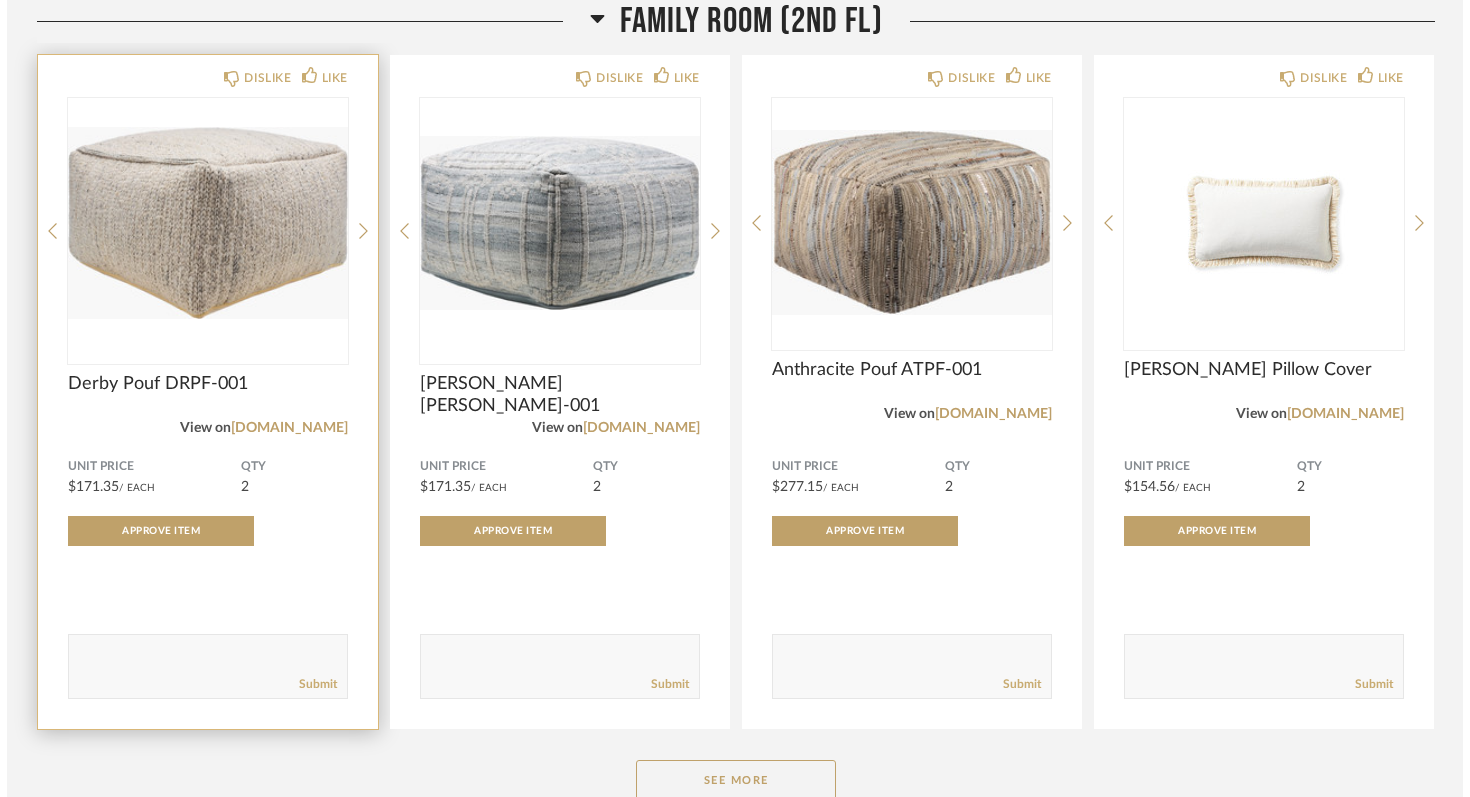 scroll, scrollTop: 0, scrollLeft: 0, axis: both 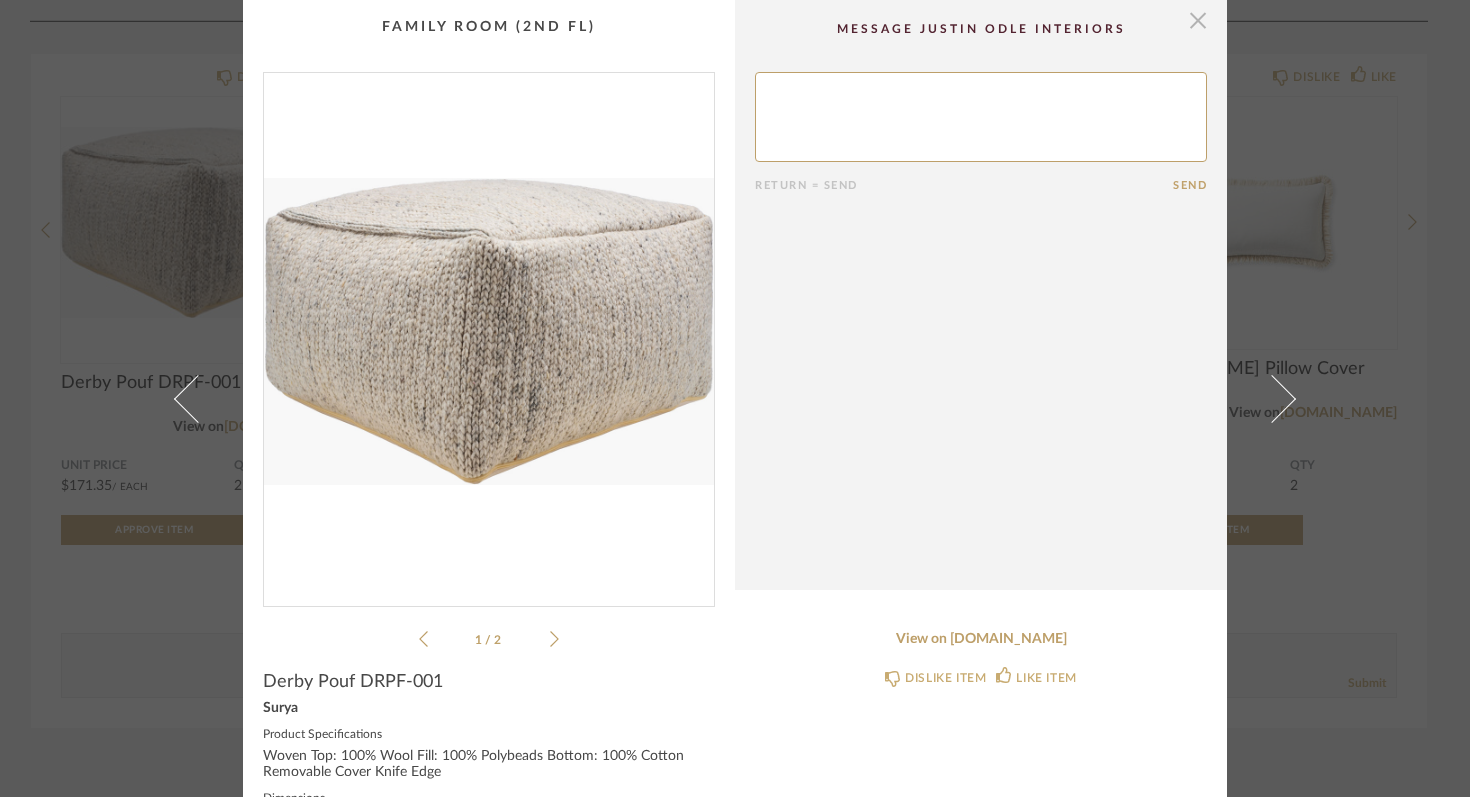click at bounding box center (1198, 20) 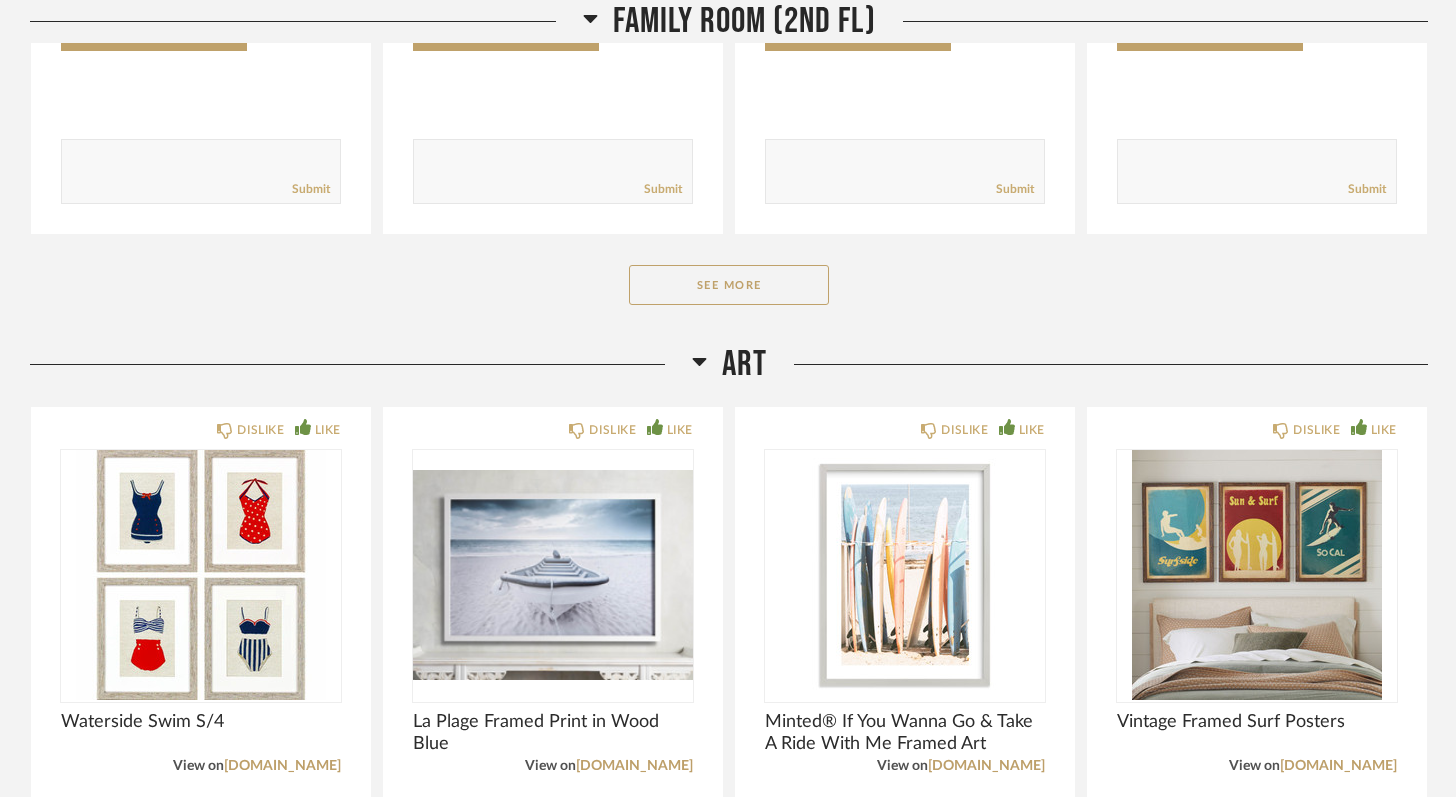 scroll, scrollTop: 5243, scrollLeft: 0, axis: vertical 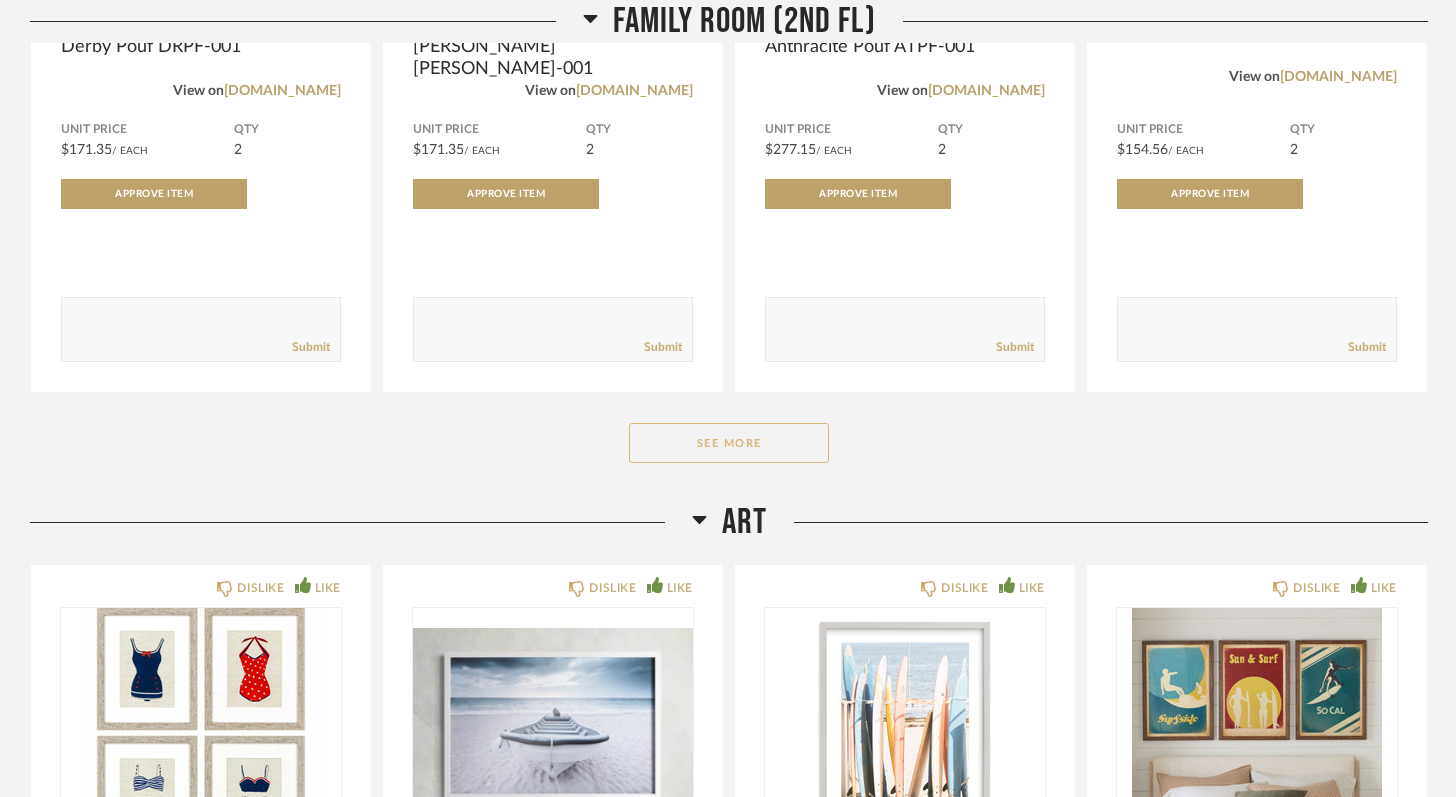 click on "See More" 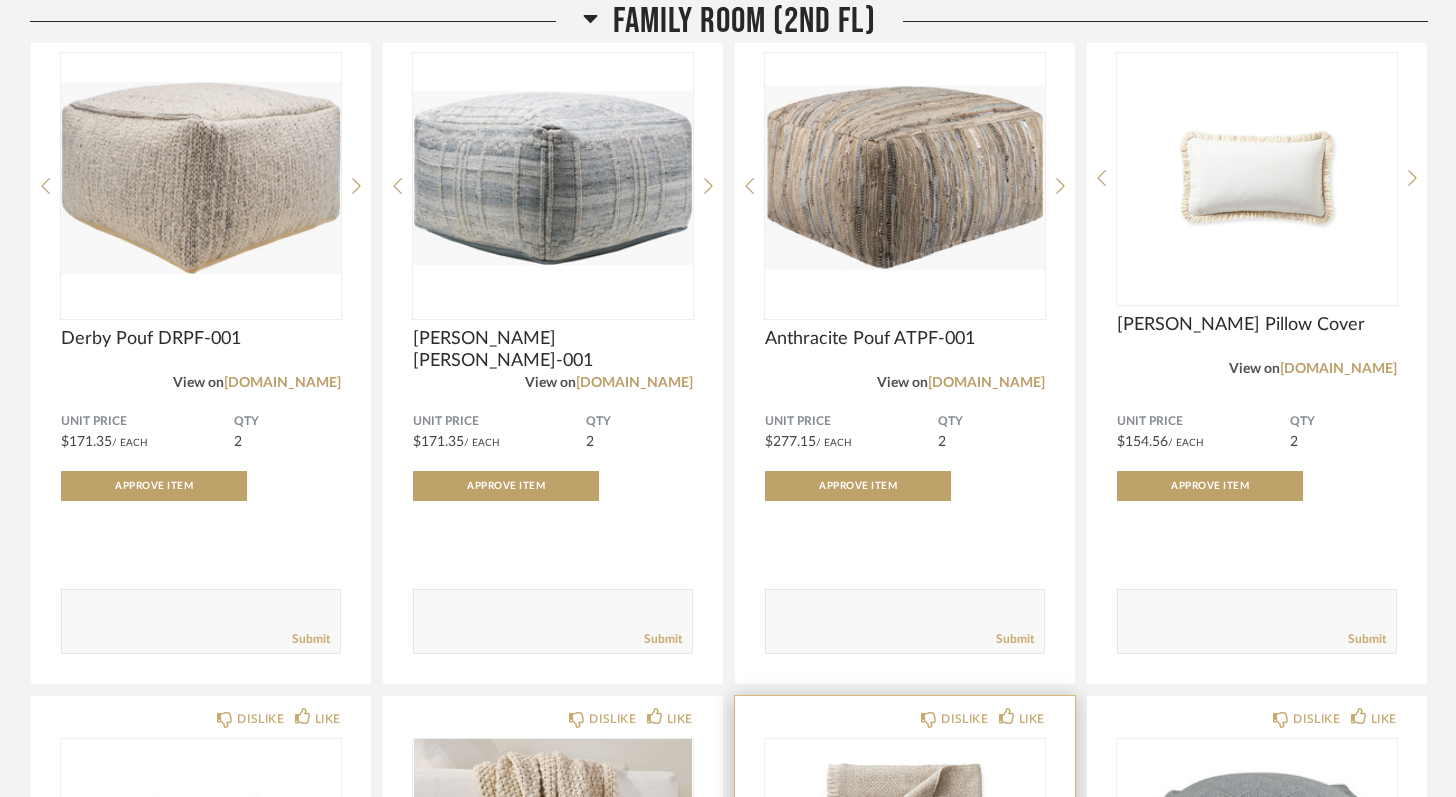 scroll, scrollTop: 4865, scrollLeft: 0, axis: vertical 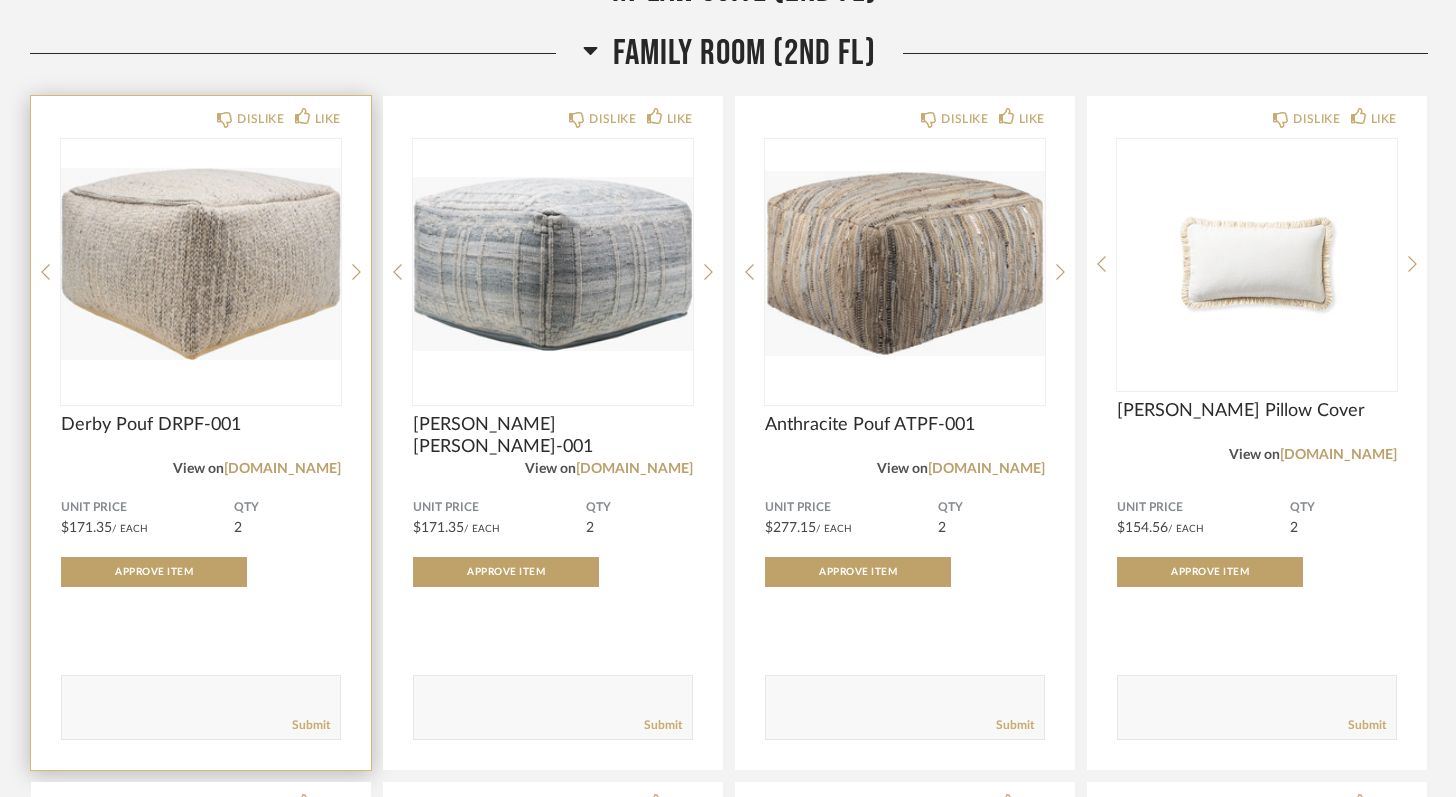click at bounding box center (201, 264) 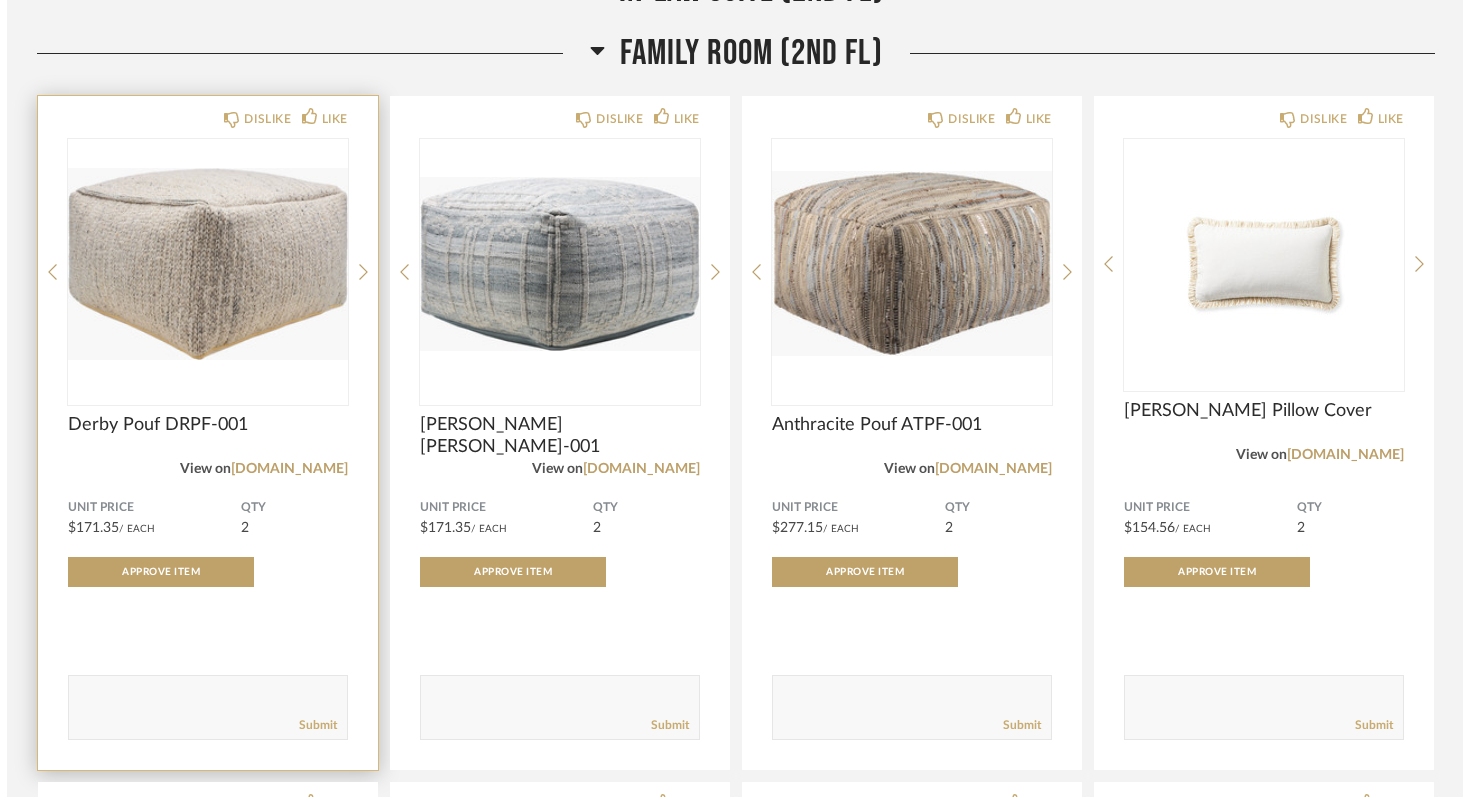 scroll, scrollTop: 0, scrollLeft: 0, axis: both 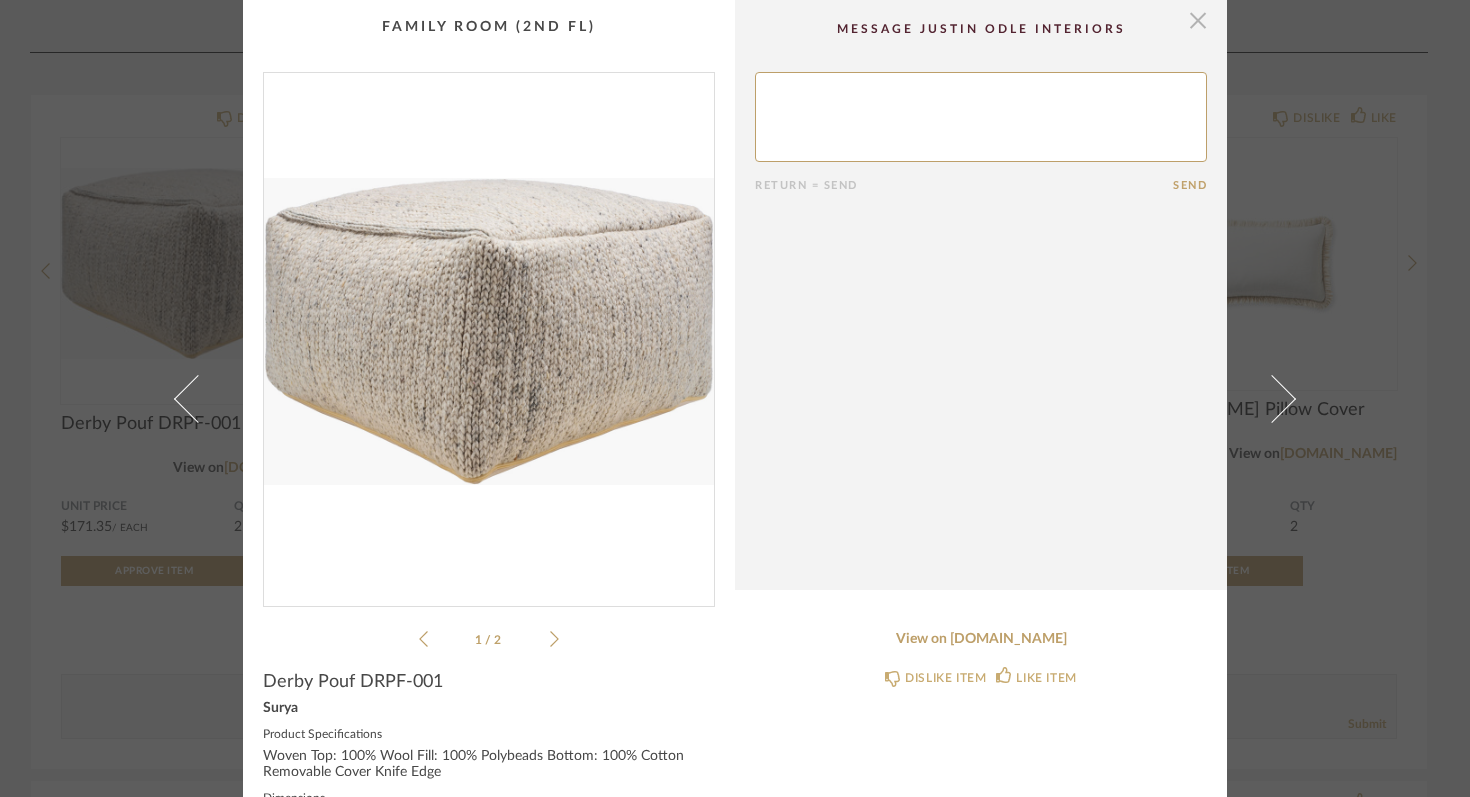 click at bounding box center (1198, 20) 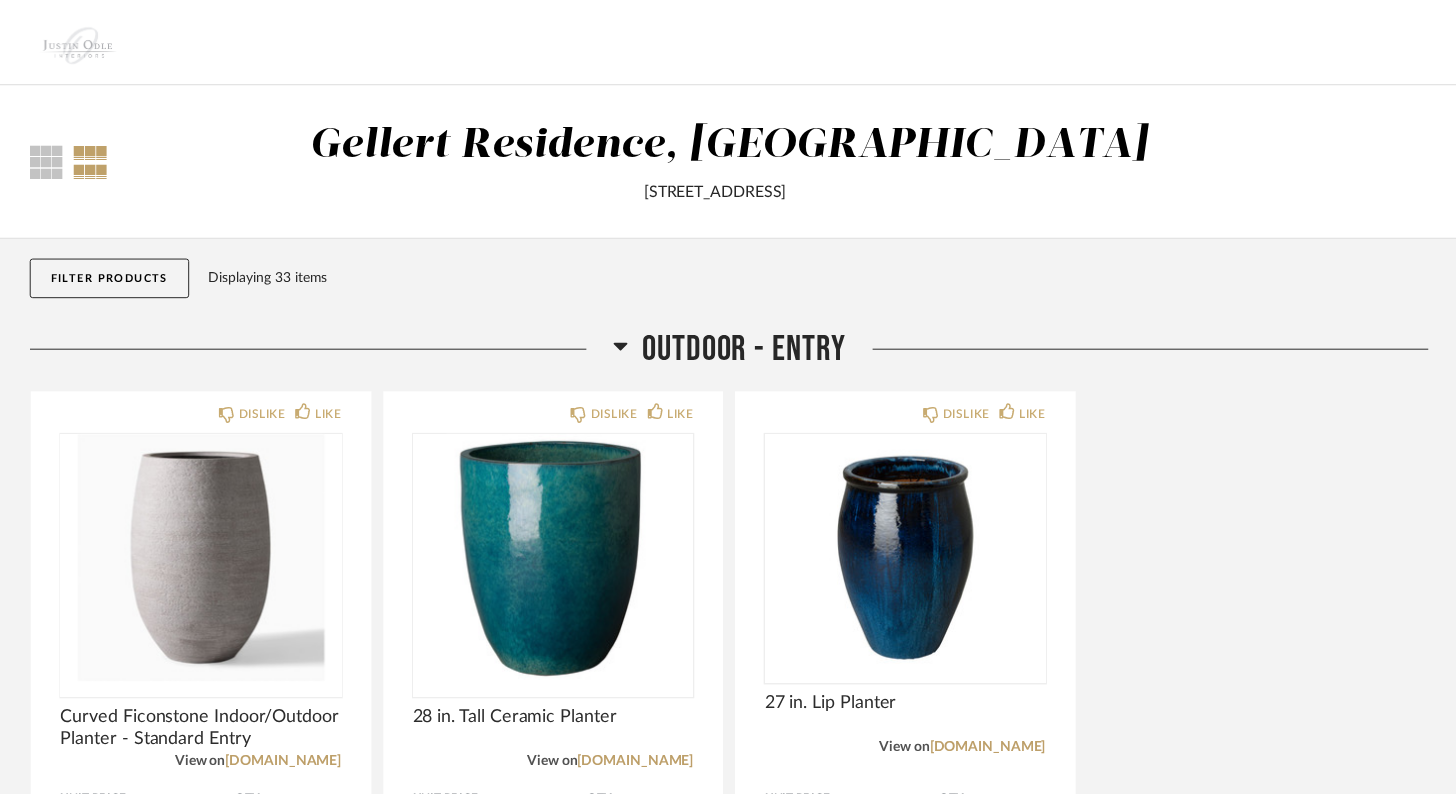 scroll, scrollTop: 4865, scrollLeft: 0, axis: vertical 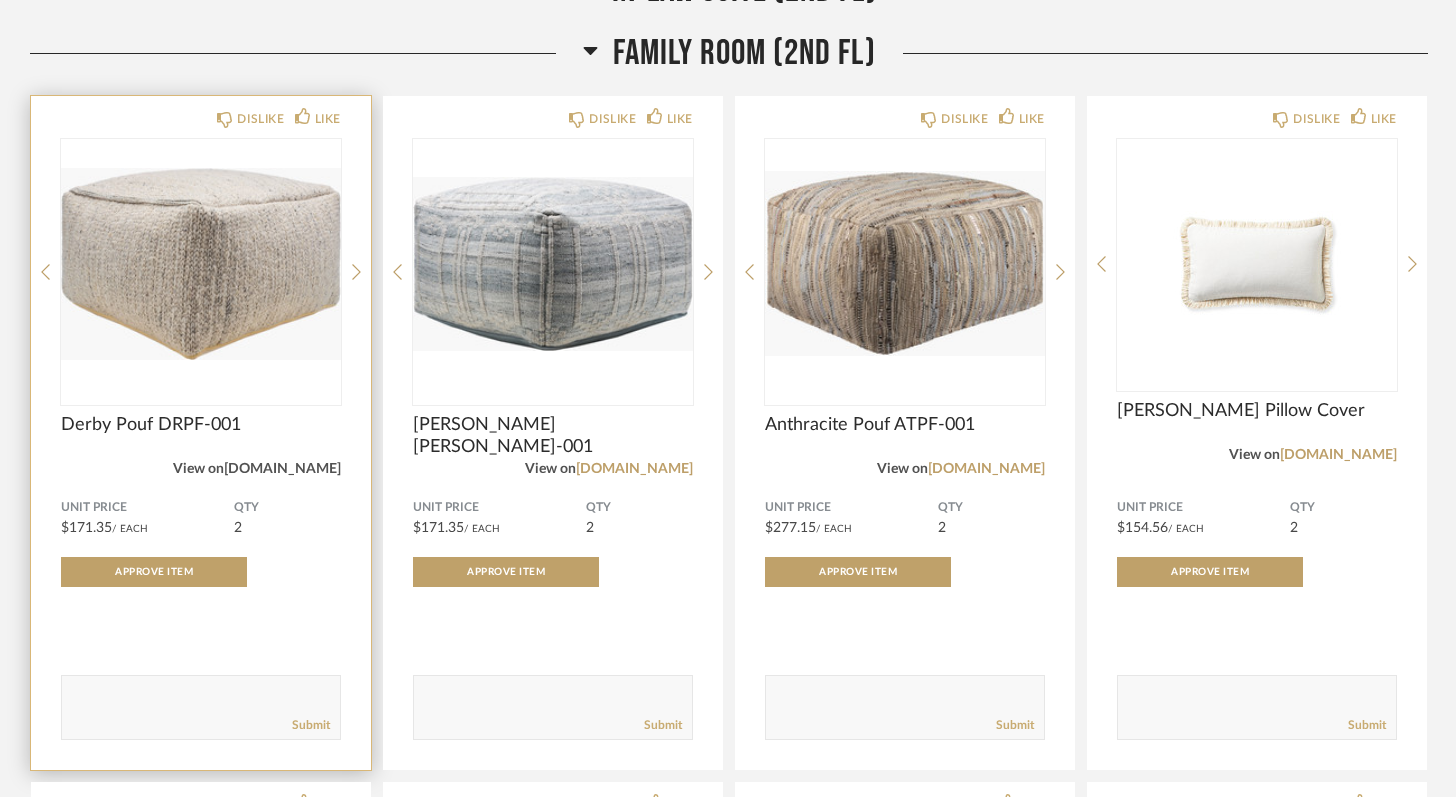click on "[DOMAIN_NAME]" 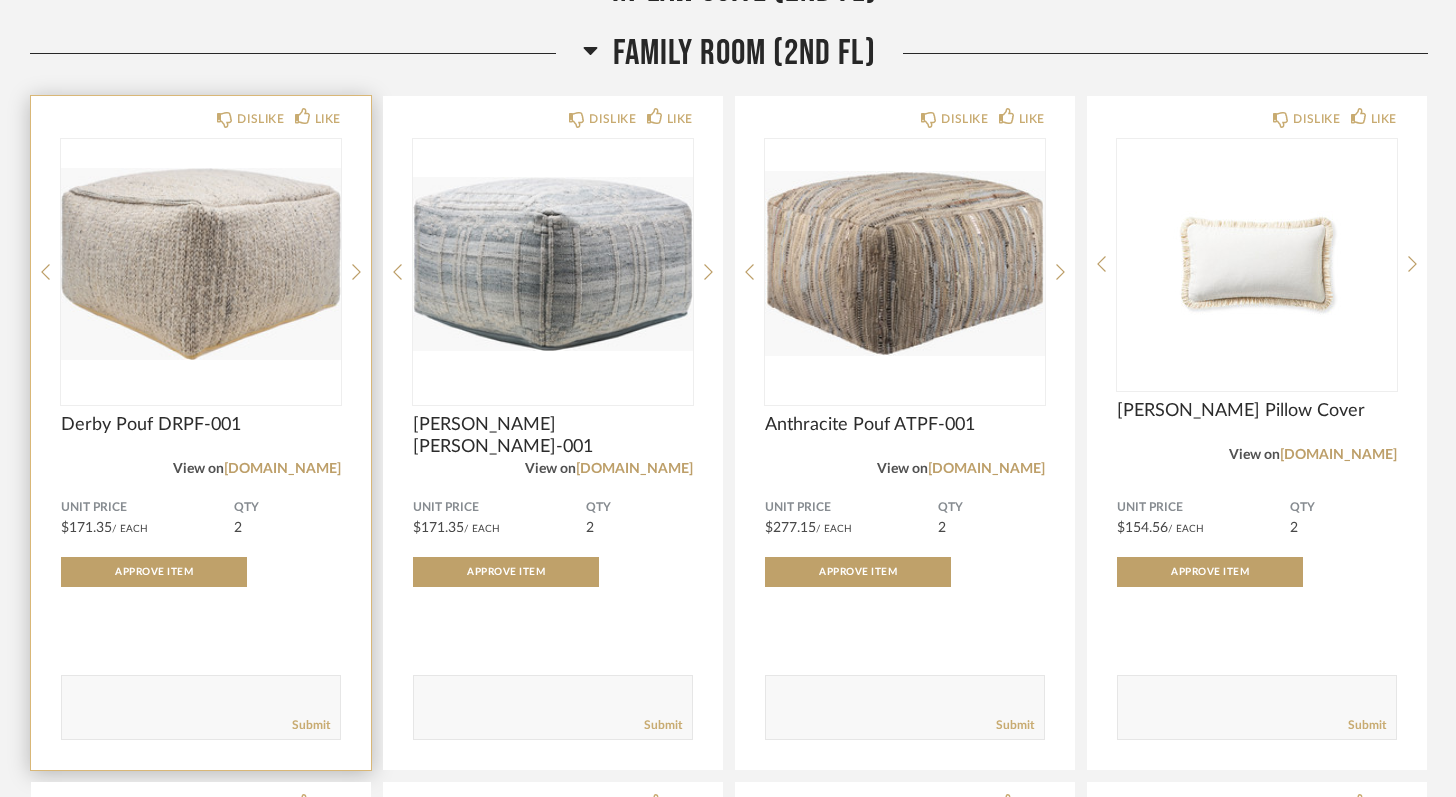 click at bounding box center (201, 264) 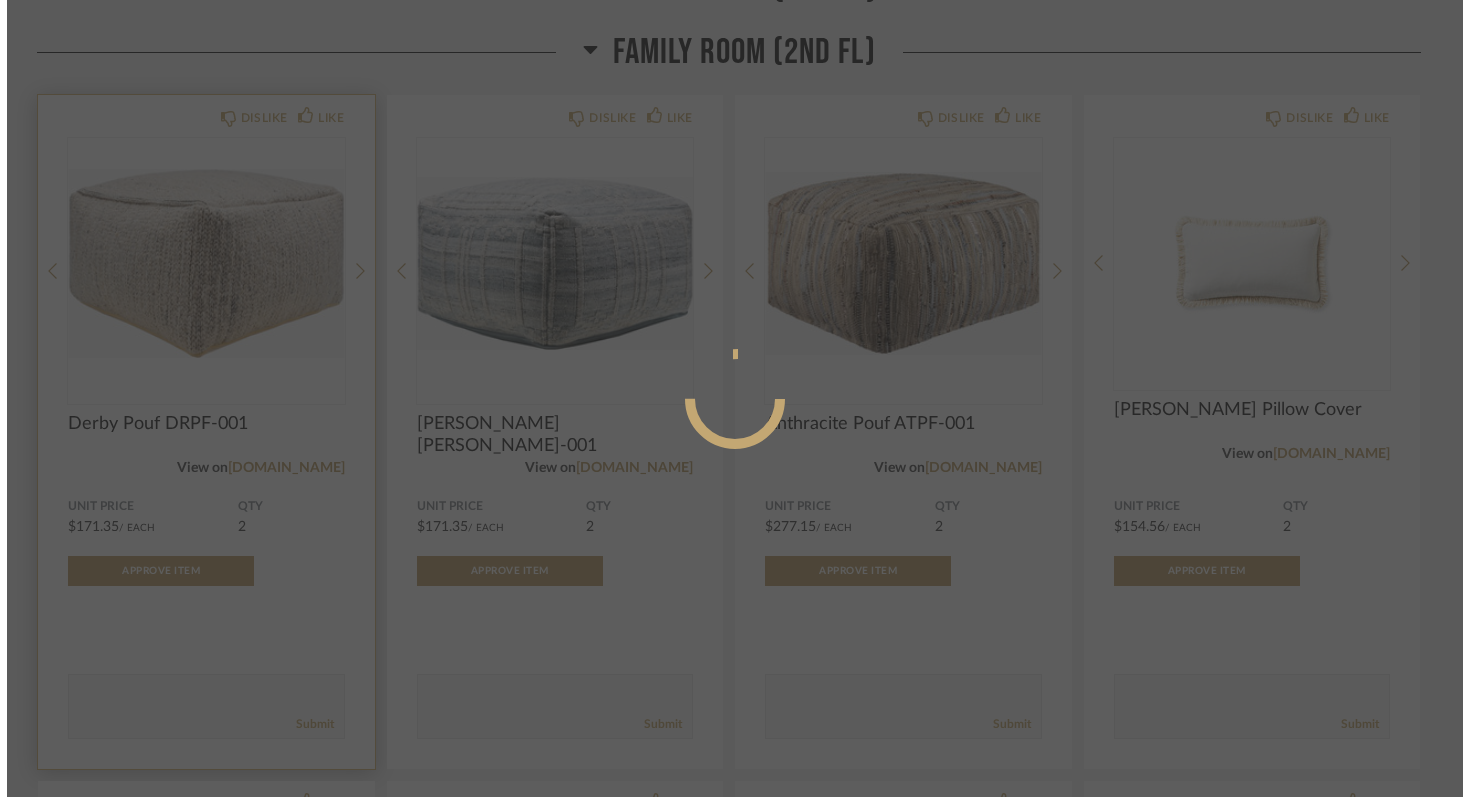 scroll, scrollTop: 0, scrollLeft: 0, axis: both 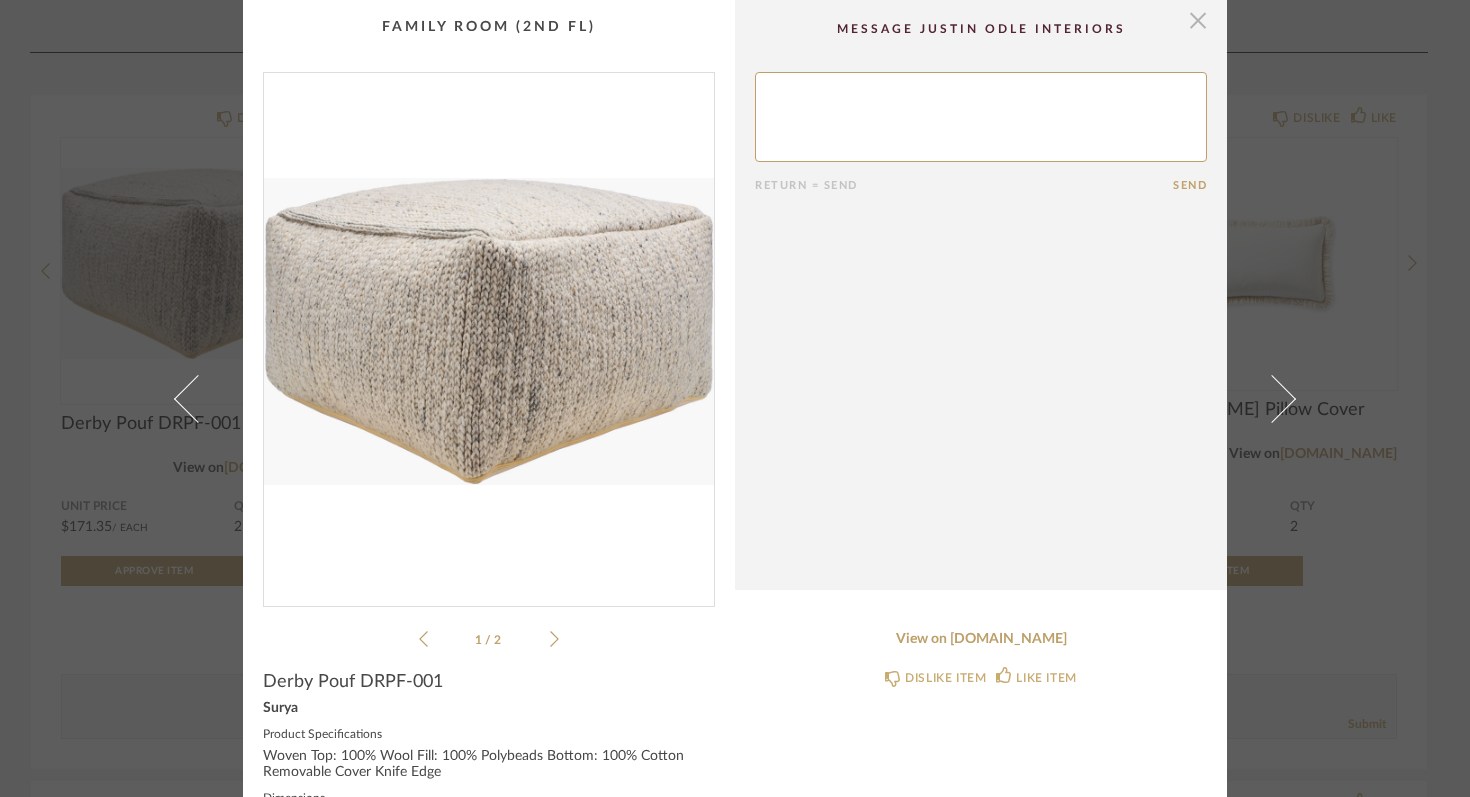click at bounding box center (1198, 20) 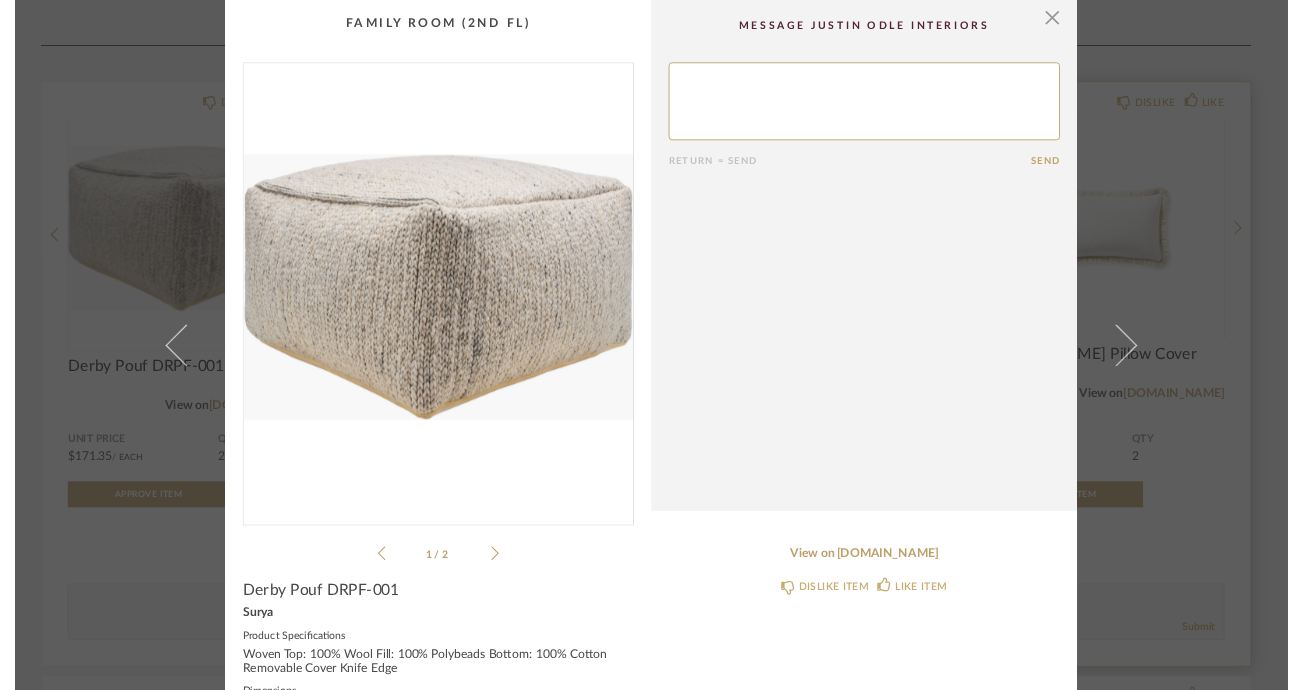 scroll, scrollTop: 4865, scrollLeft: 0, axis: vertical 